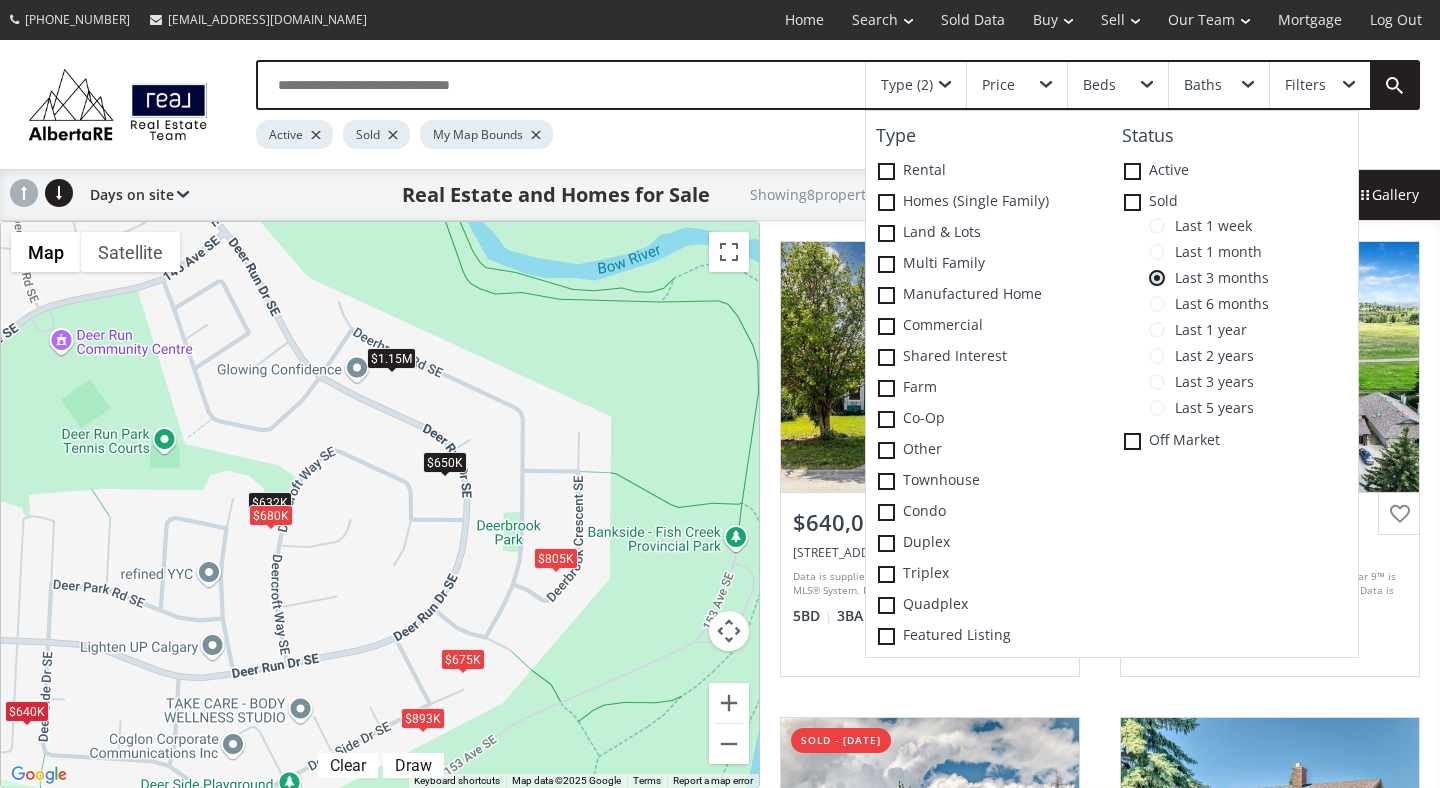 scroll, scrollTop: 0, scrollLeft: 0, axis: both 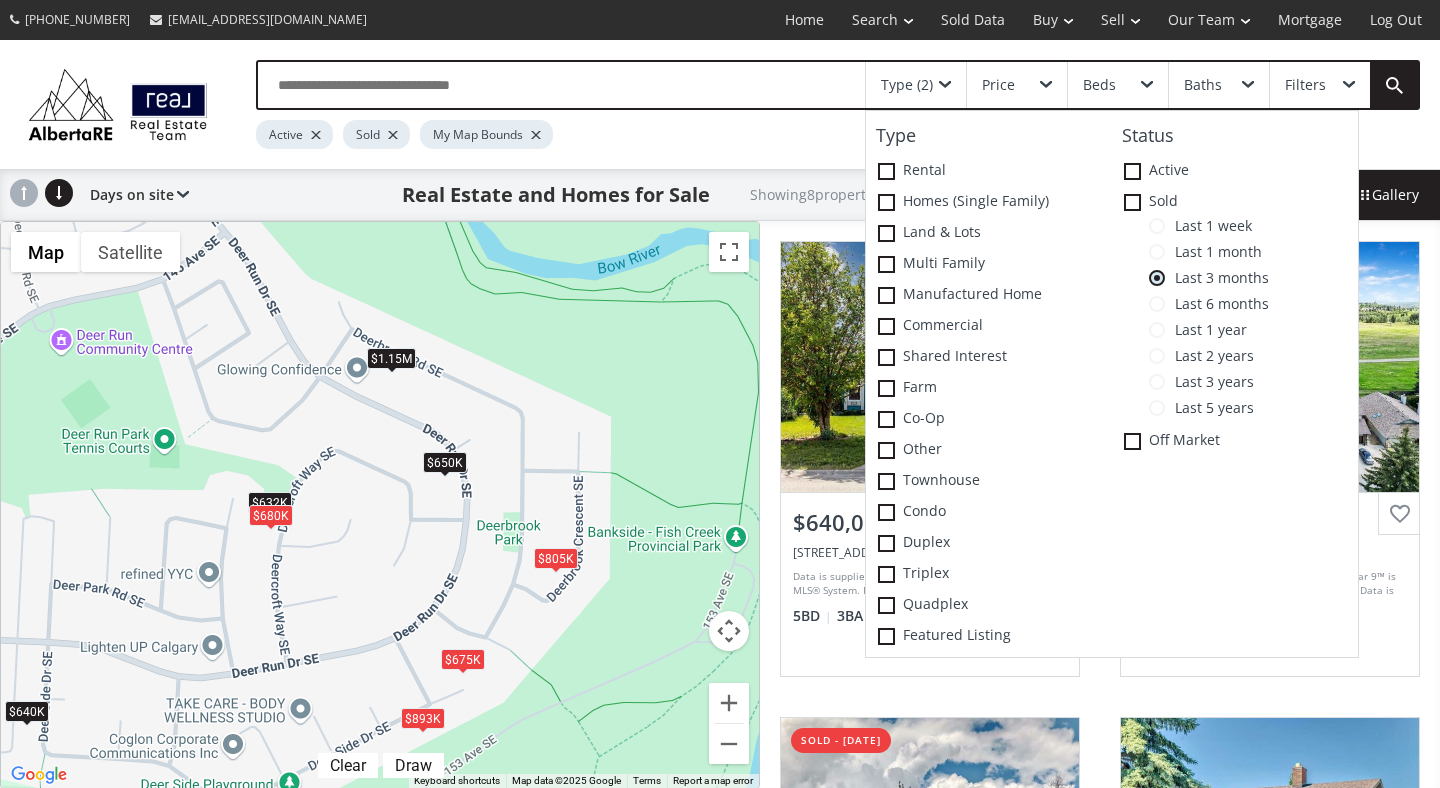 click at bounding box center (1157, 408) 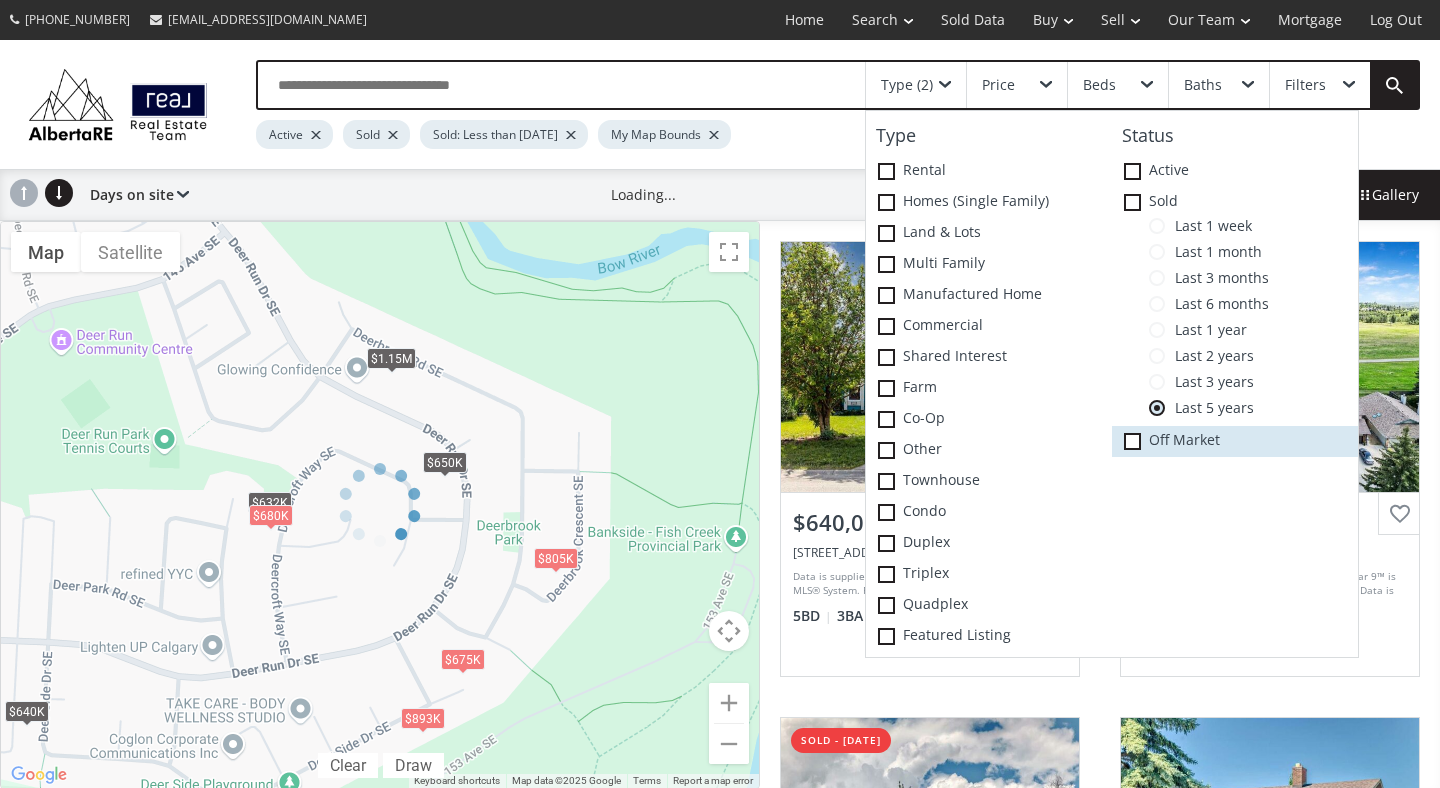 click at bounding box center [1132, 441] 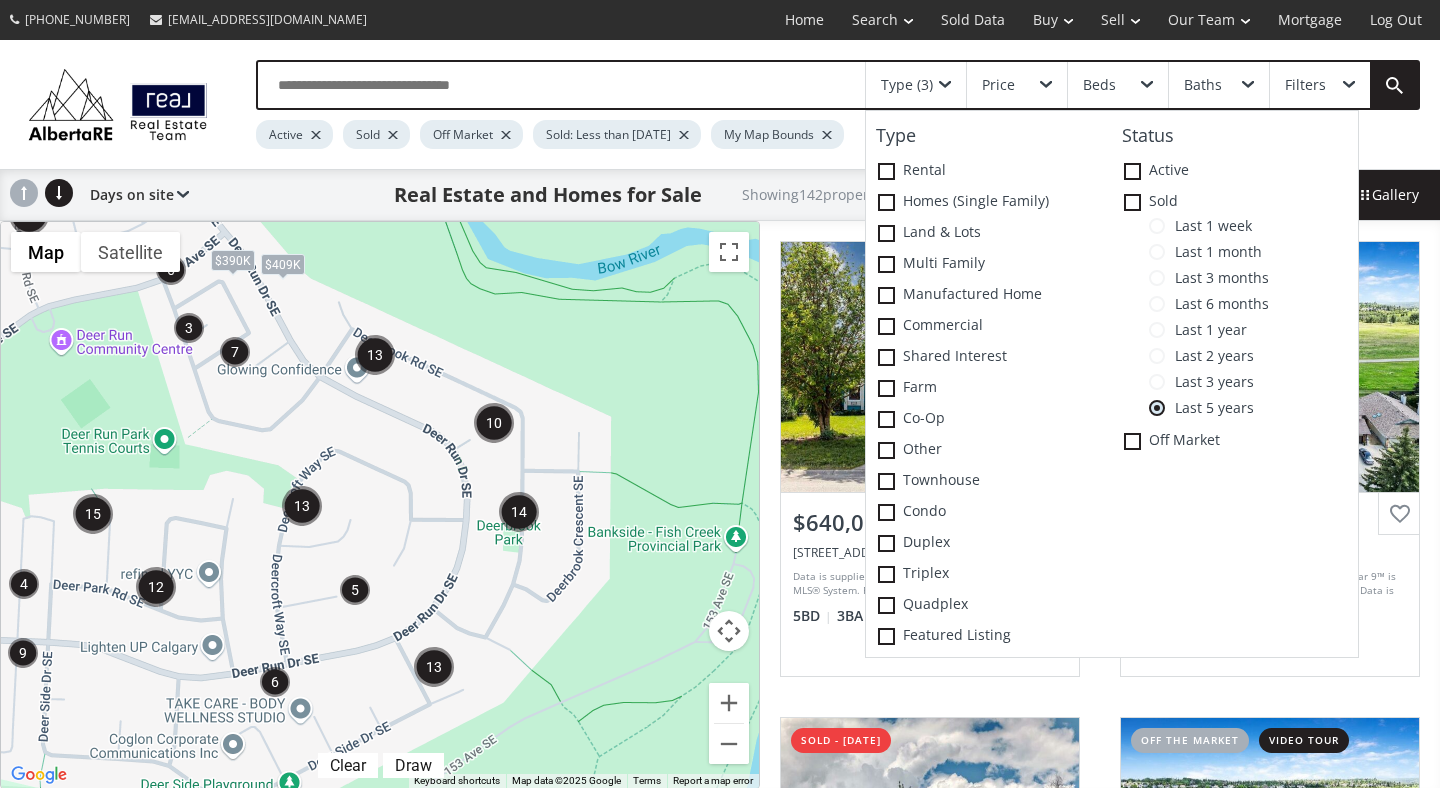 click at bounding box center (434, 667) 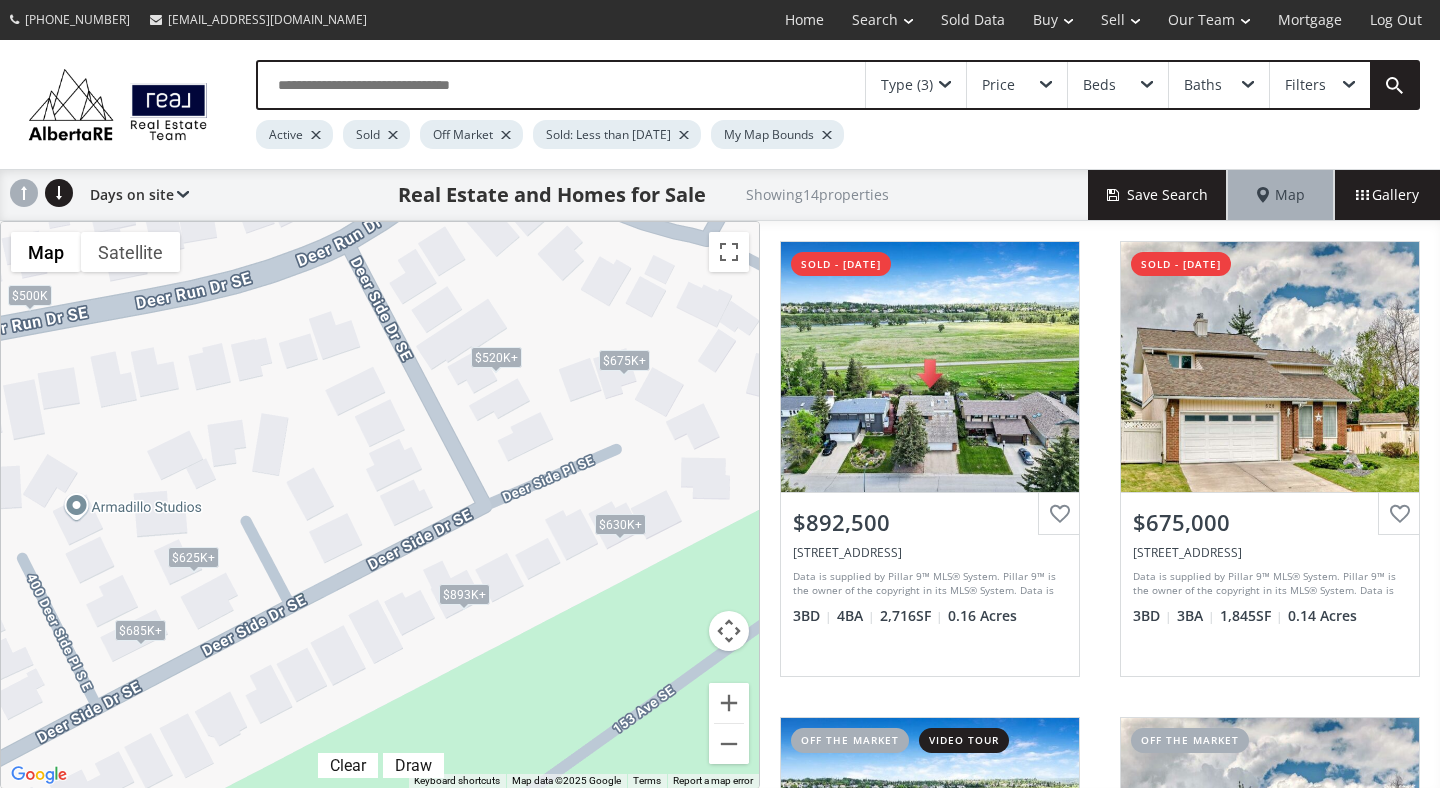click on "← Move left → Move right ↑ Move up ↓ Move down + Zoom in - Zoom out Home Jump left by 75% End Jump right by 75% Page Up Jump up by 75% Page Down Jump down by 75% To navigate, press the arrow keys. $893K+ $675K+ $893K+ $675K+ $685K+ $685K+ $625K+ $625K+ $630K+ $630K+ $520K+ $520K+ $520K+ $500K Map Terrain Satellite Labels Clear Draw Keyboard shortcuts Map Data Map data ©2025 Google Map data ©2025 Google 20 m  Click to toggle between metric and imperial units Terms Report a map error" at bounding box center (380, 505) 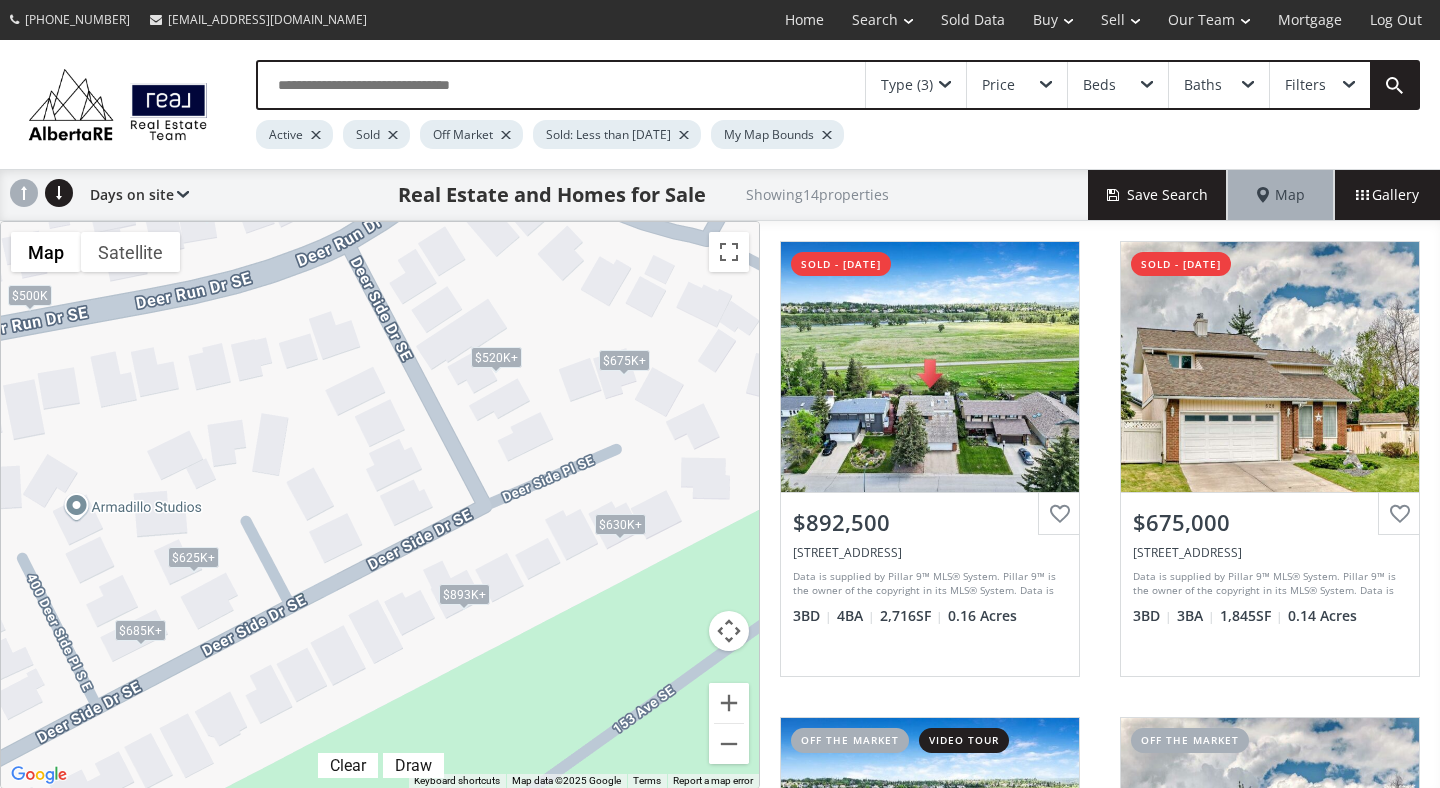 click on "$893K+" at bounding box center (464, 594) 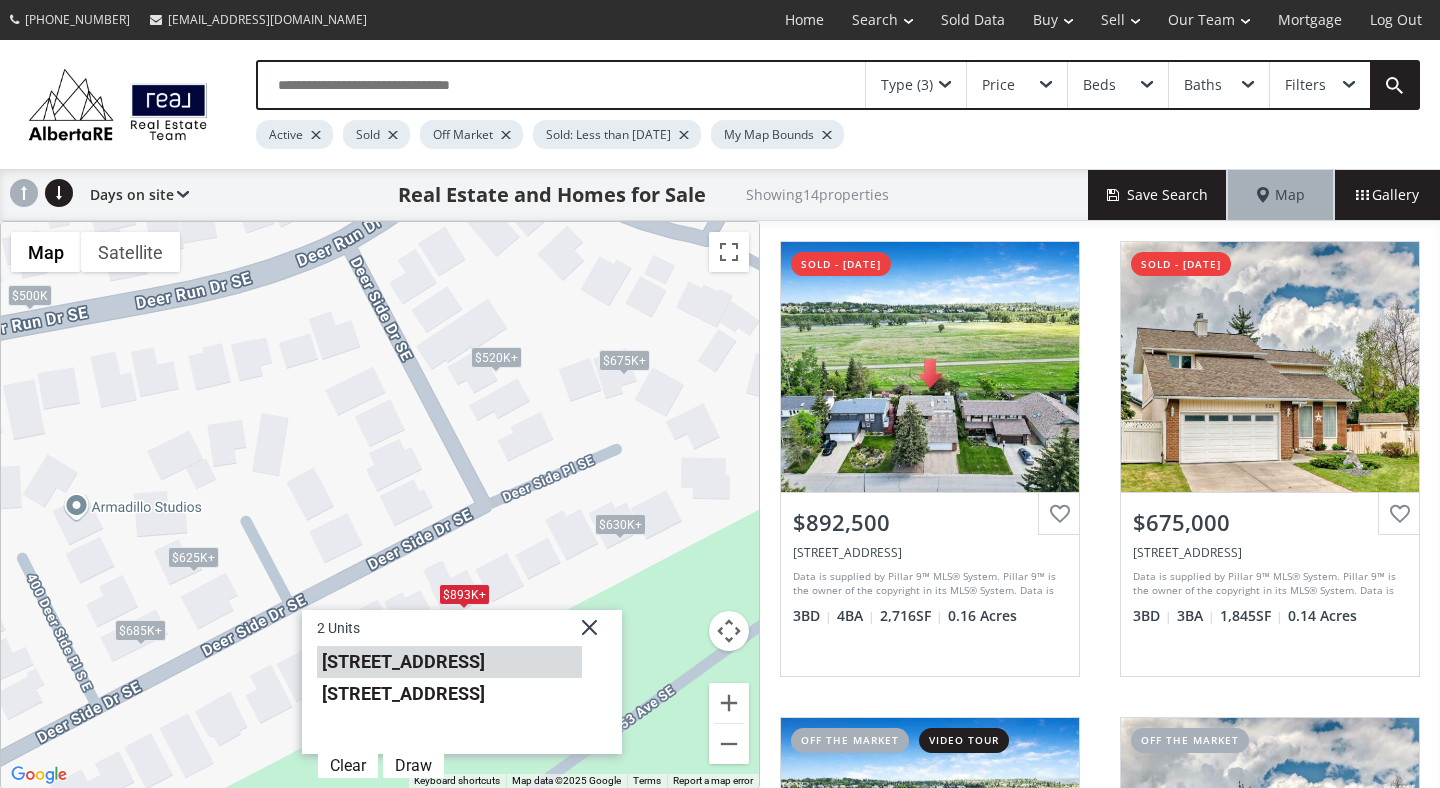 click on "2527 Deer Side Drive SE" at bounding box center [449, 662] 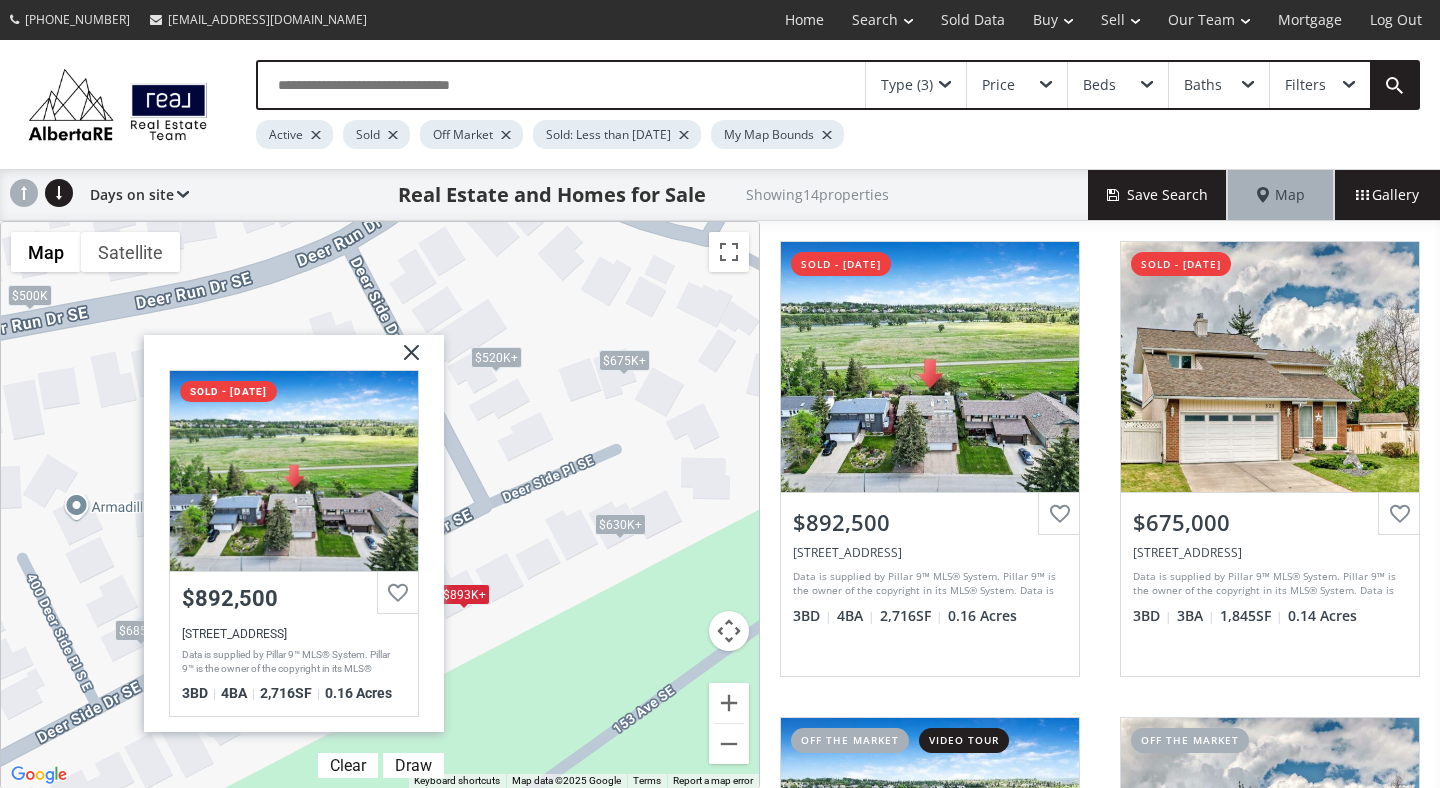 click on "$630K+" at bounding box center (620, 523) 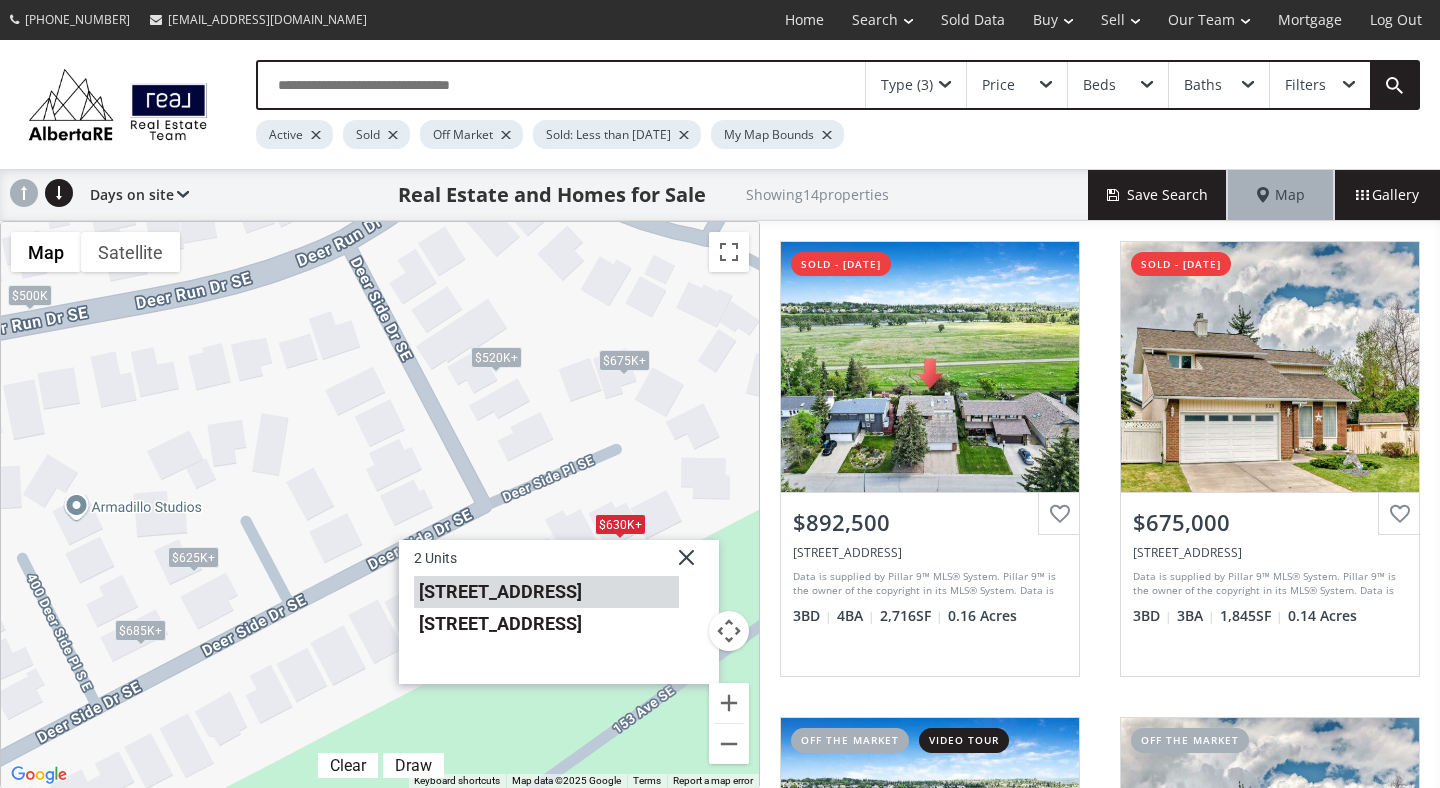 click on "[STREET_ADDRESS]" at bounding box center (546, 591) 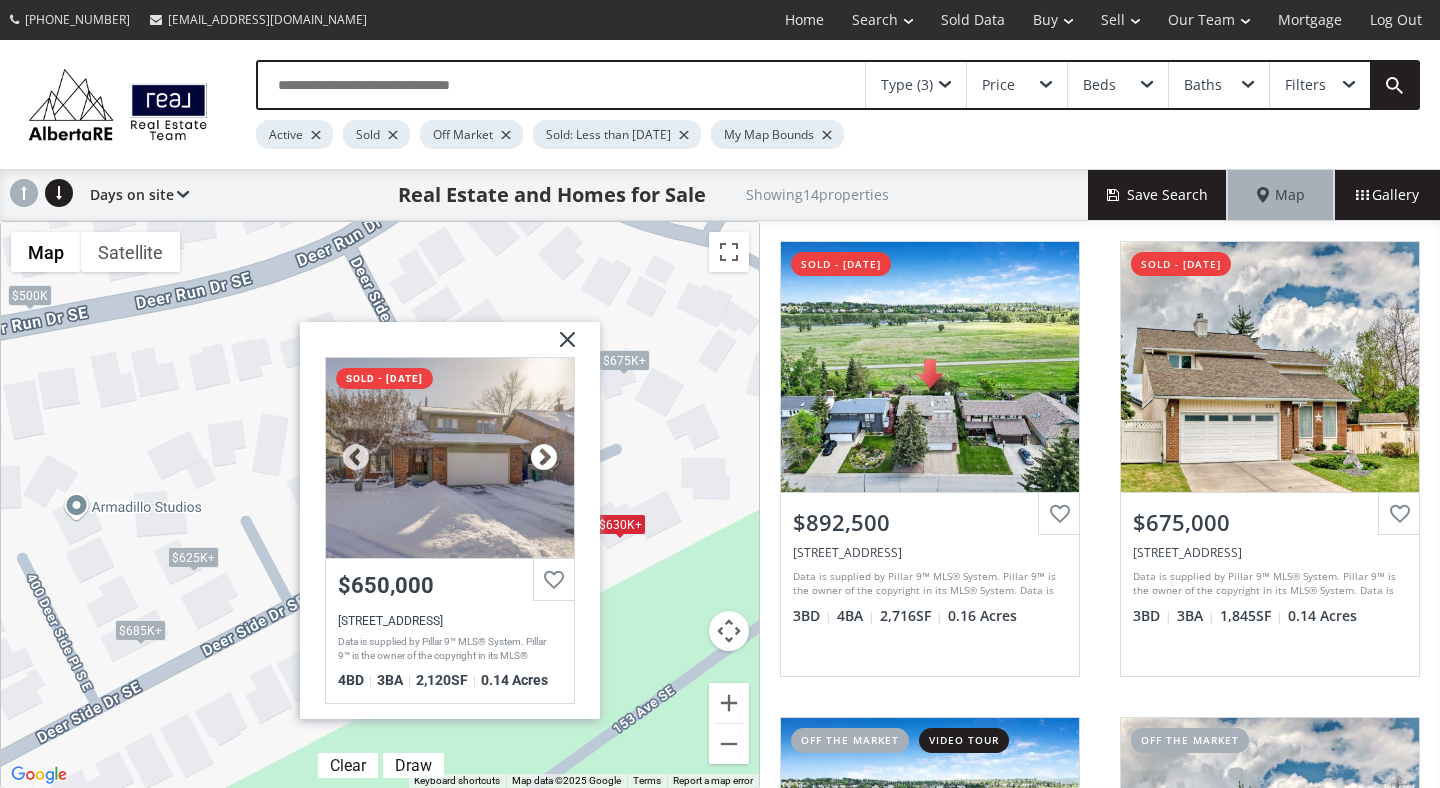 click at bounding box center [544, 458] 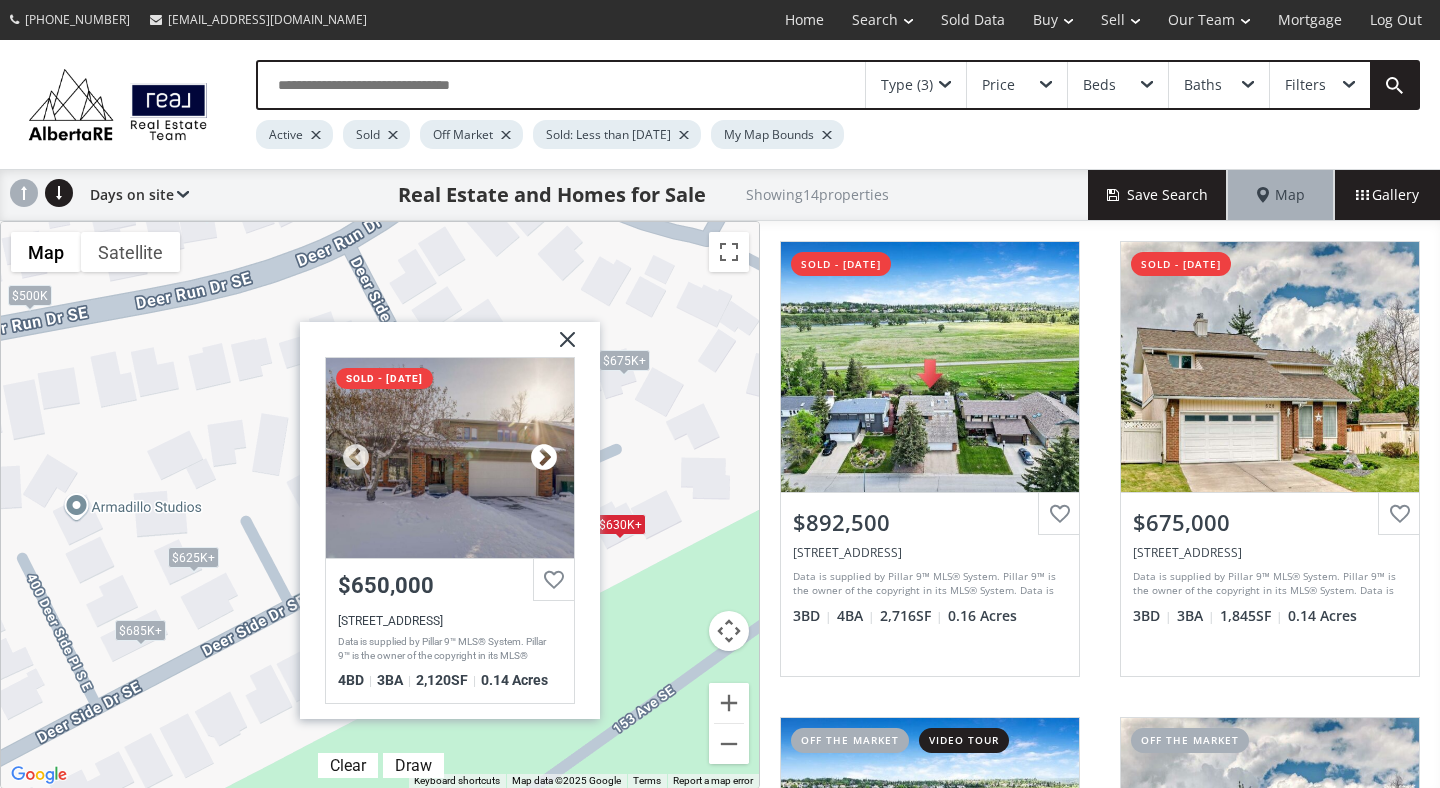 click at bounding box center (544, 458) 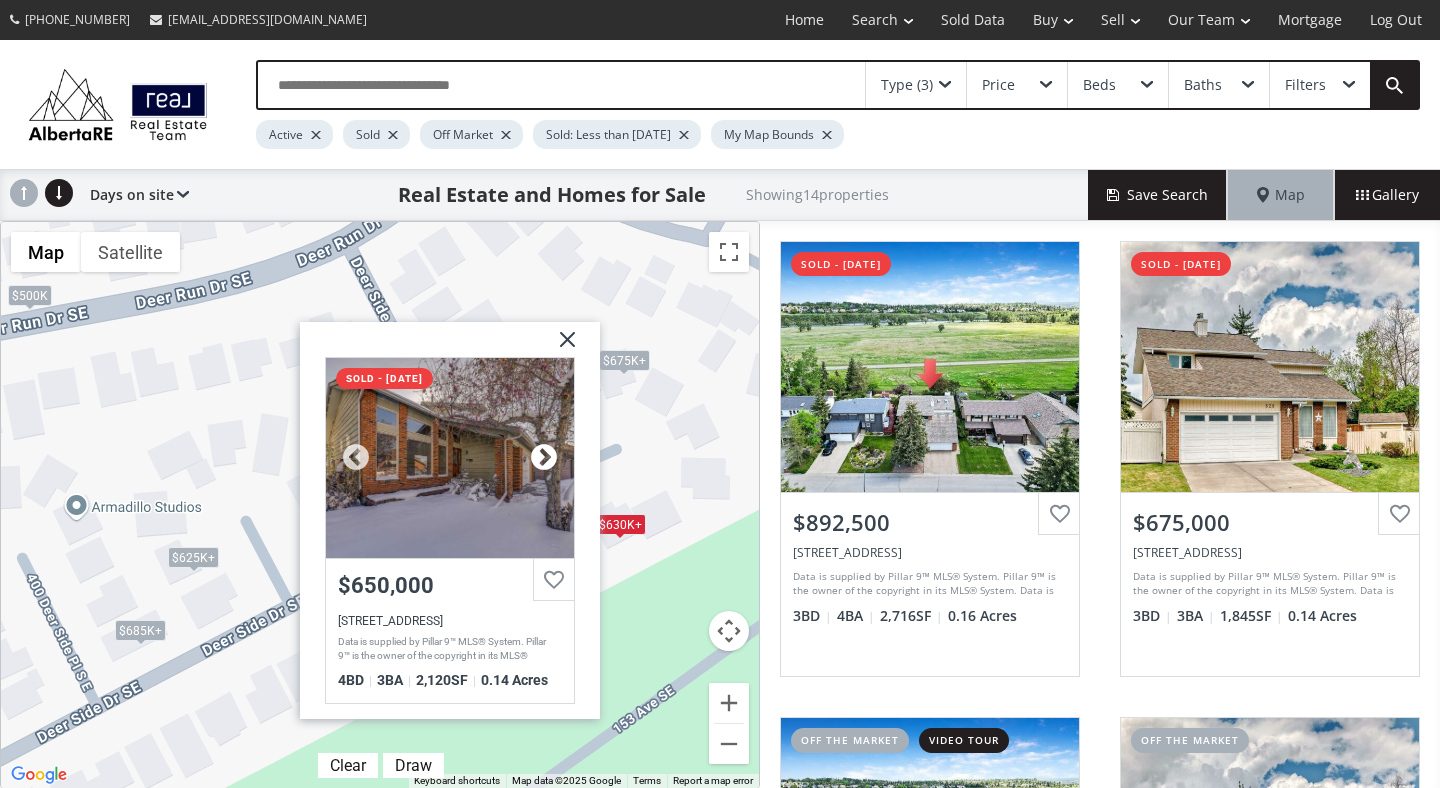 click at bounding box center [544, 458] 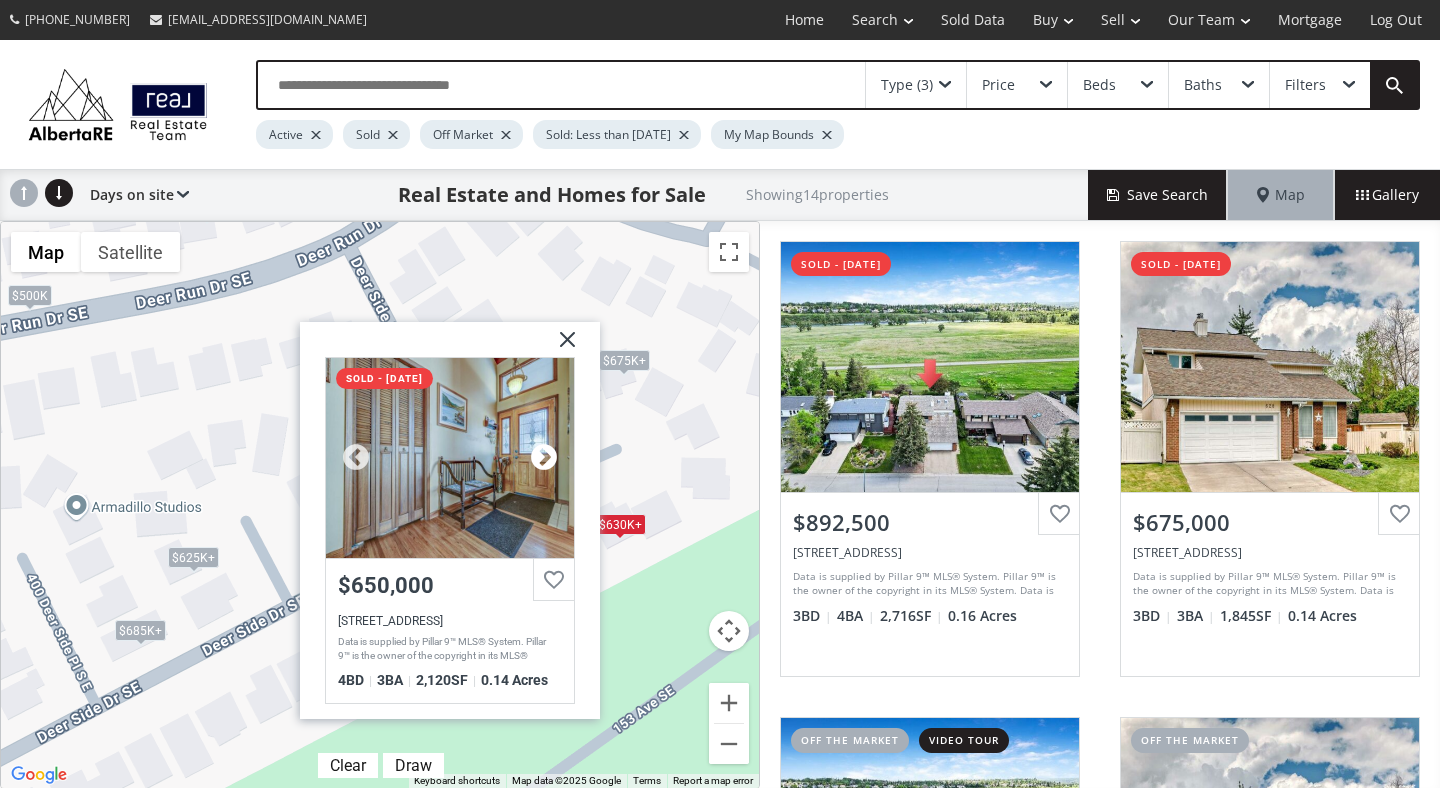 click at bounding box center (544, 458) 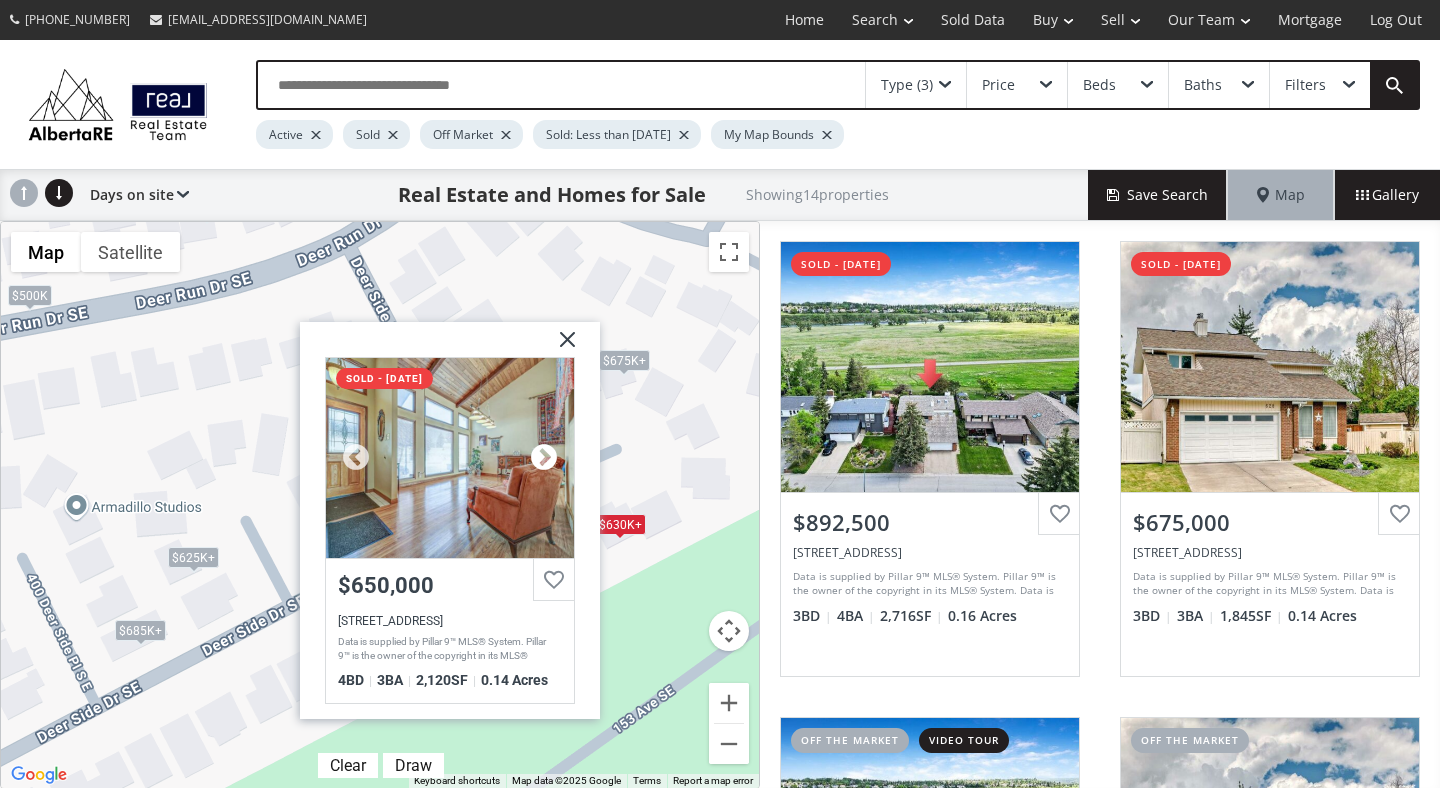 click at bounding box center (544, 458) 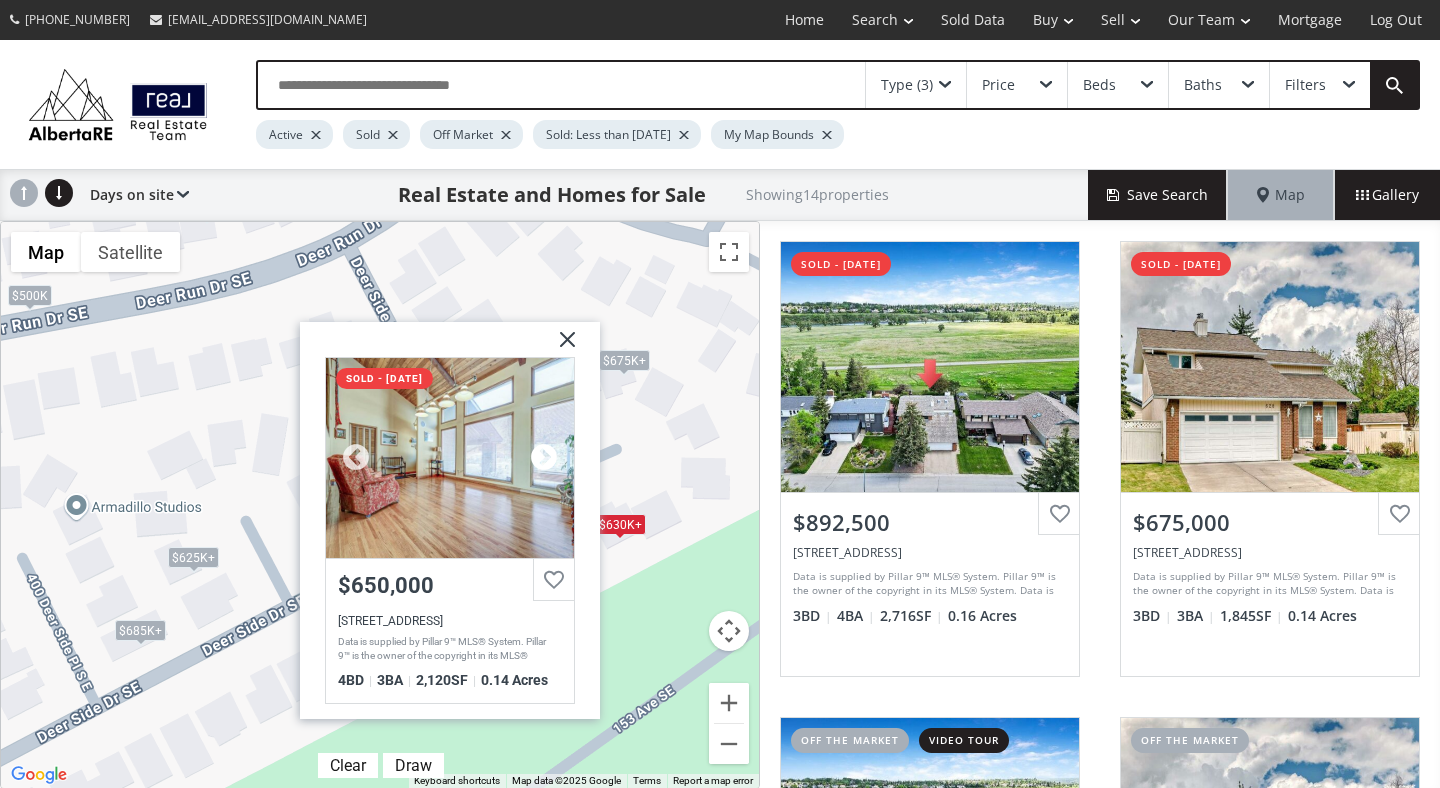 click at bounding box center (544, 458) 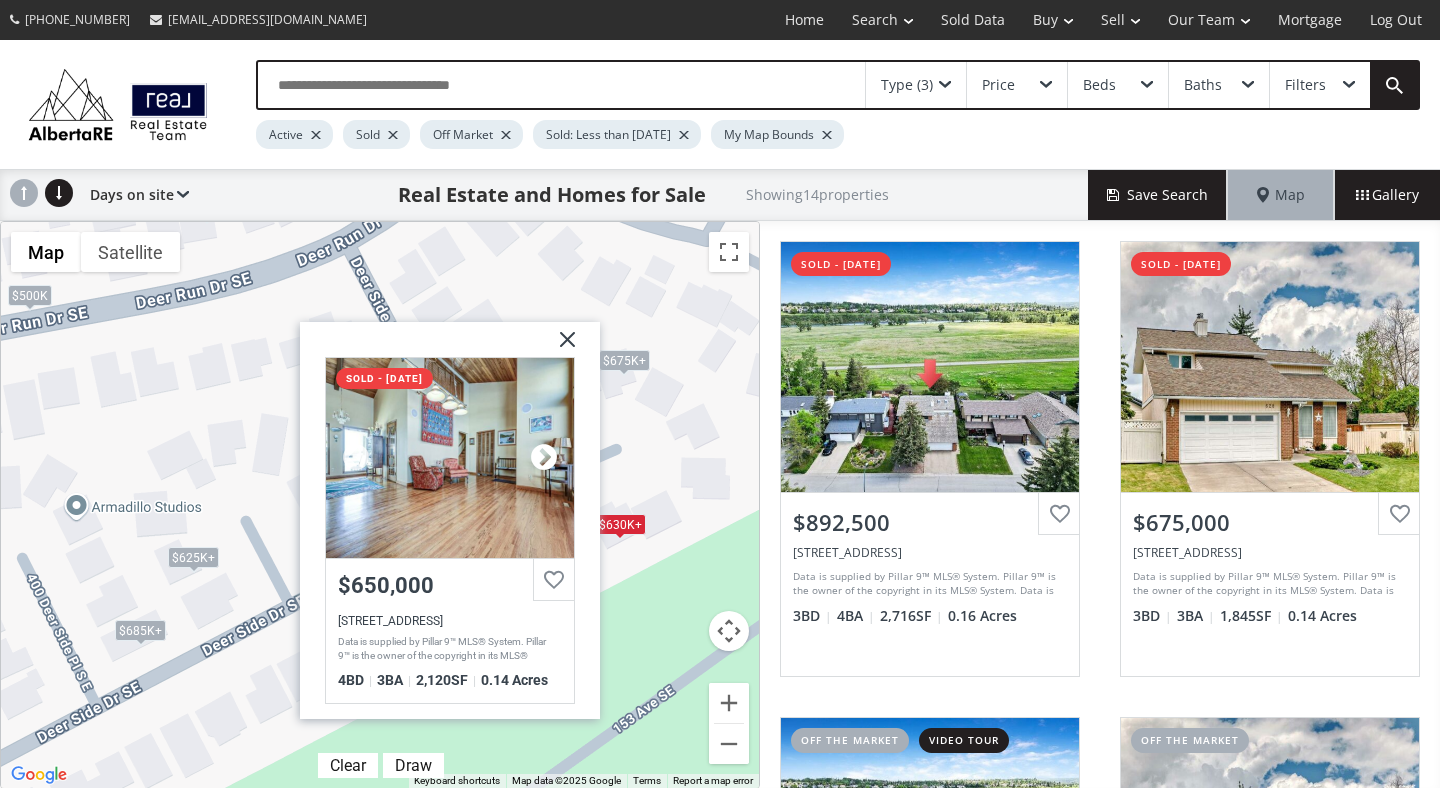 click at bounding box center [544, 458] 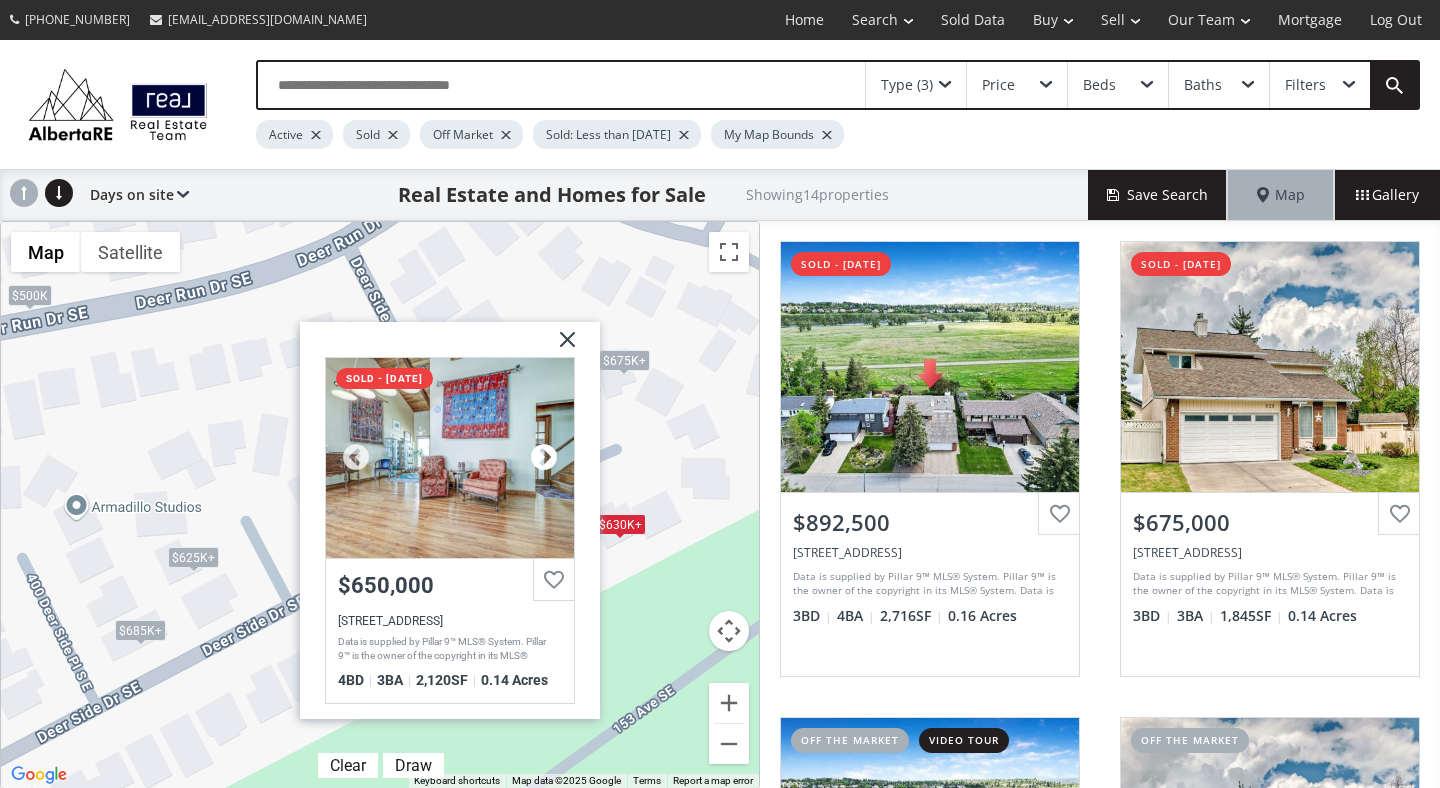 click at bounding box center (544, 458) 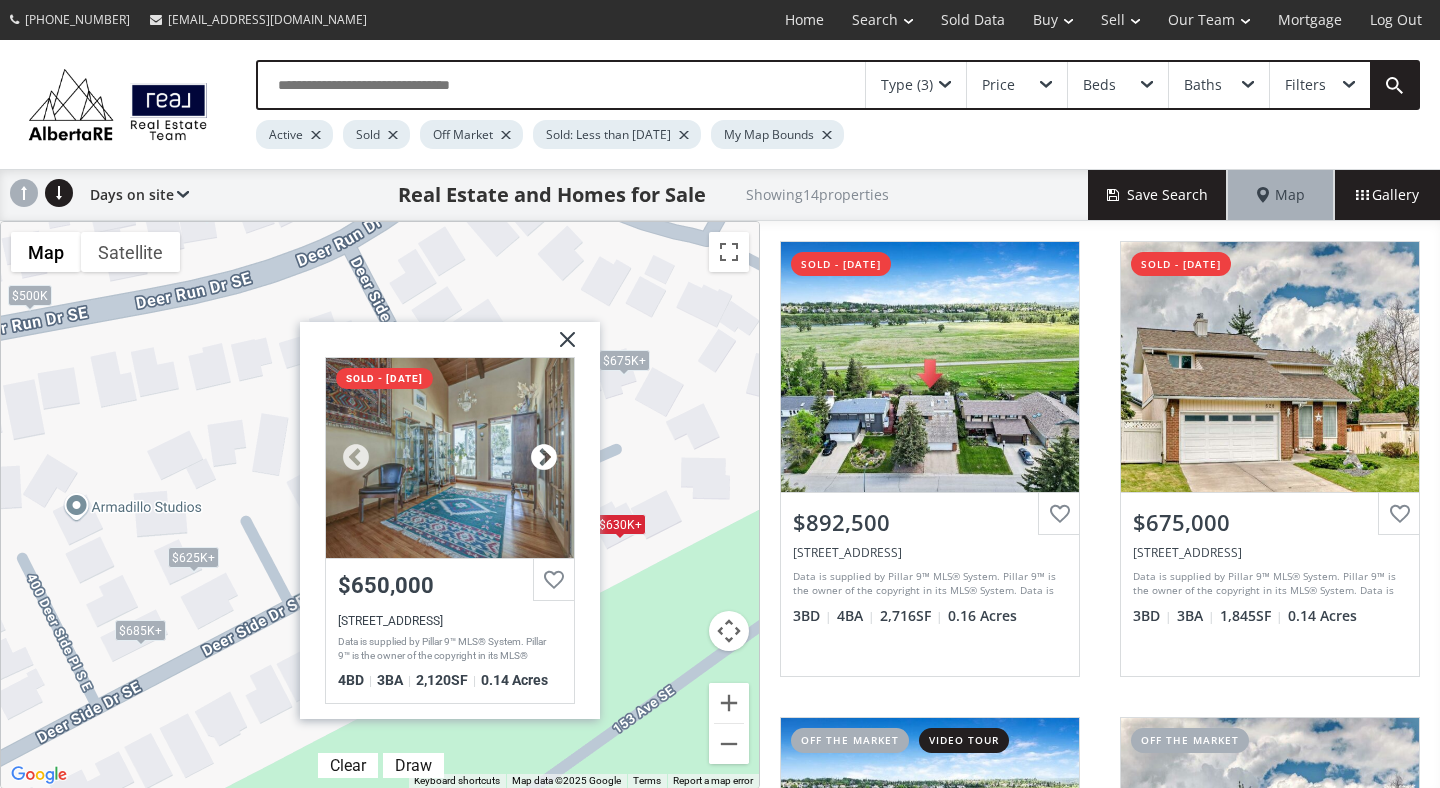 click at bounding box center [544, 458] 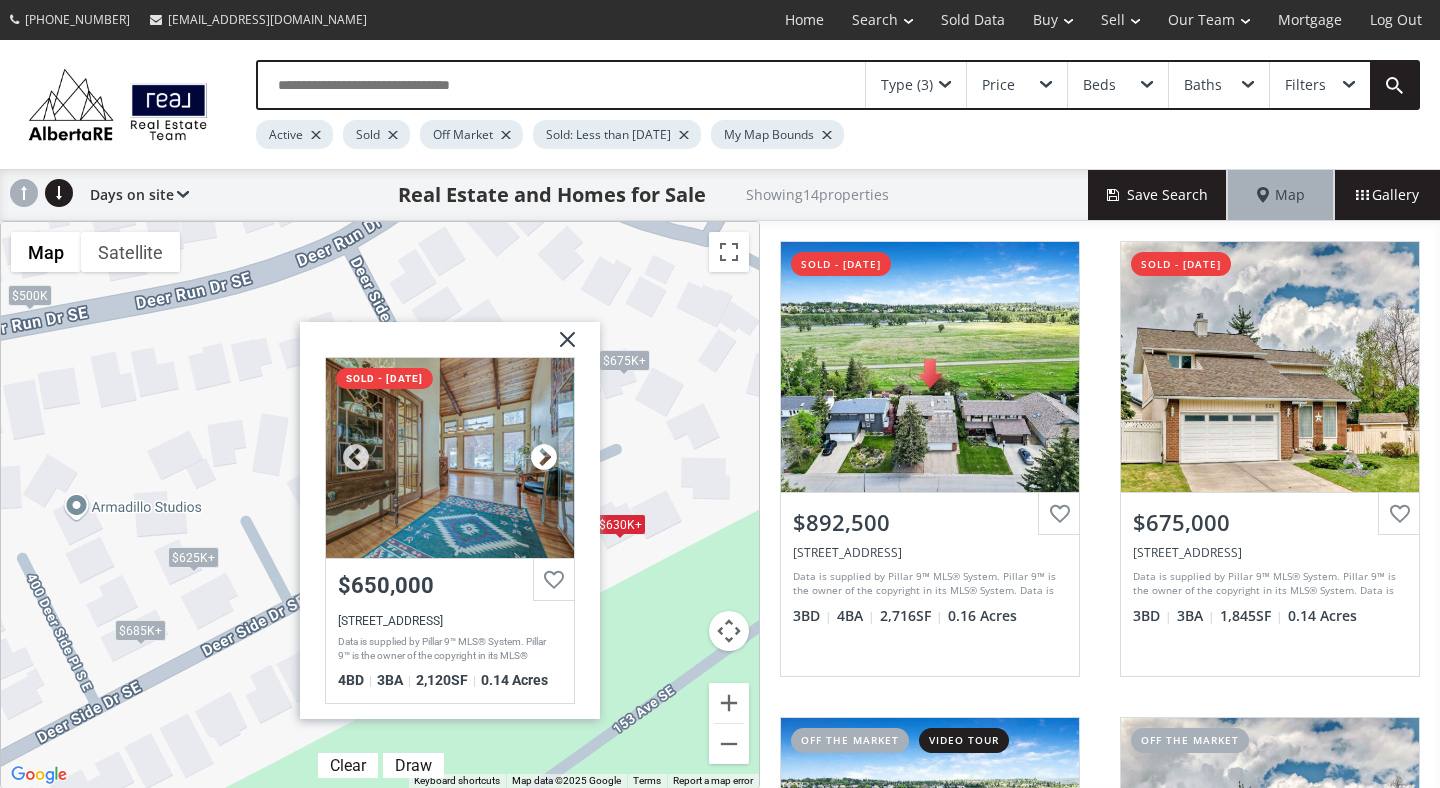 click at bounding box center [544, 458] 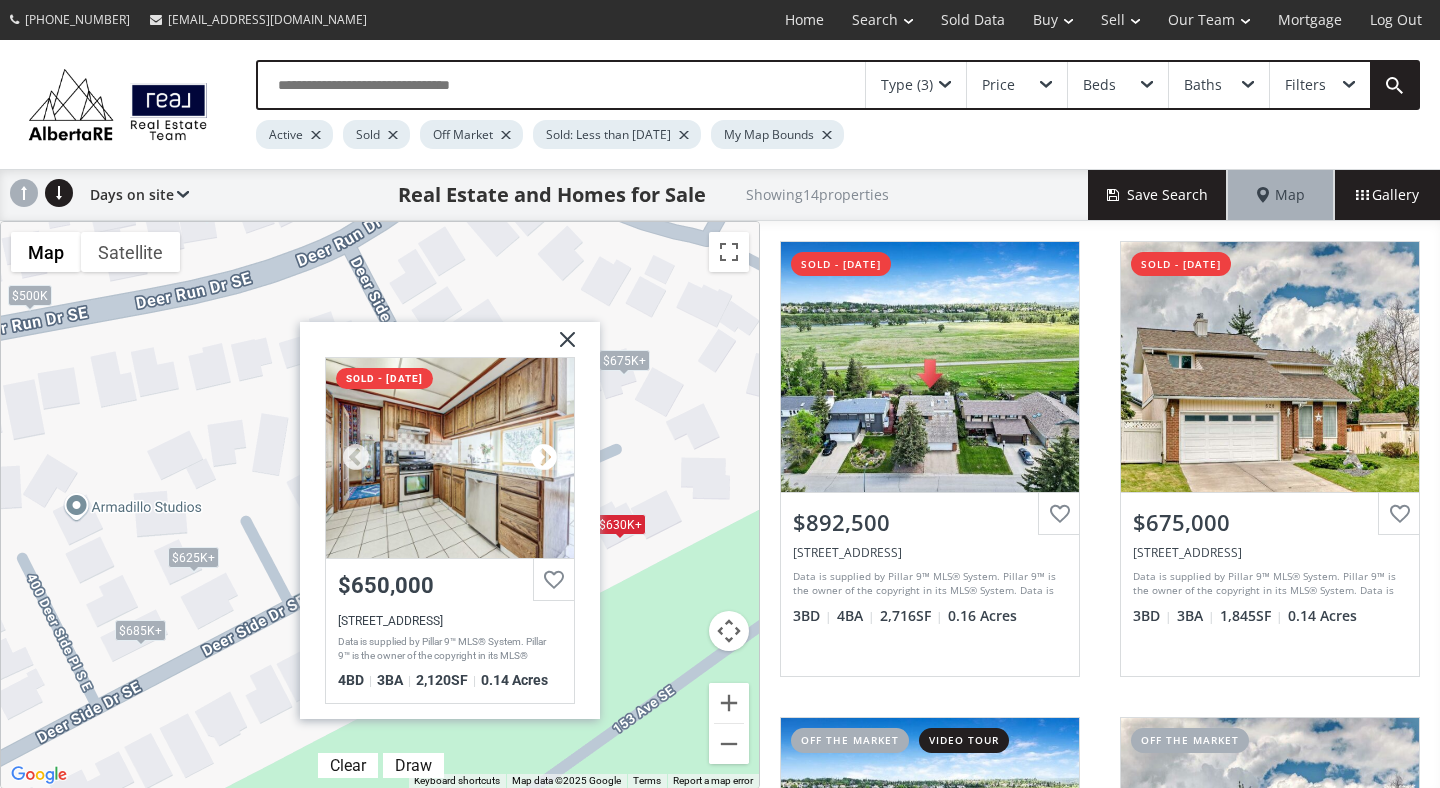 click at bounding box center [544, 458] 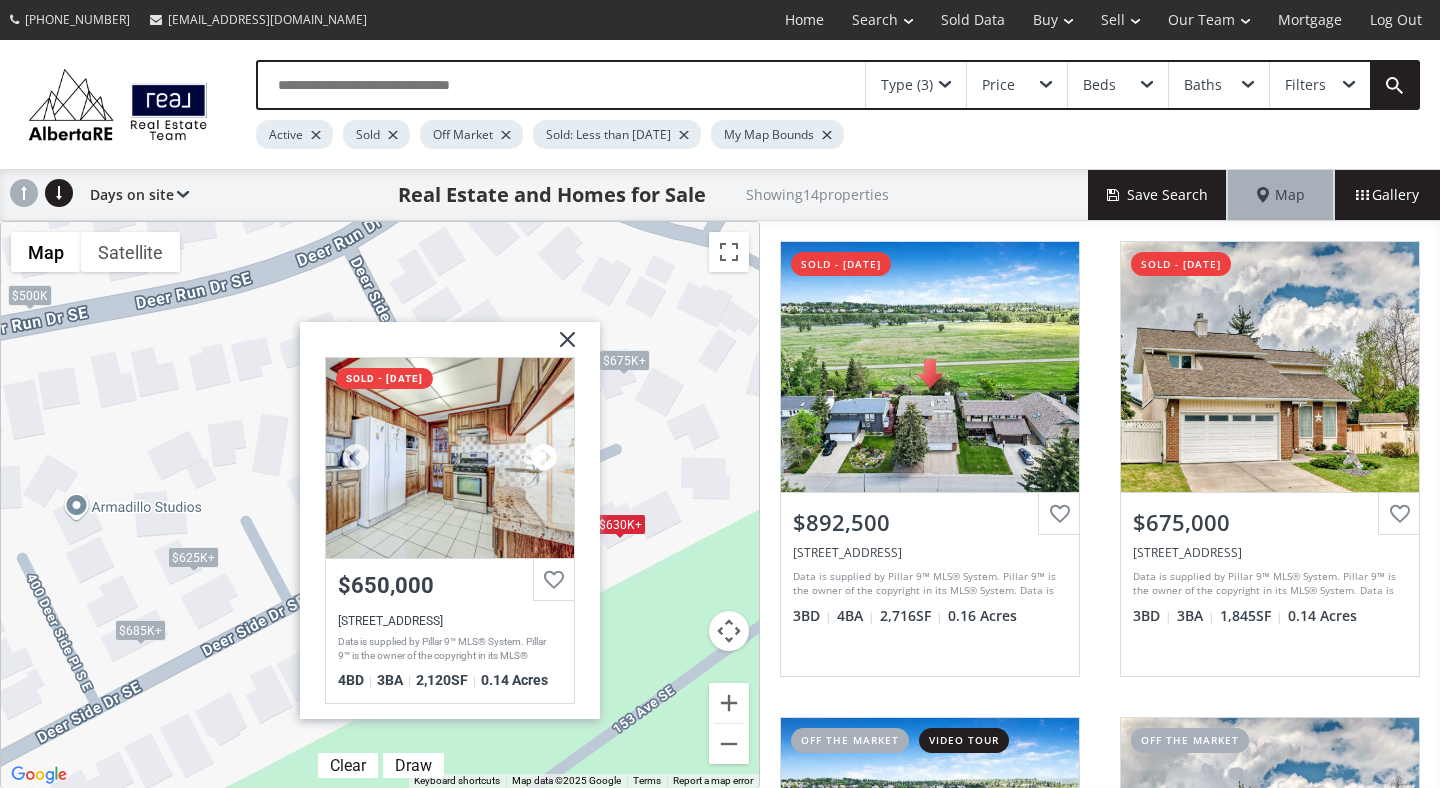 click at bounding box center (544, 458) 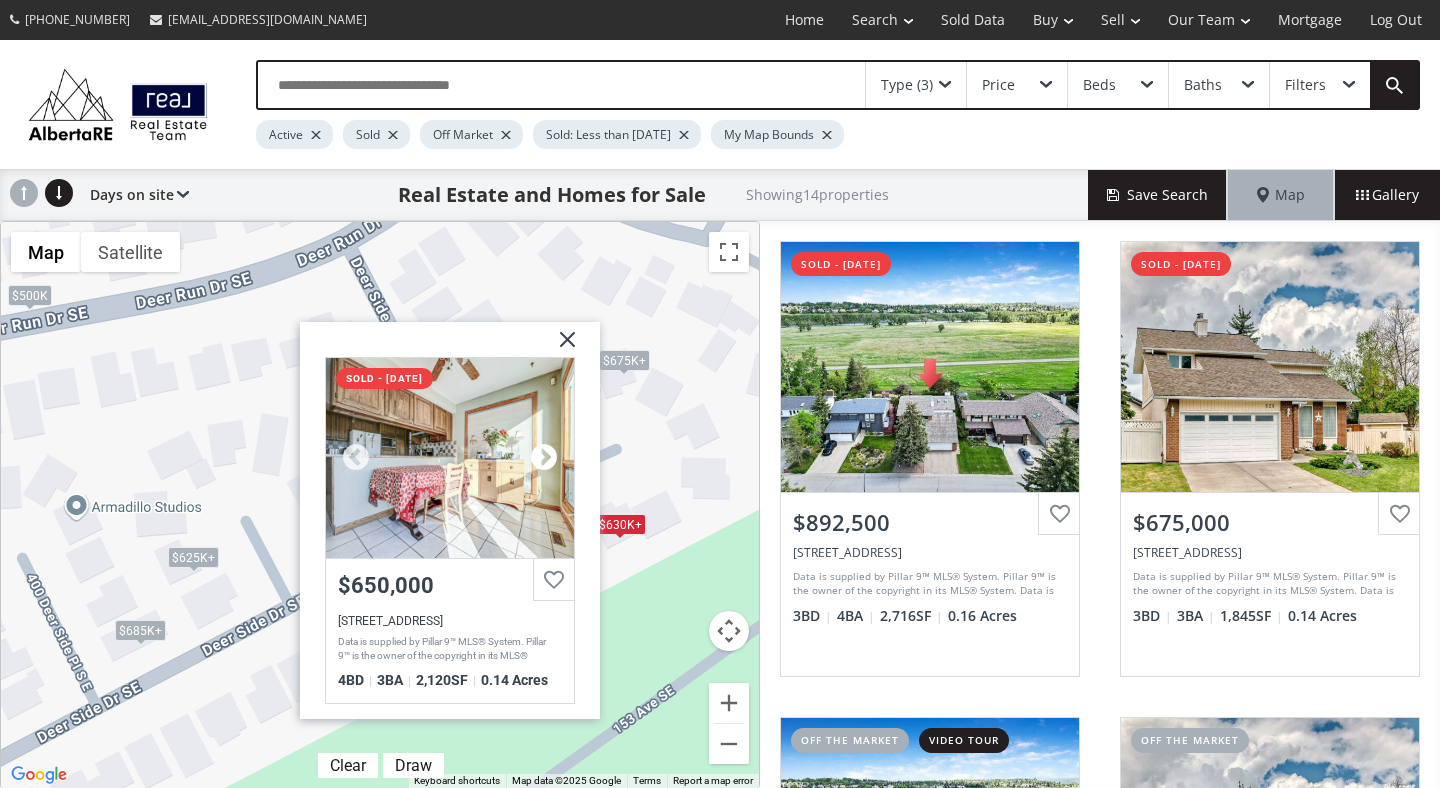 click at bounding box center [544, 458] 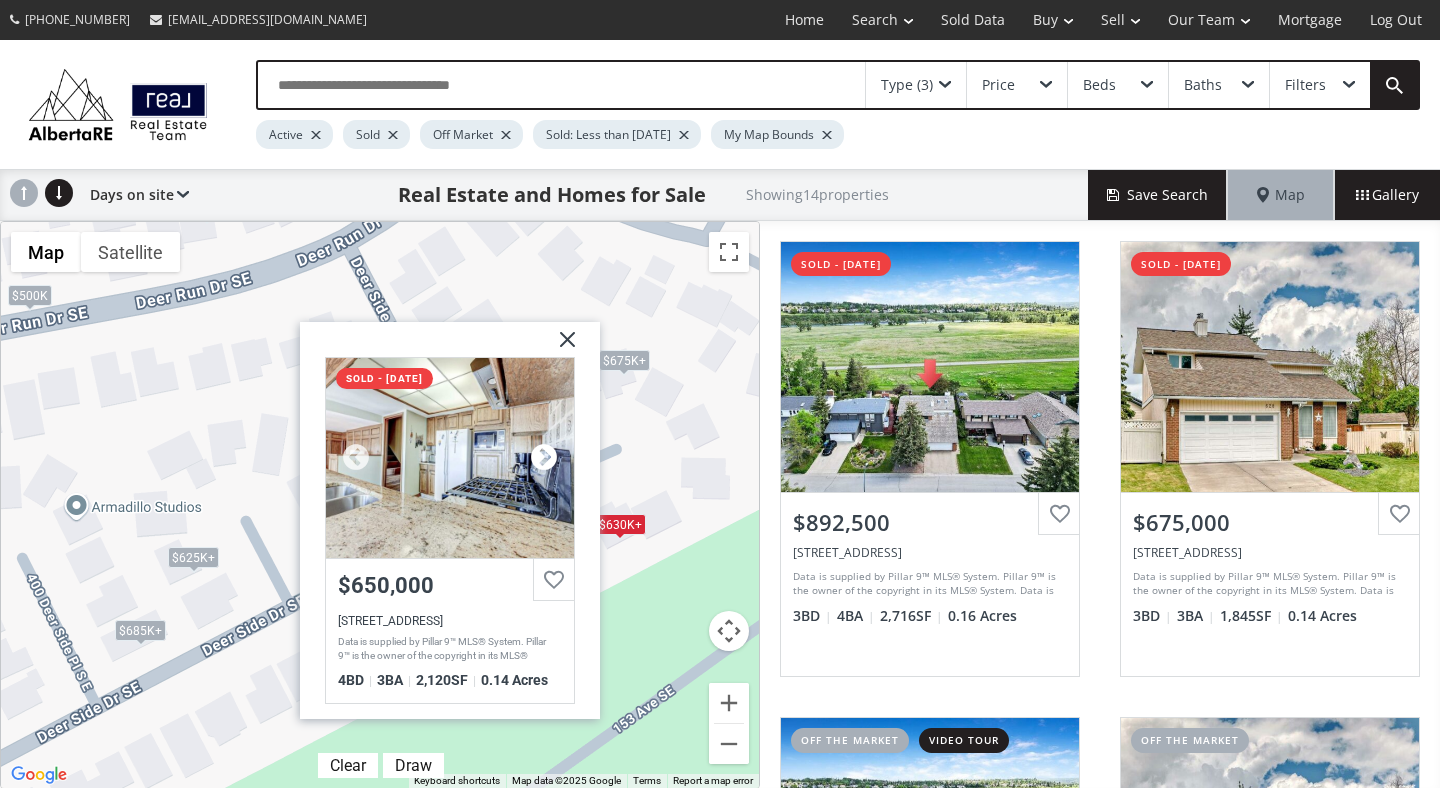 click at bounding box center (544, 458) 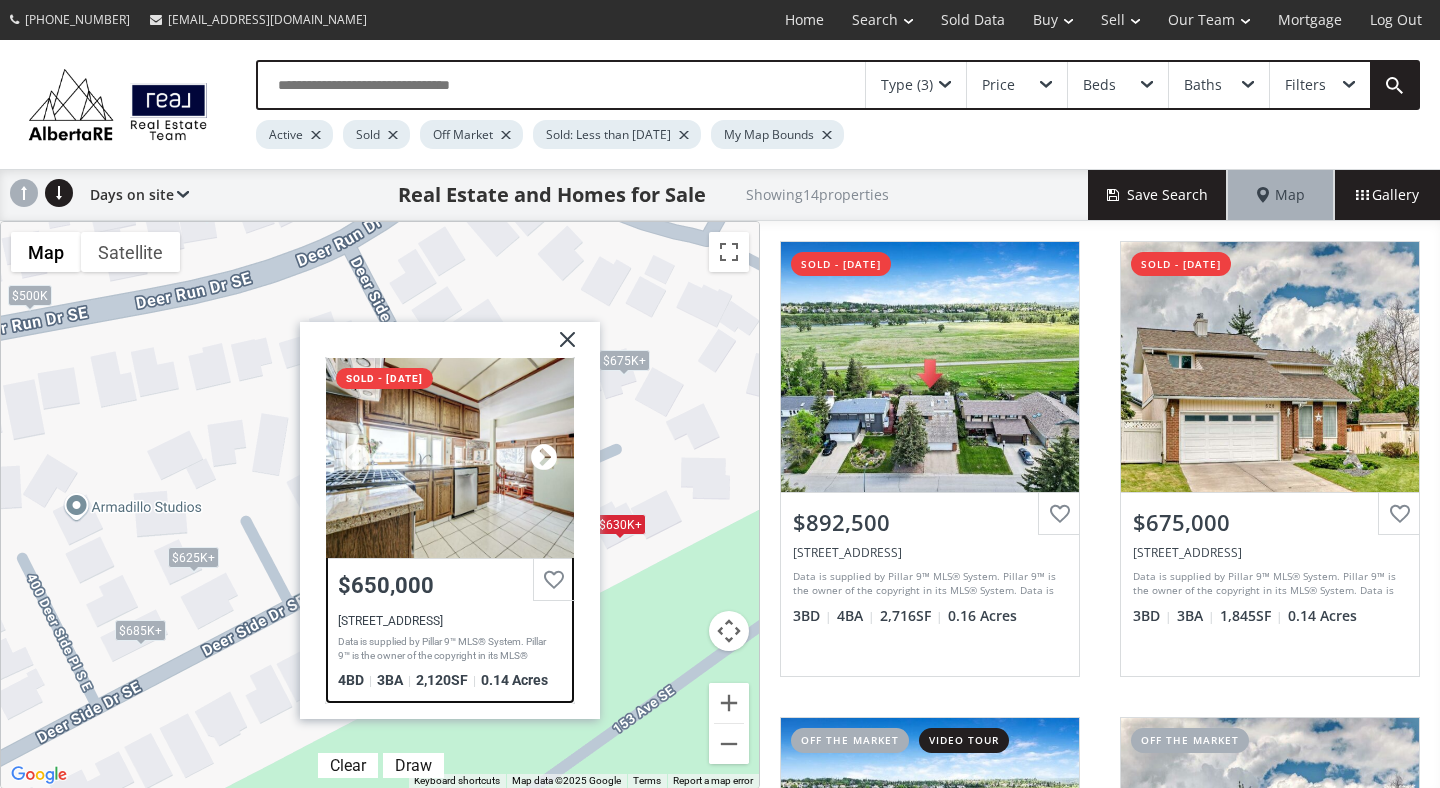 click at bounding box center (544, 458) 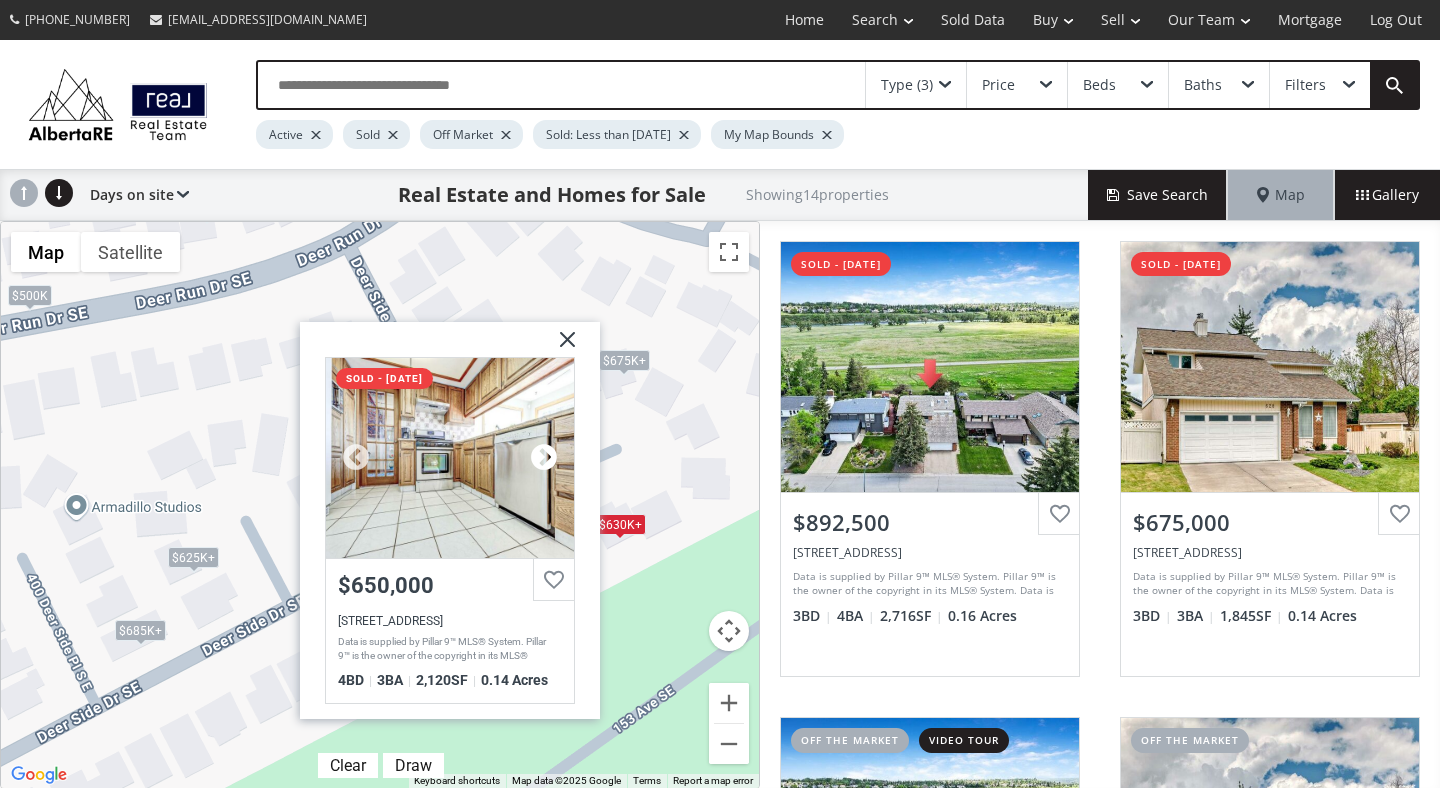 click at bounding box center (544, 458) 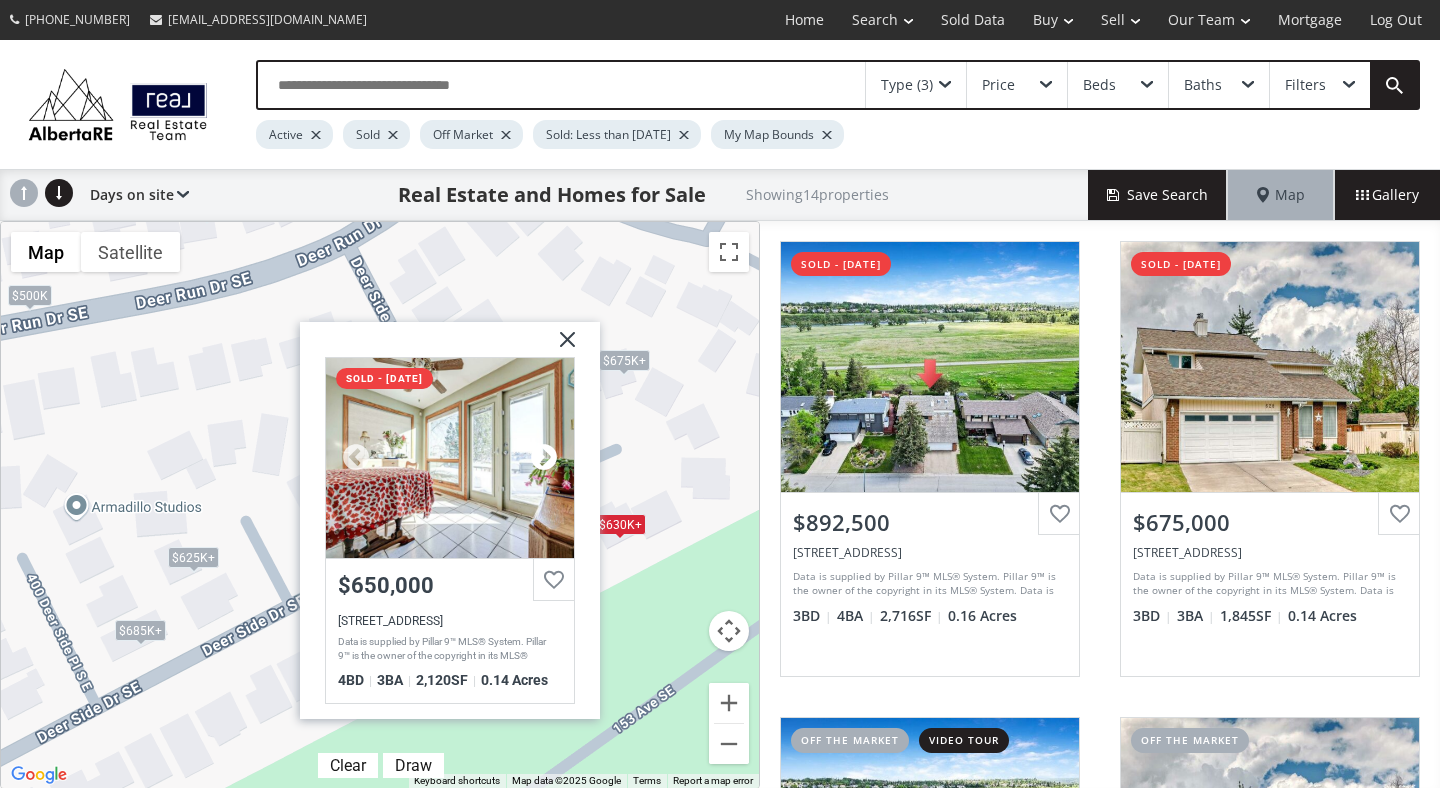 click at bounding box center (544, 458) 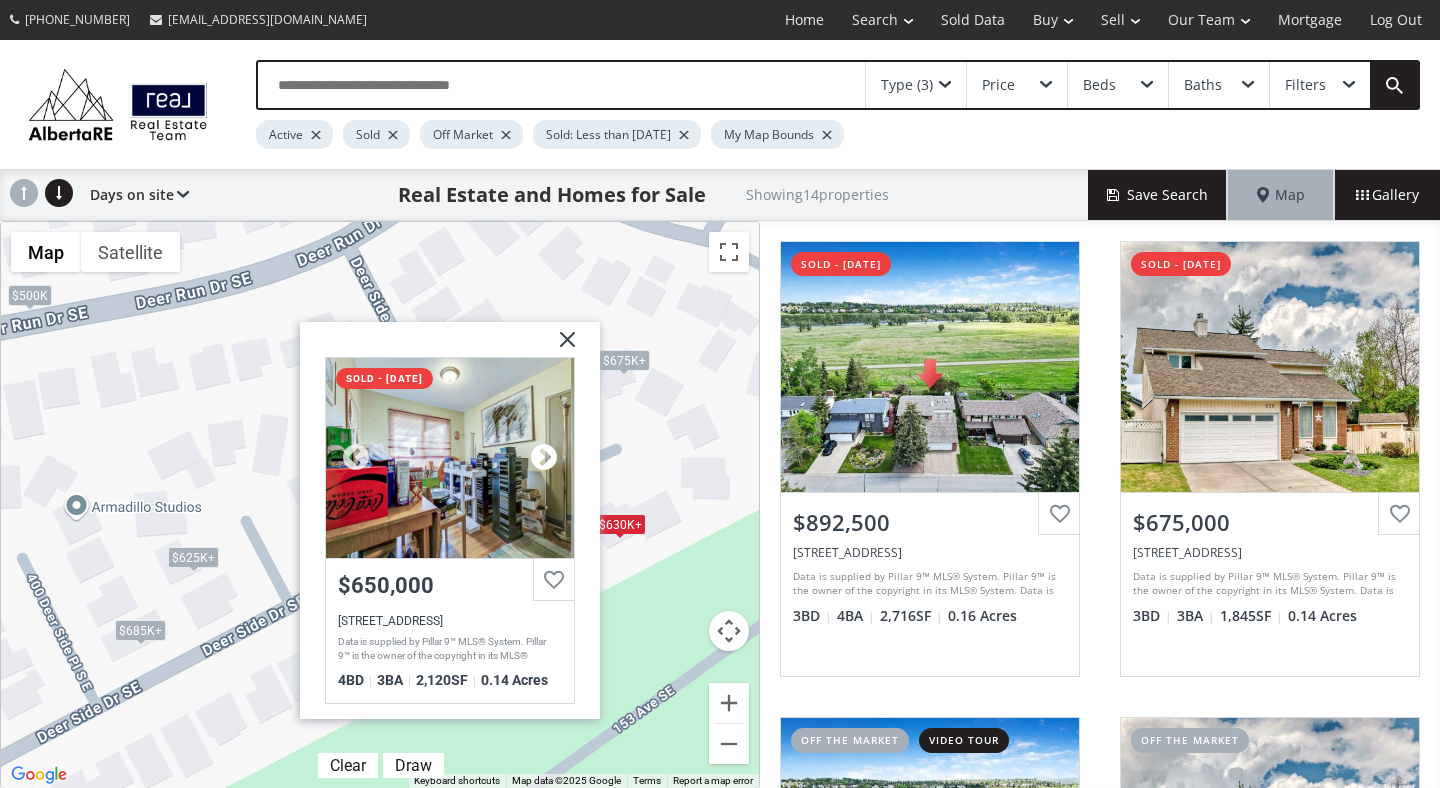 click at bounding box center [544, 458] 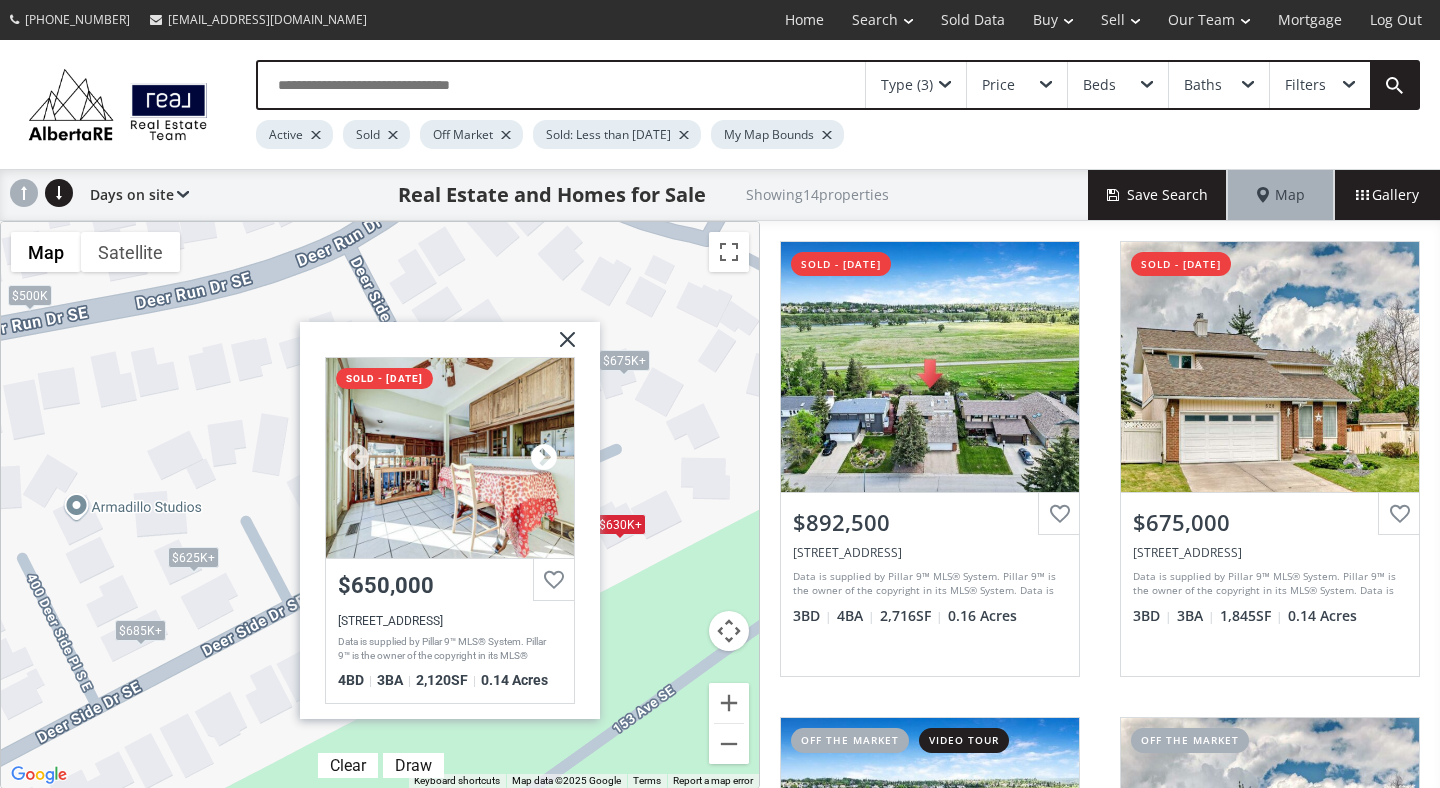 click at bounding box center (544, 458) 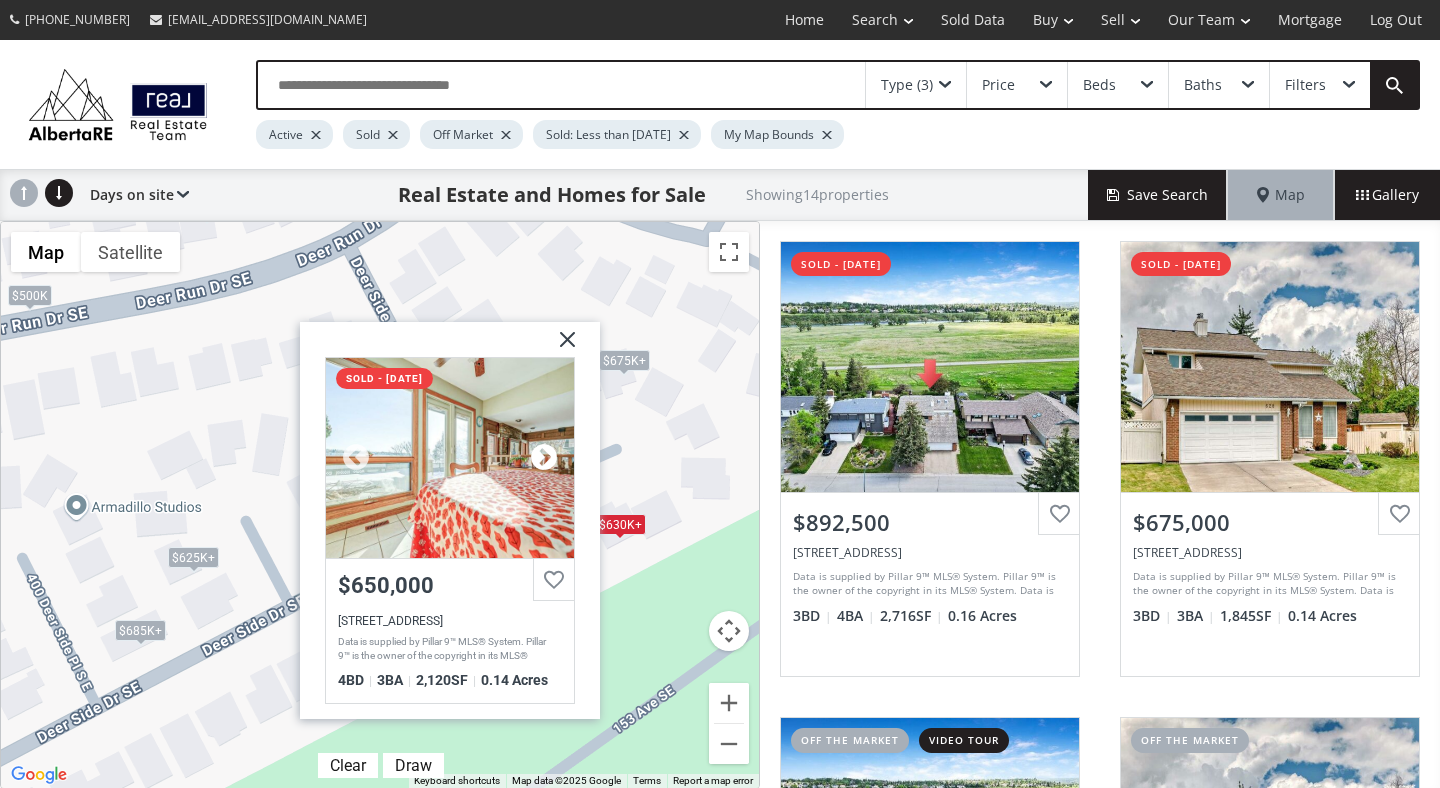 click at bounding box center [544, 458] 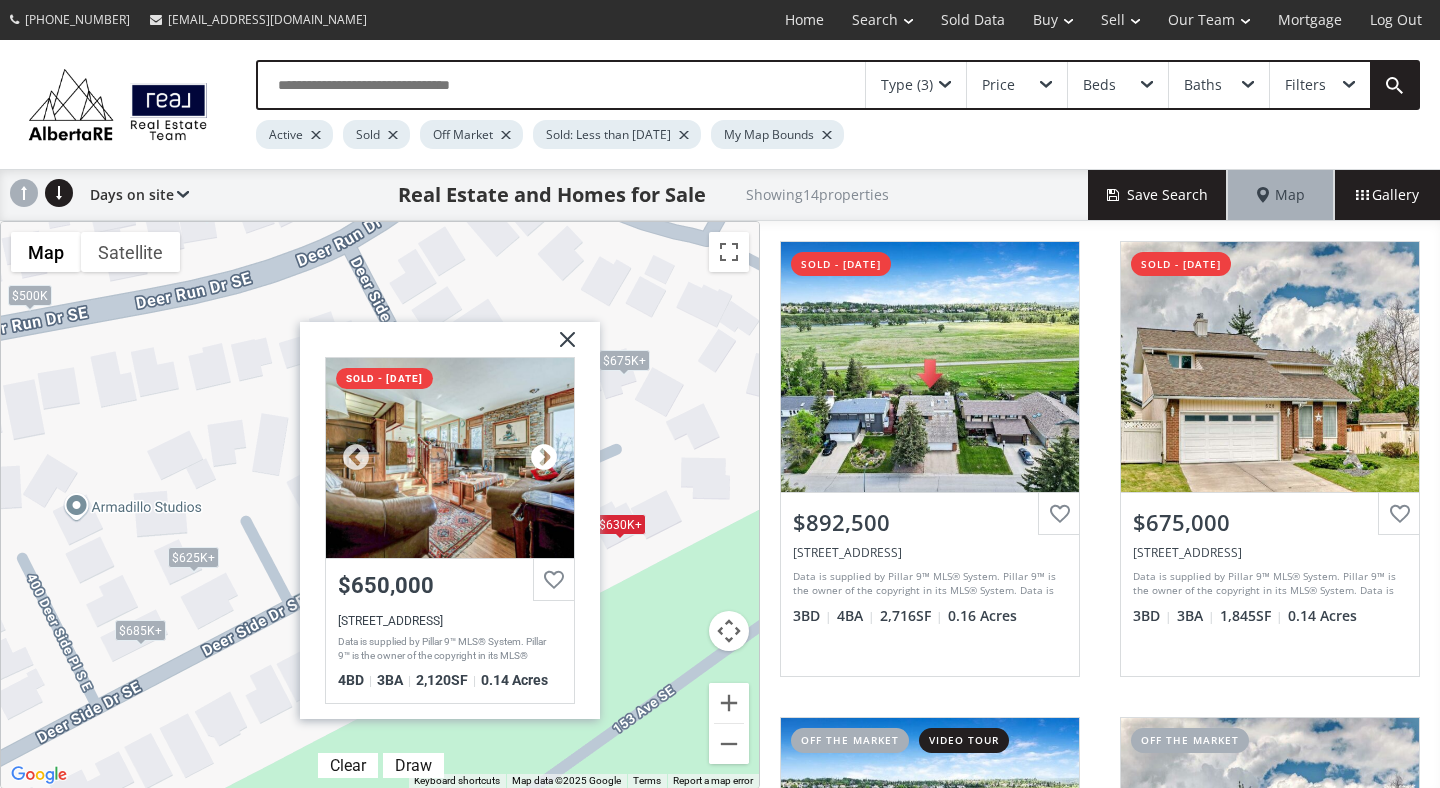 click at bounding box center [544, 458] 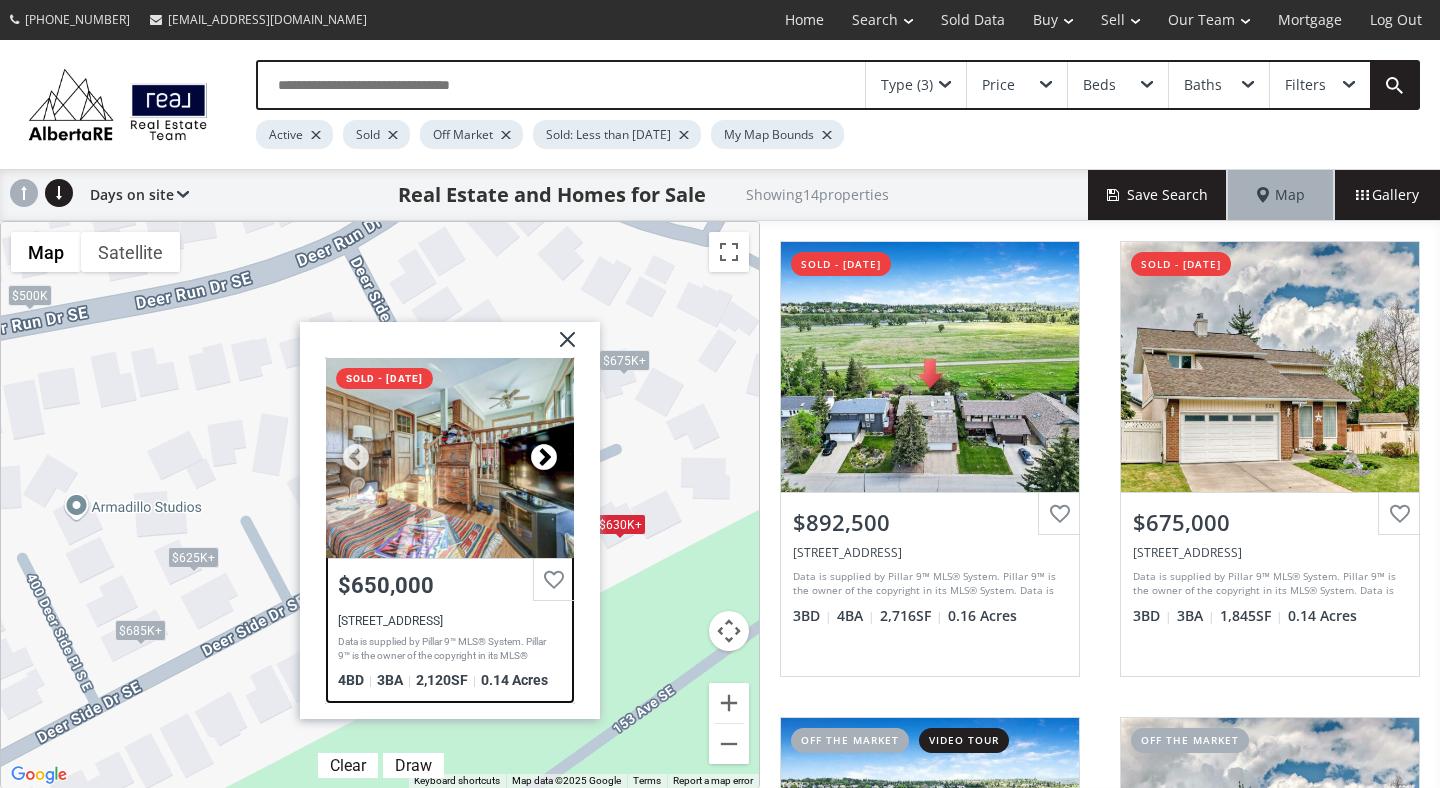 click at bounding box center [544, 458] 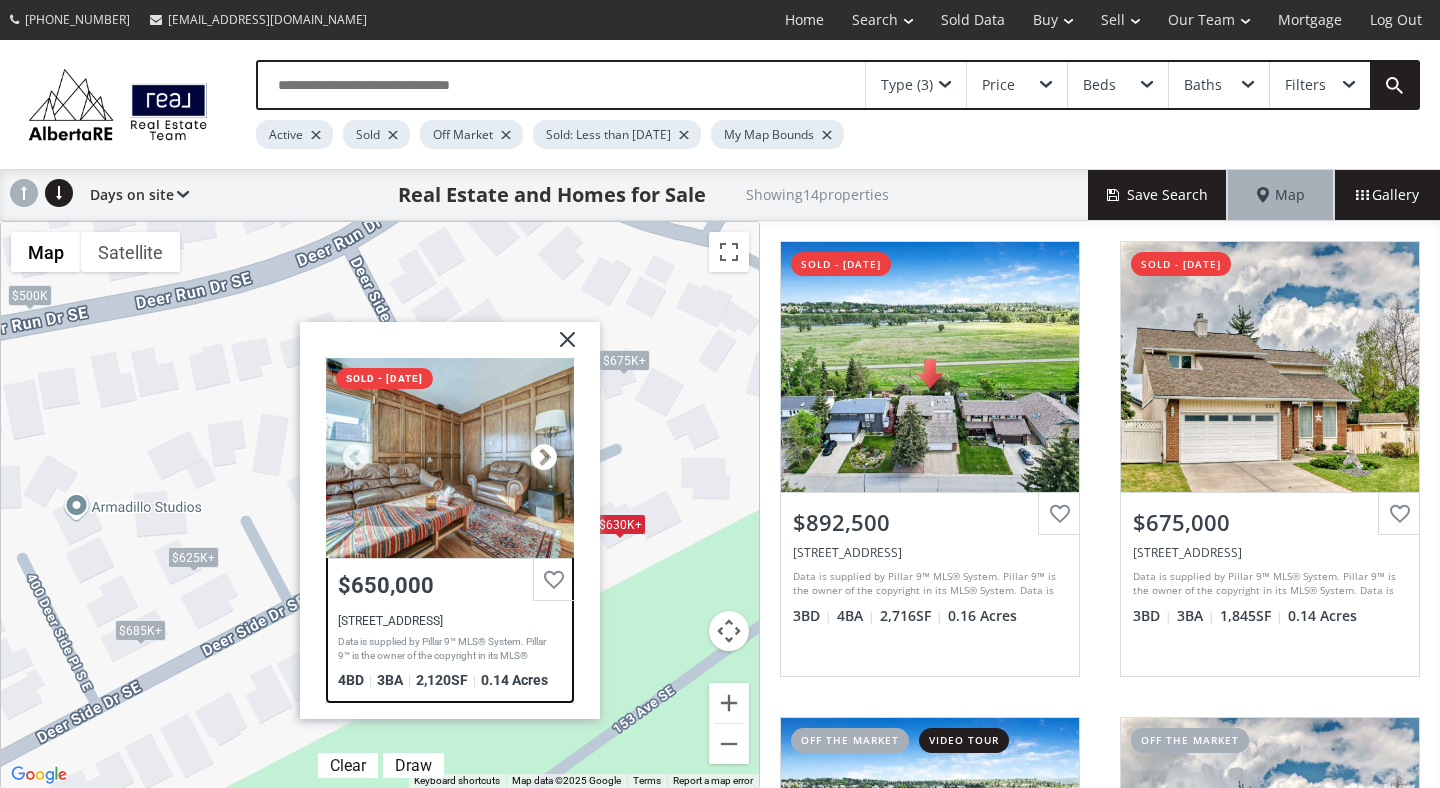 click at bounding box center [544, 458] 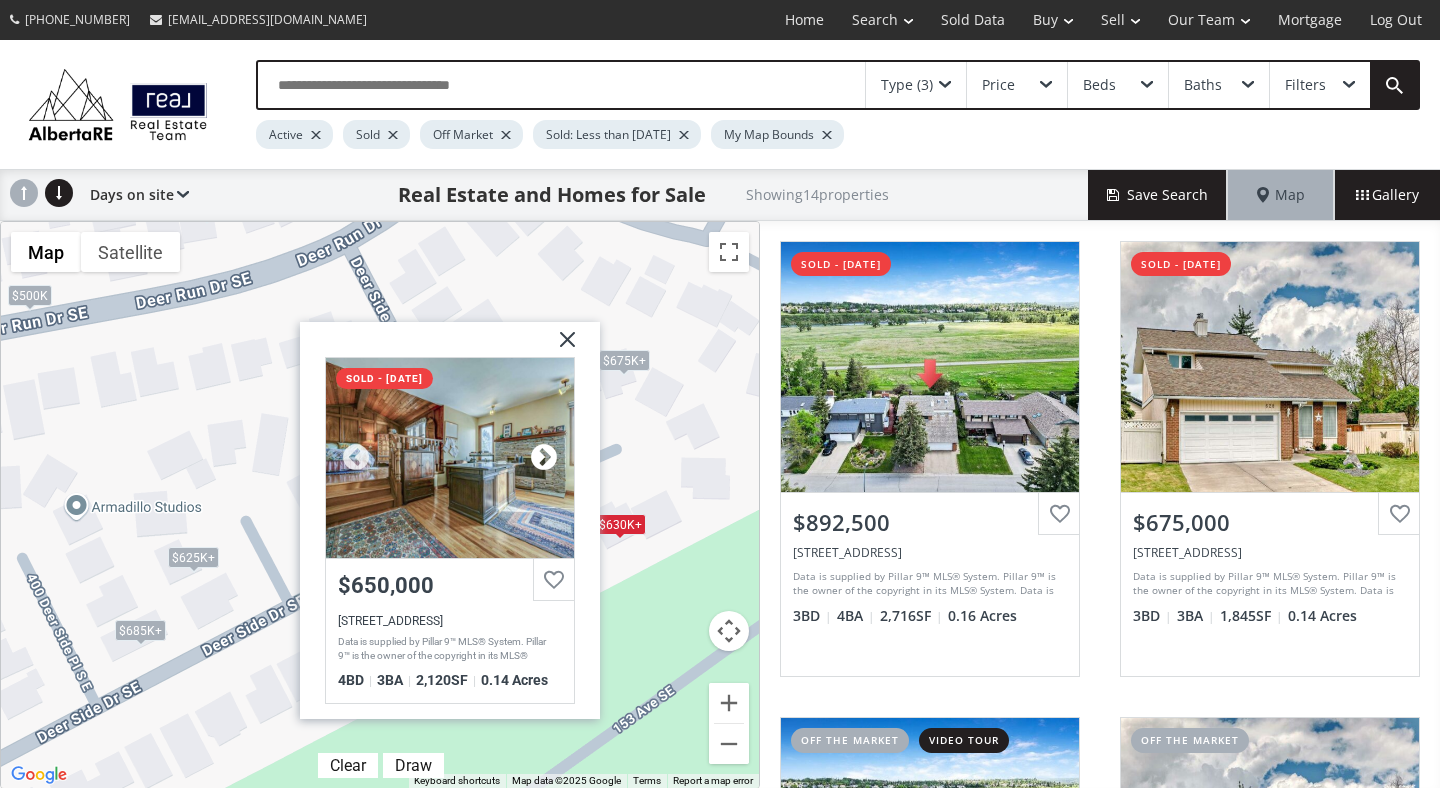 click at bounding box center (544, 458) 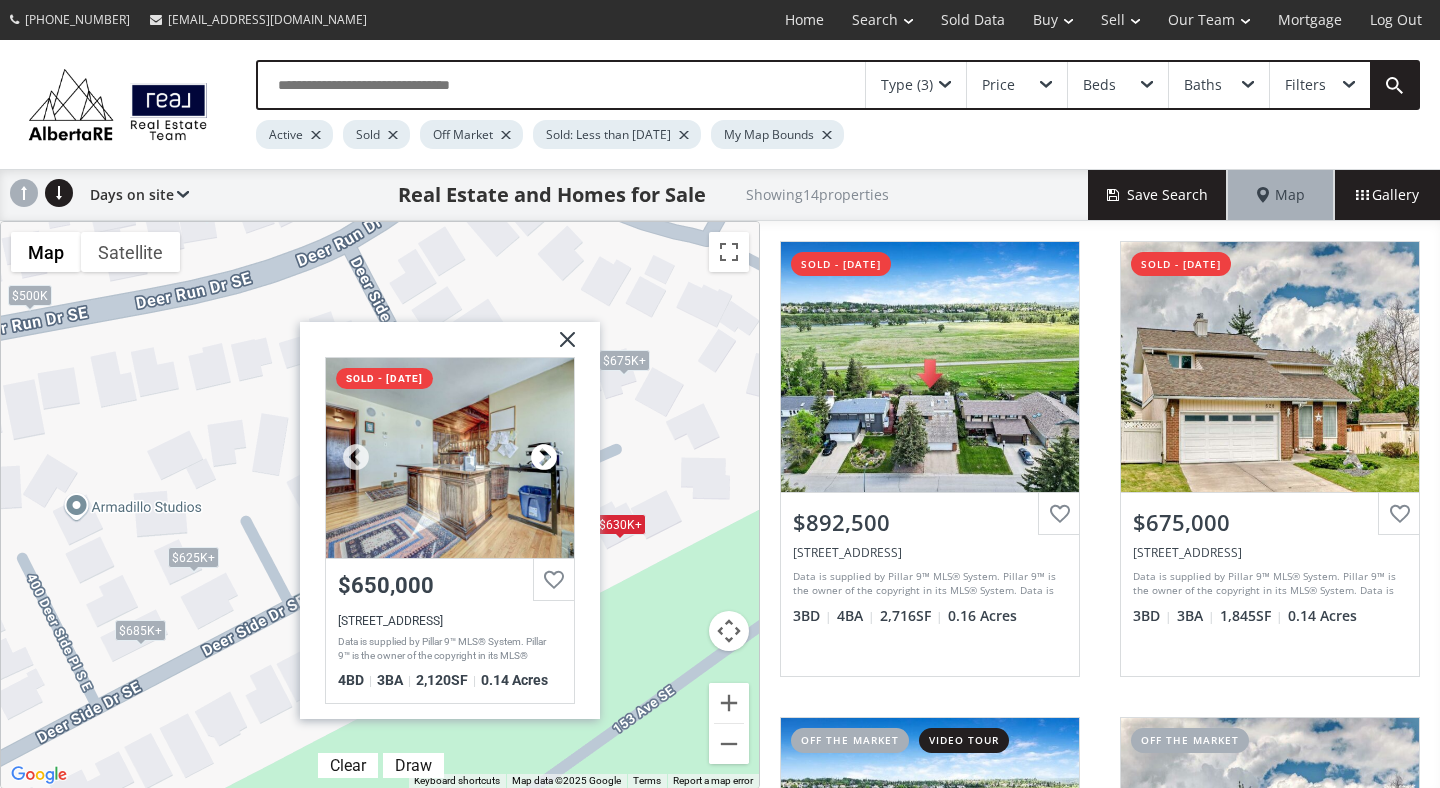 click at bounding box center [544, 458] 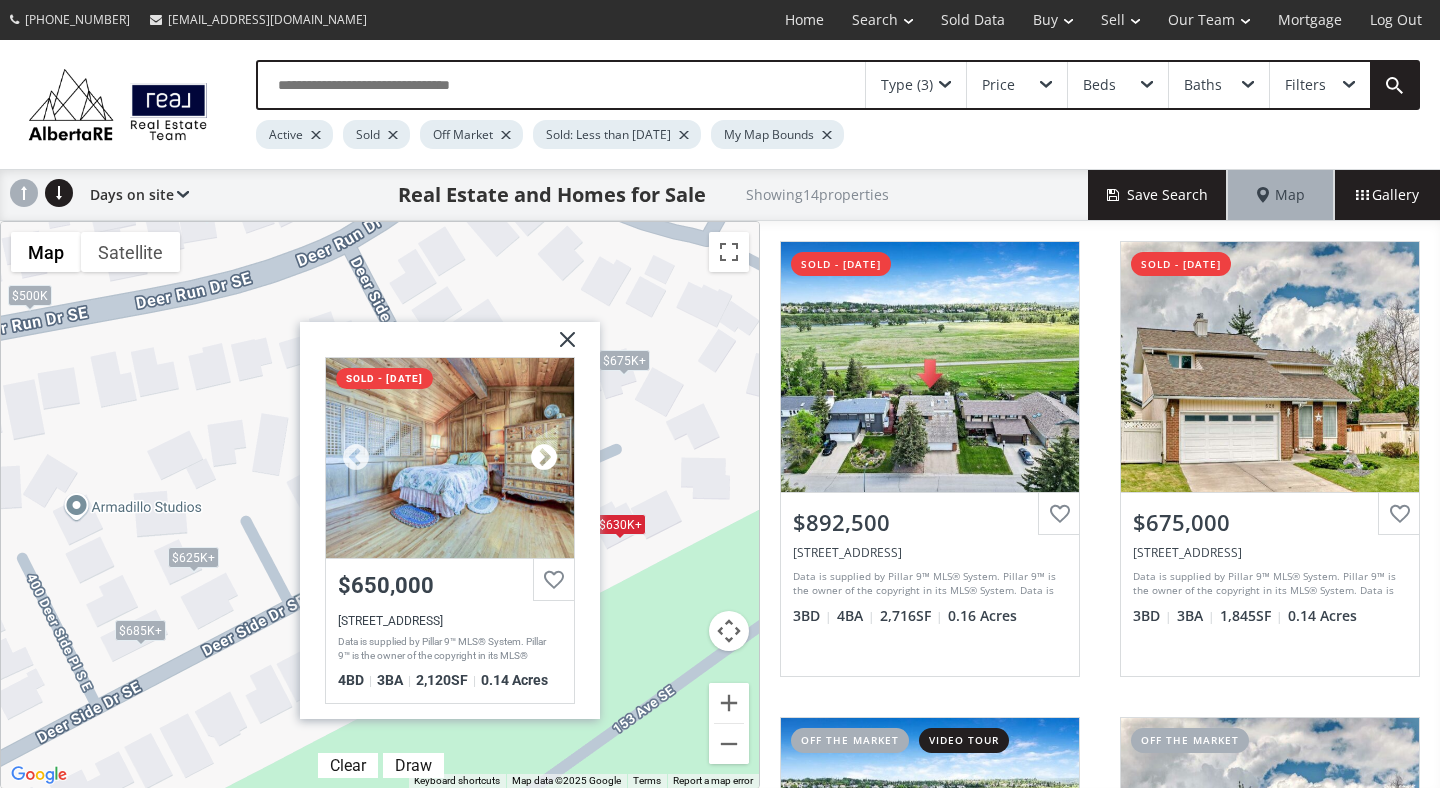 click at bounding box center (544, 458) 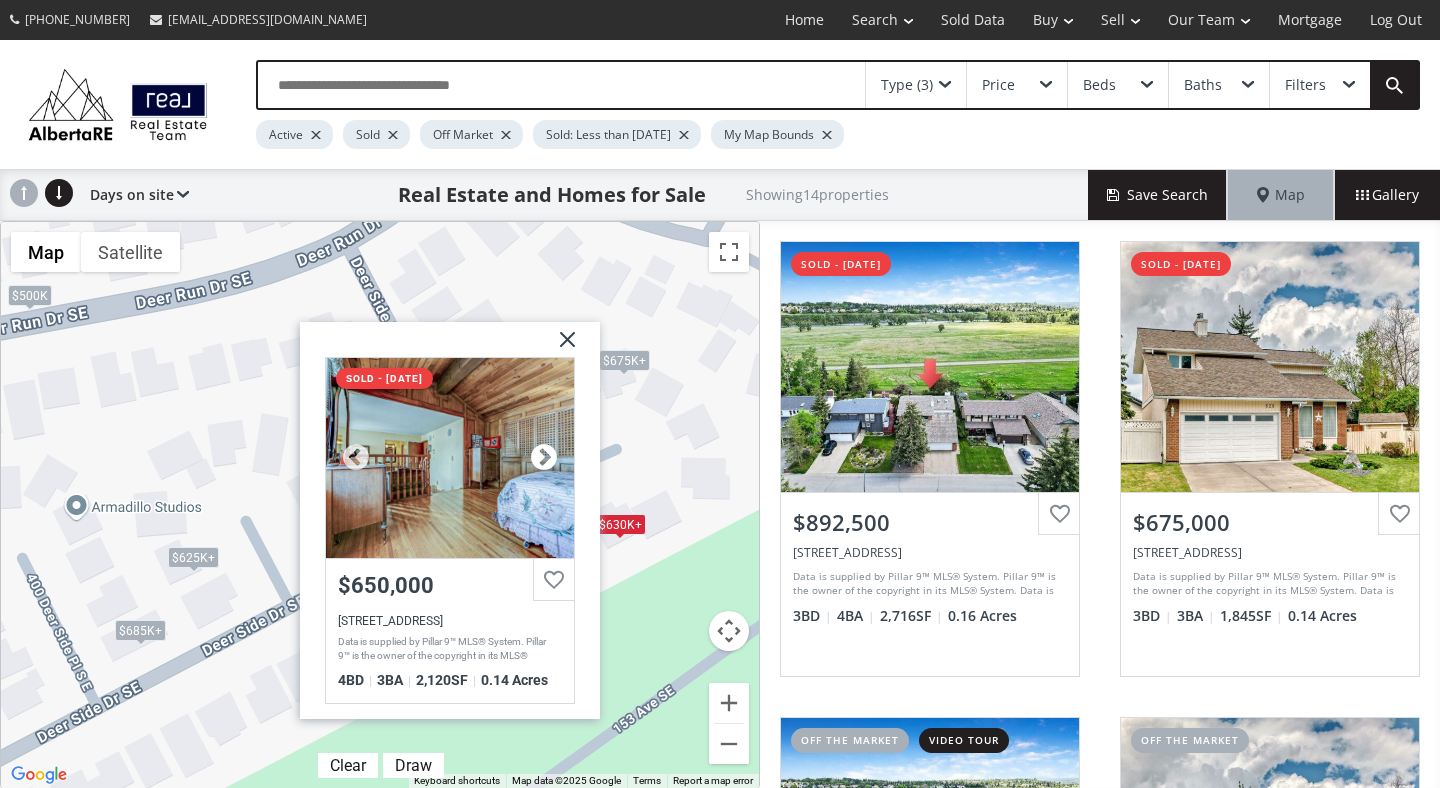 click at bounding box center [544, 458] 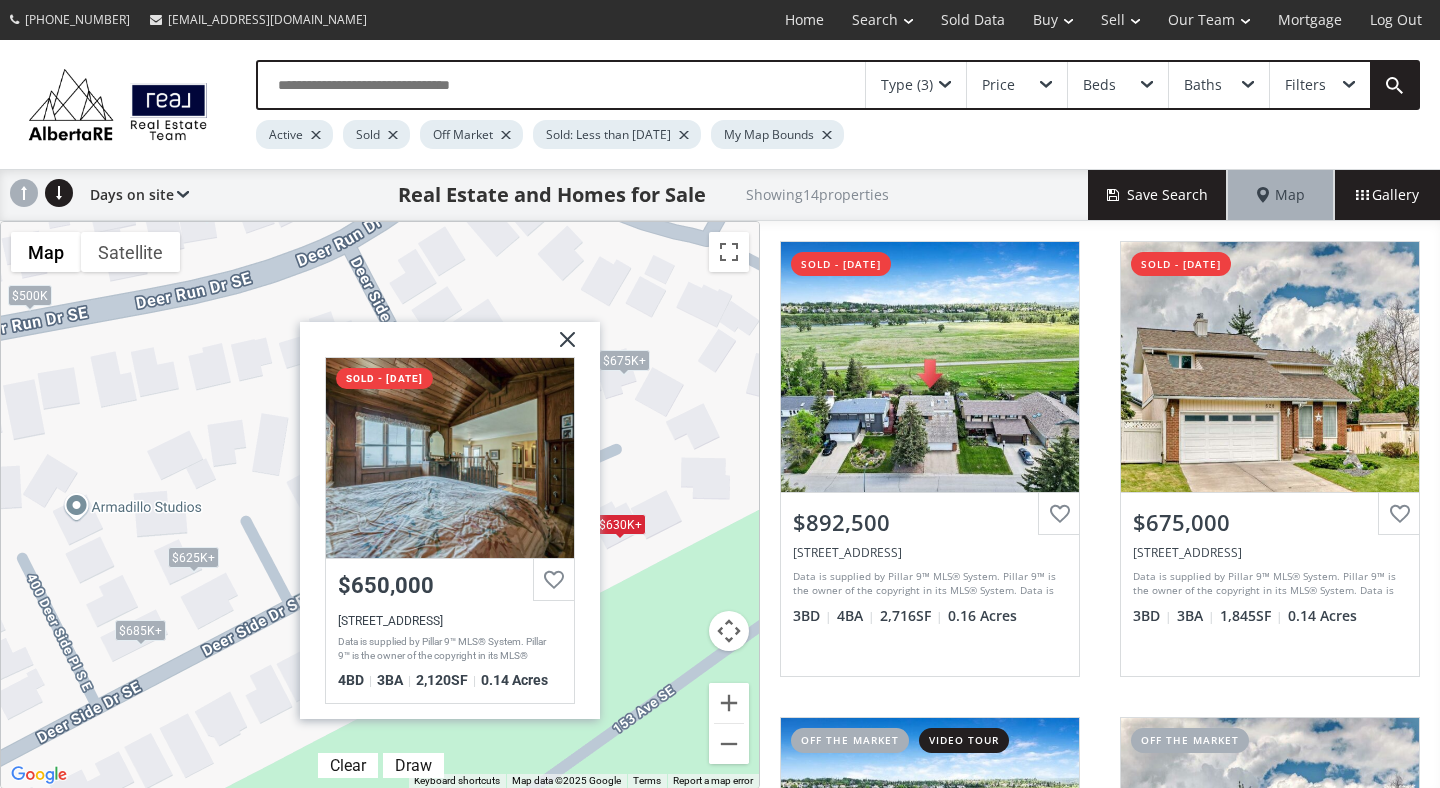 click at bounding box center [560, 347] 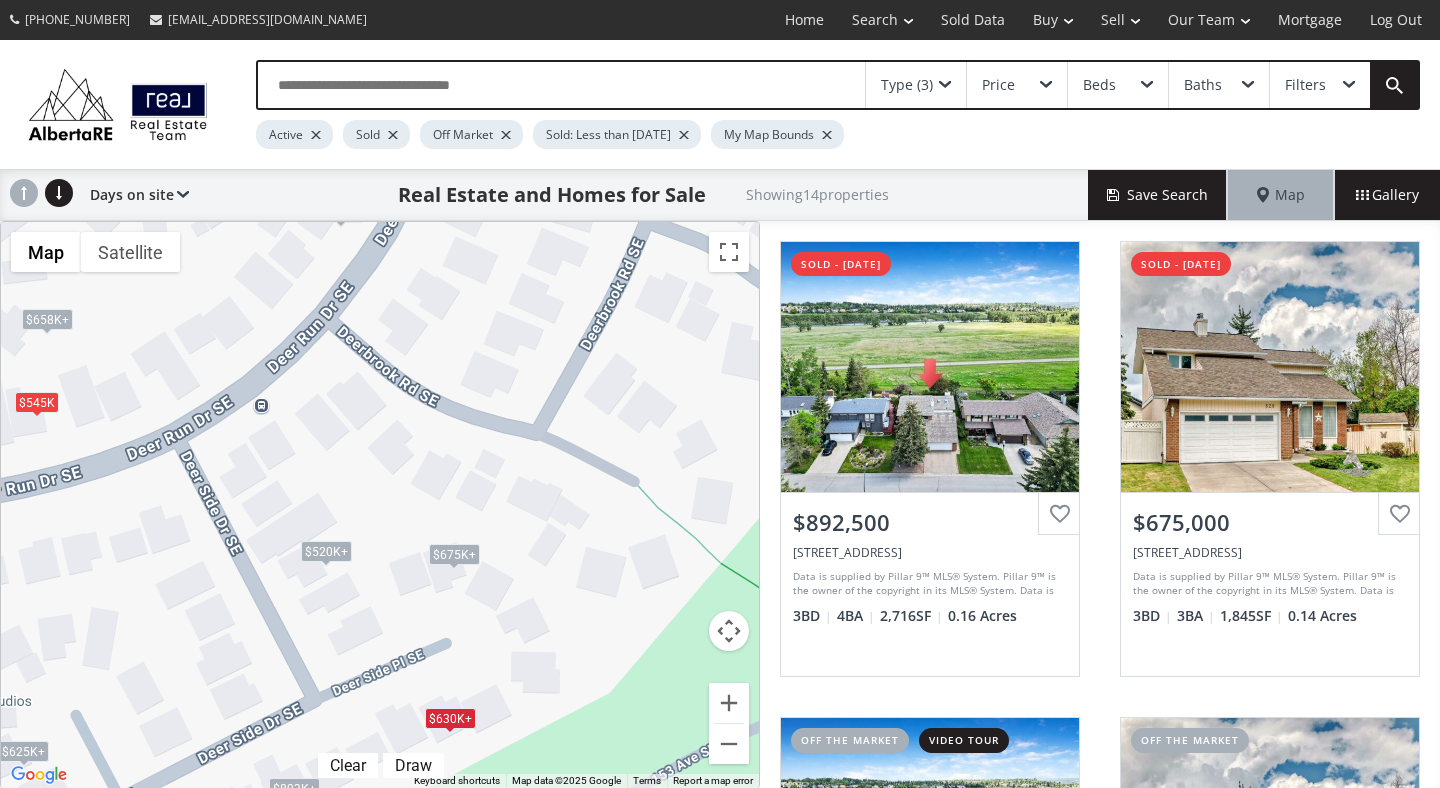 drag, startPoint x: 635, startPoint y: 473, endPoint x: 458, endPoint y: 667, distance: 262.61188 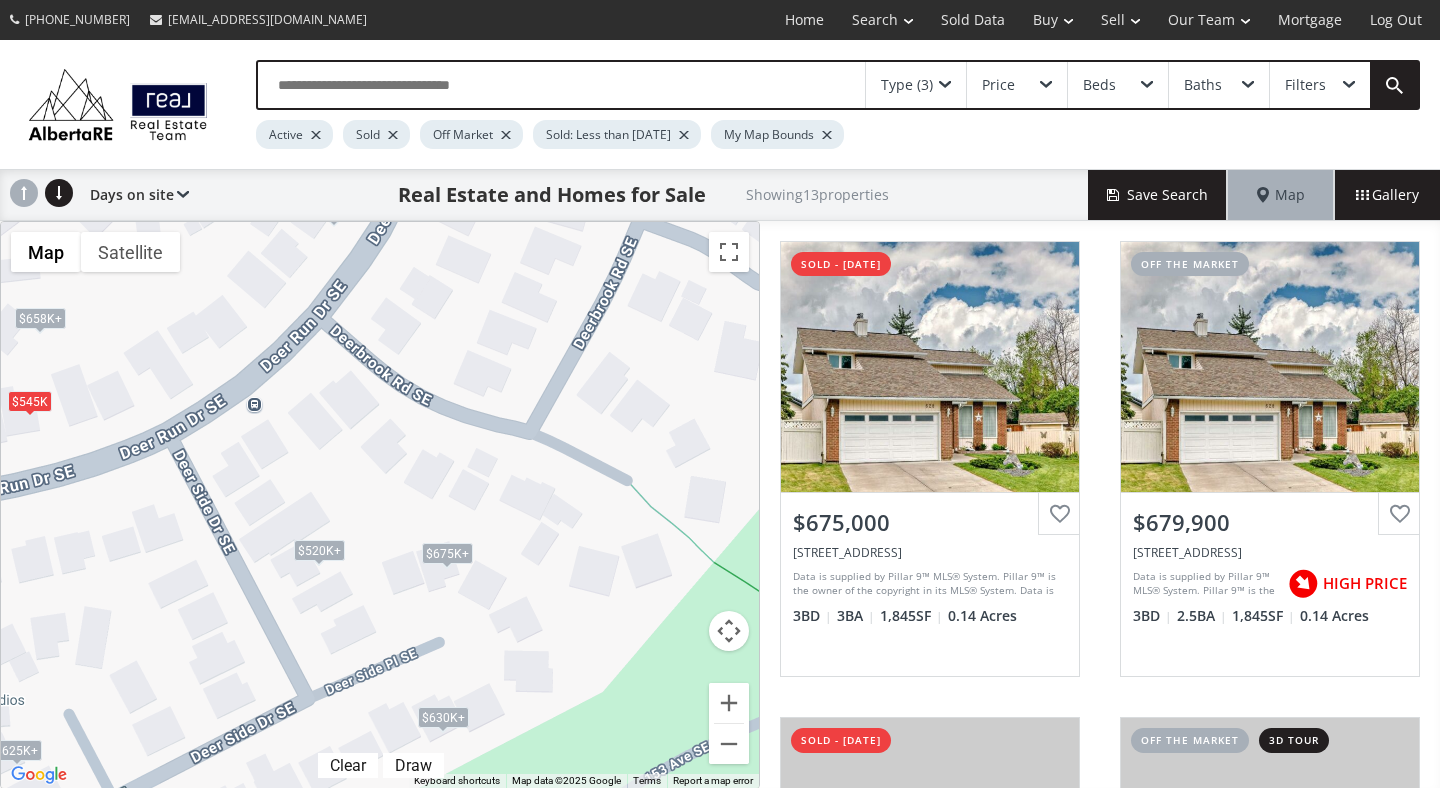 click on "$630K+" at bounding box center [443, 716] 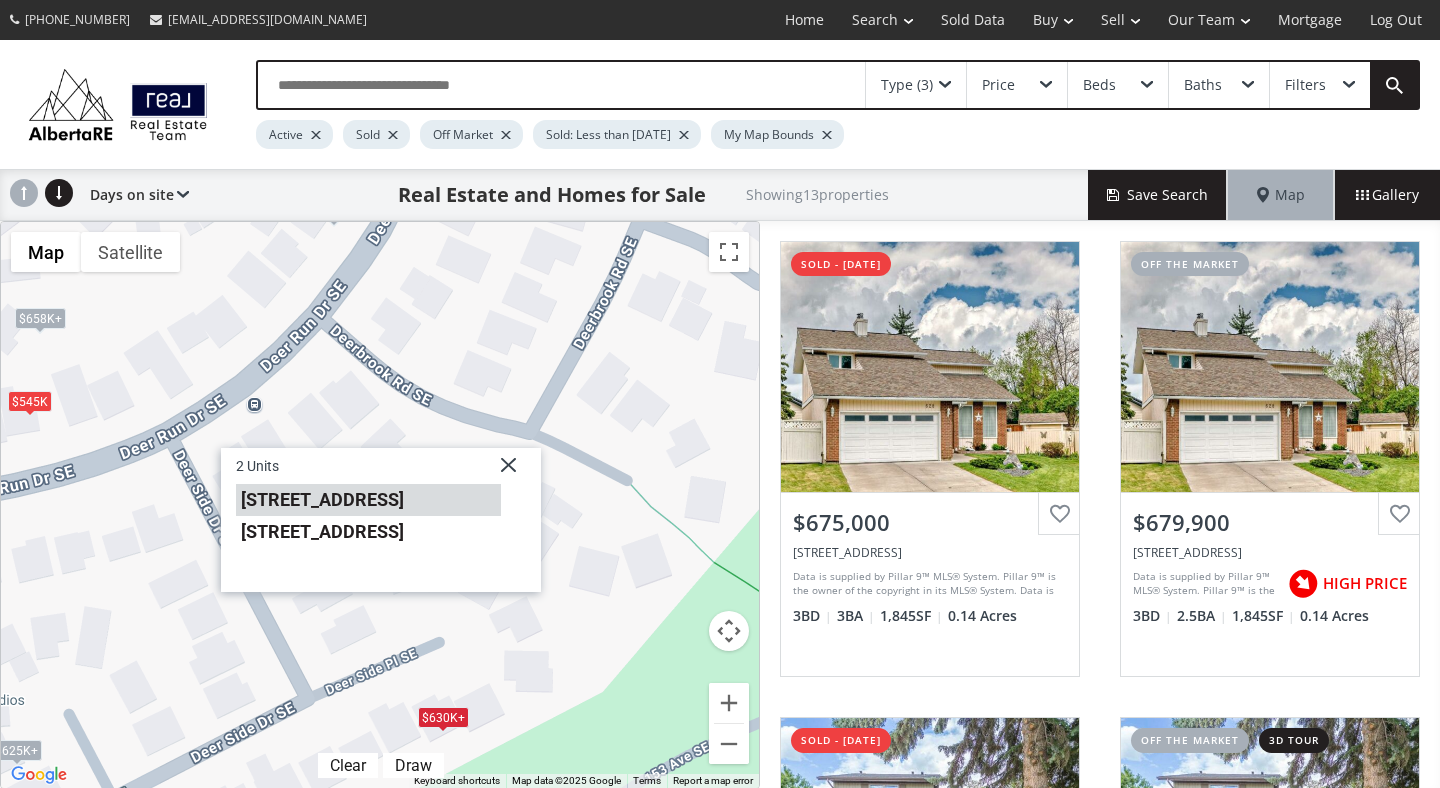 click on "[STREET_ADDRESS]" at bounding box center [368, 499] 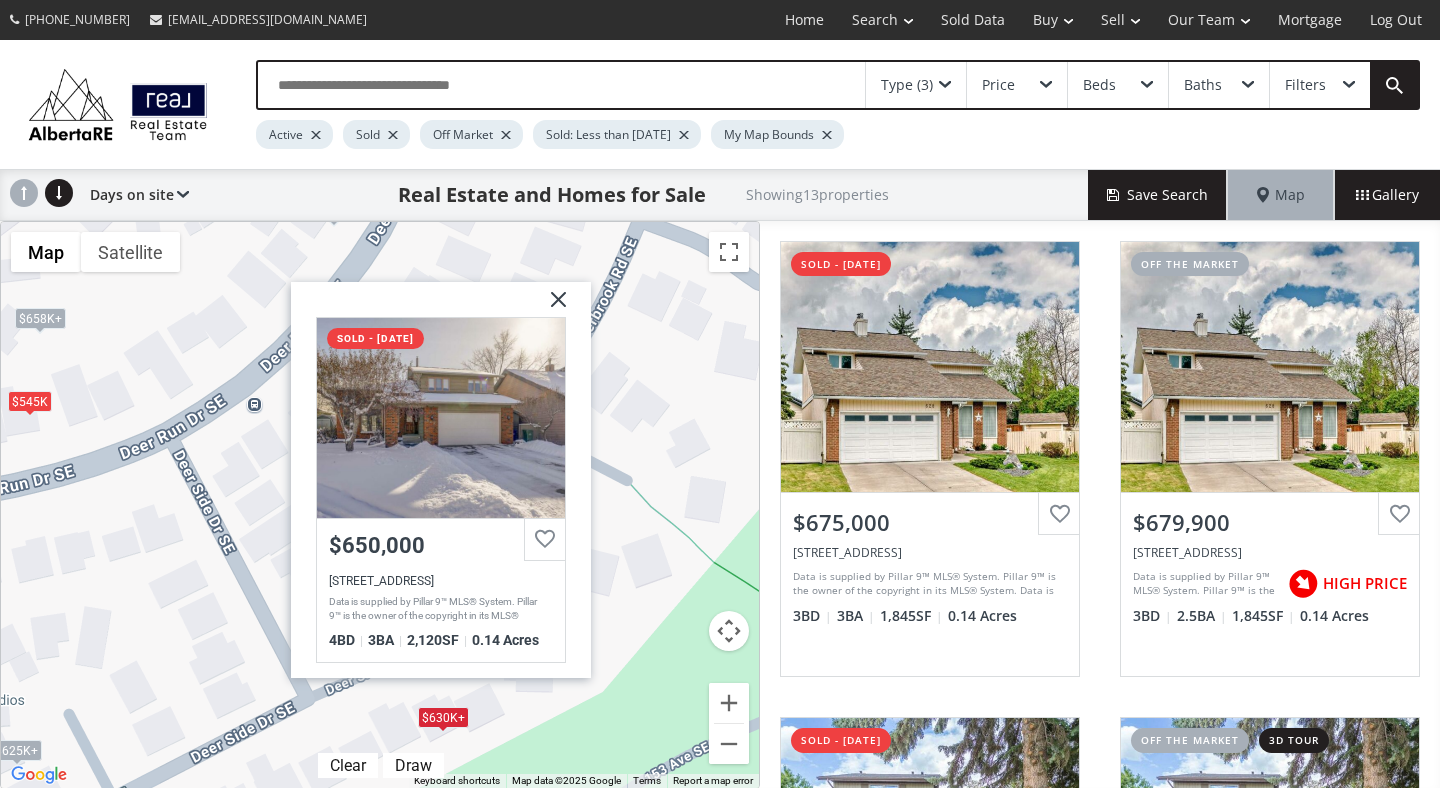 click at bounding box center (551, 306) 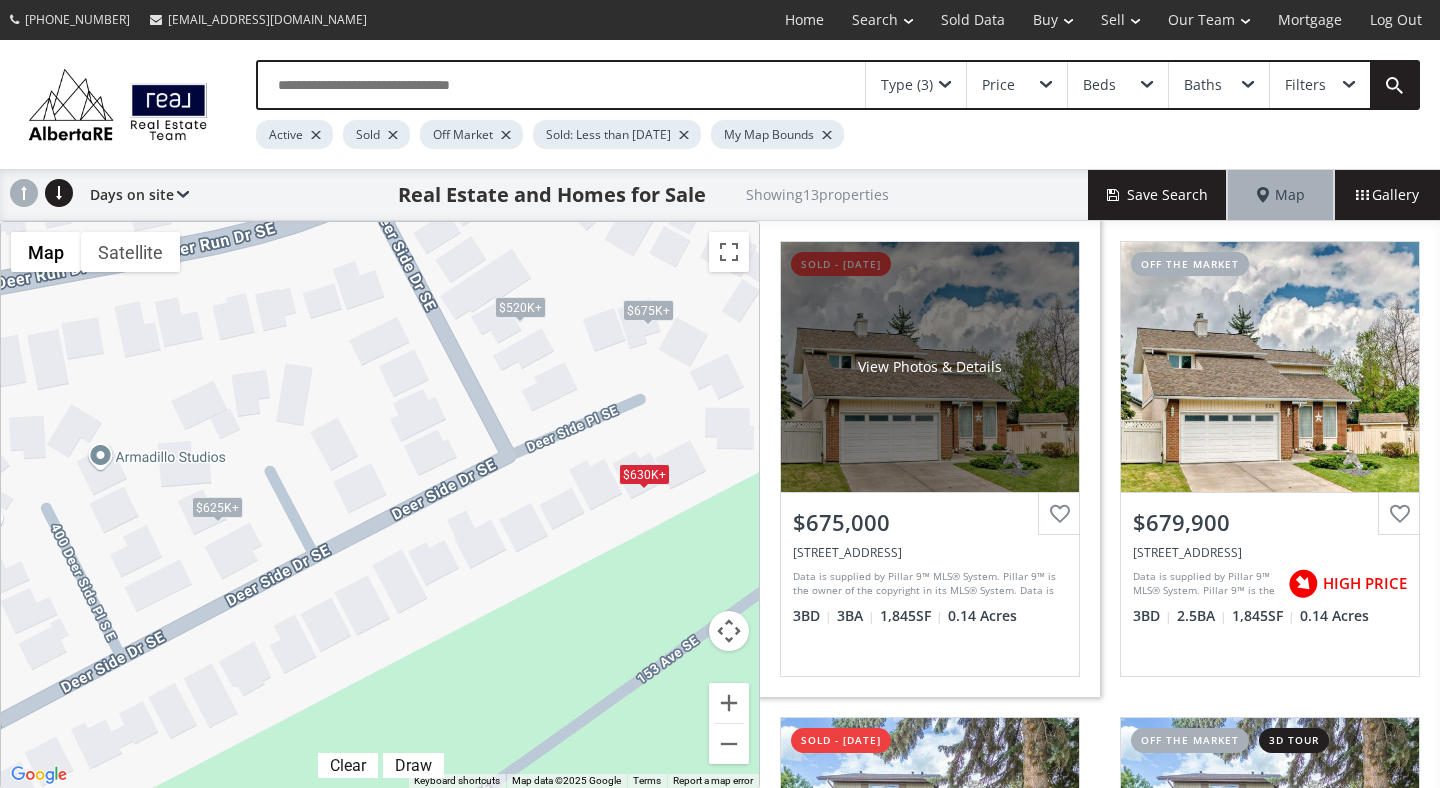 drag, startPoint x: 558, startPoint y: 557, endPoint x: 776, endPoint y: 274, distance: 357.2296 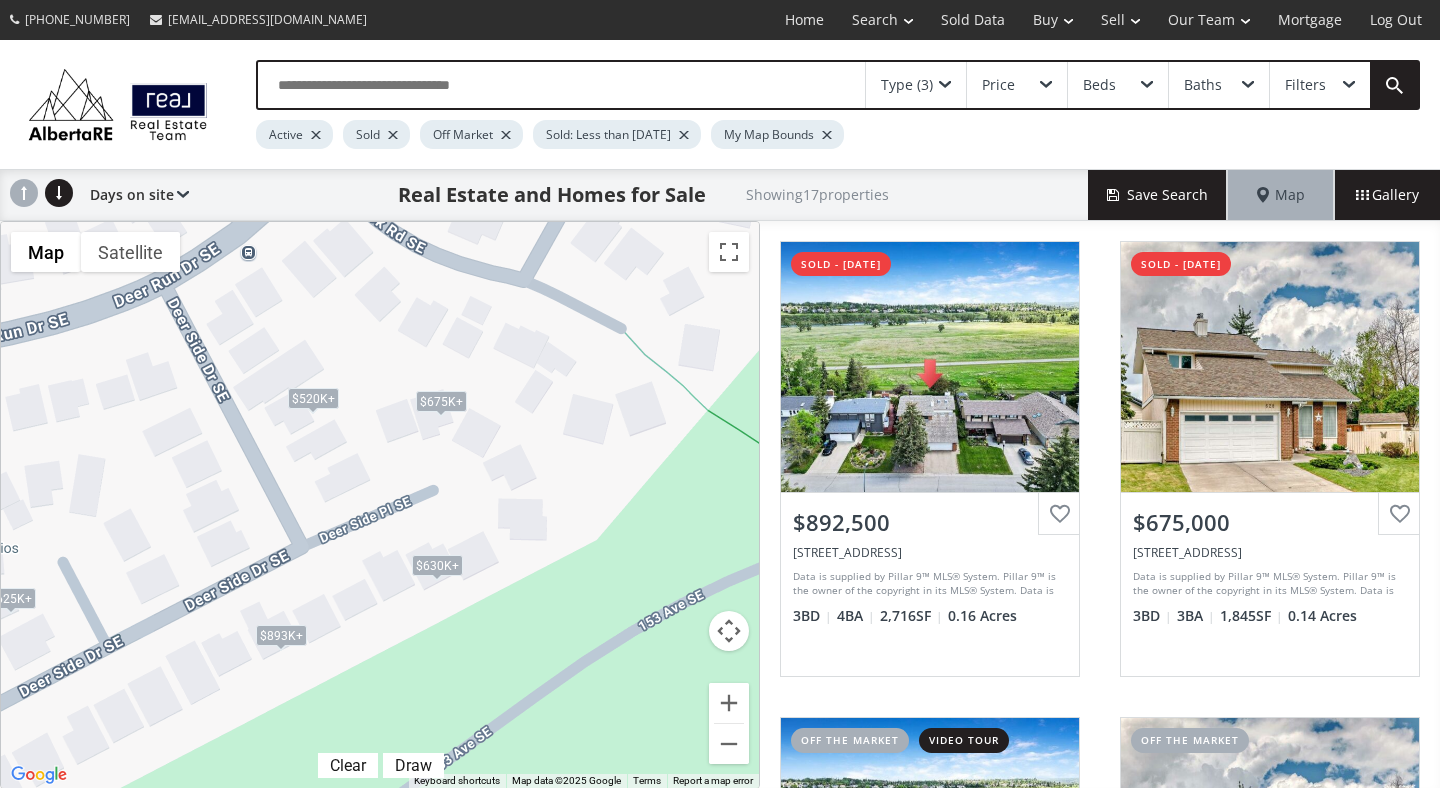 drag, startPoint x: 607, startPoint y: 514, endPoint x: 308, endPoint y: 704, distance: 354.2612 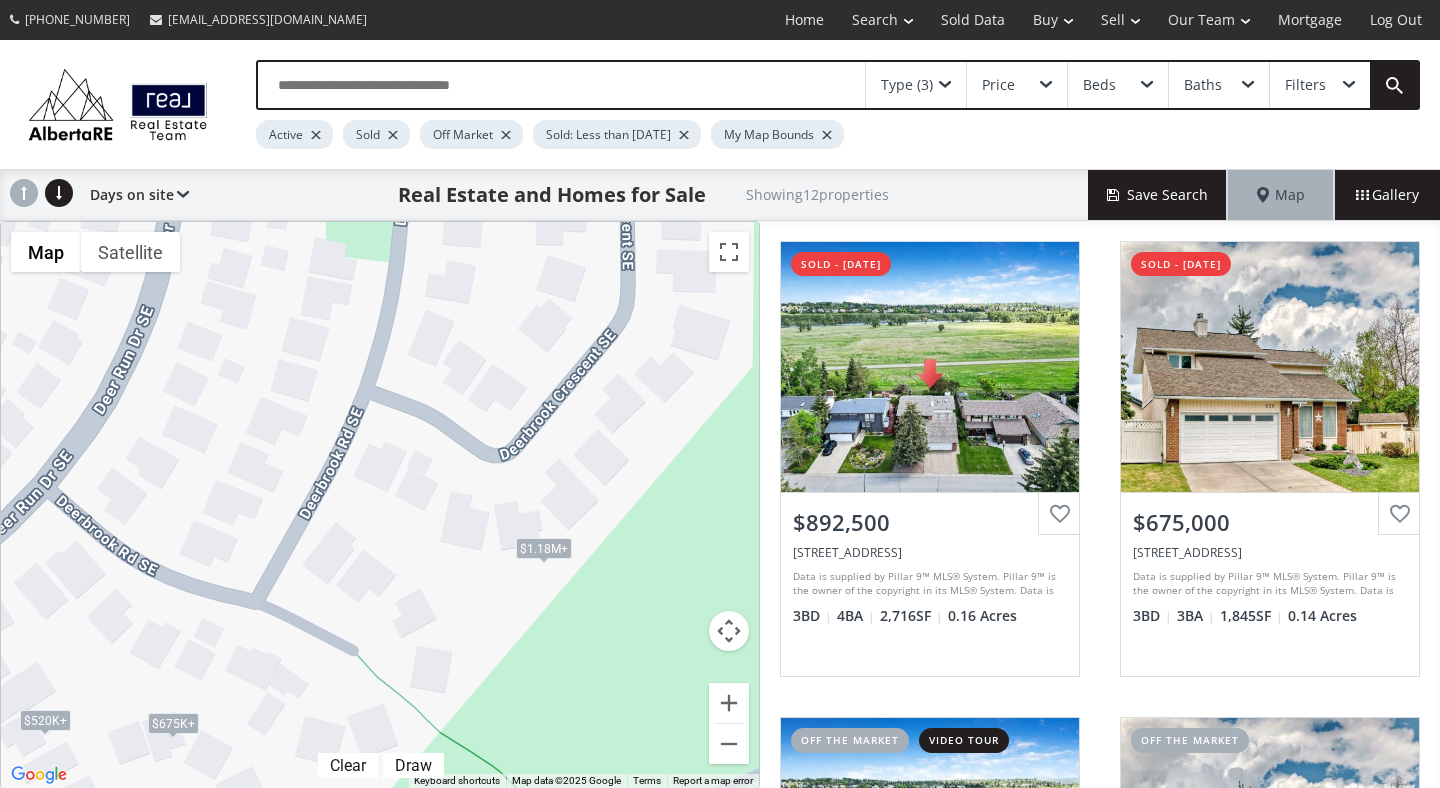 drag, startPoint x: 532, startPoint y: 430, endPoint x: 321, endPoint y: 698, distance: 341.09384 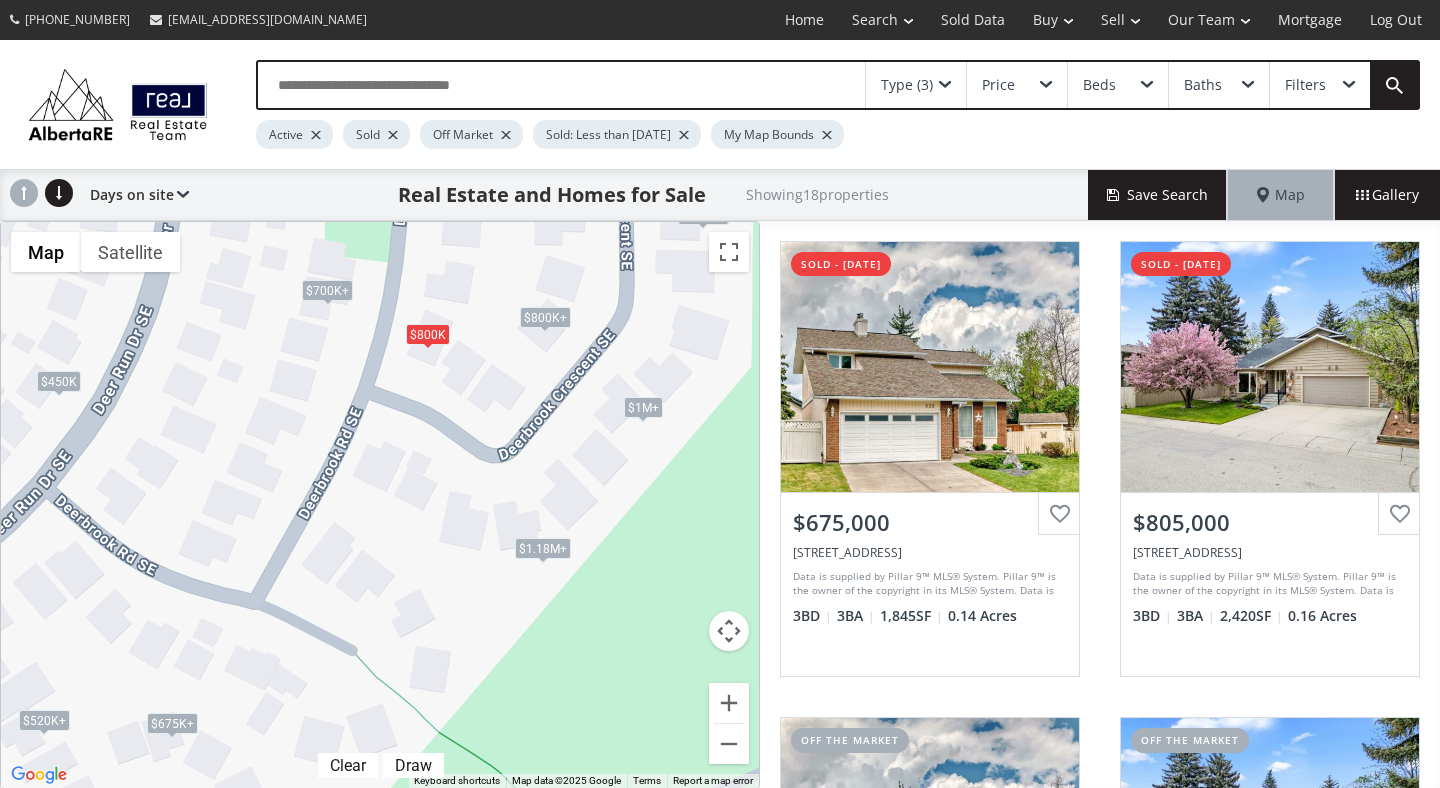 click on "$1M+" at bounding box center (643, 407) 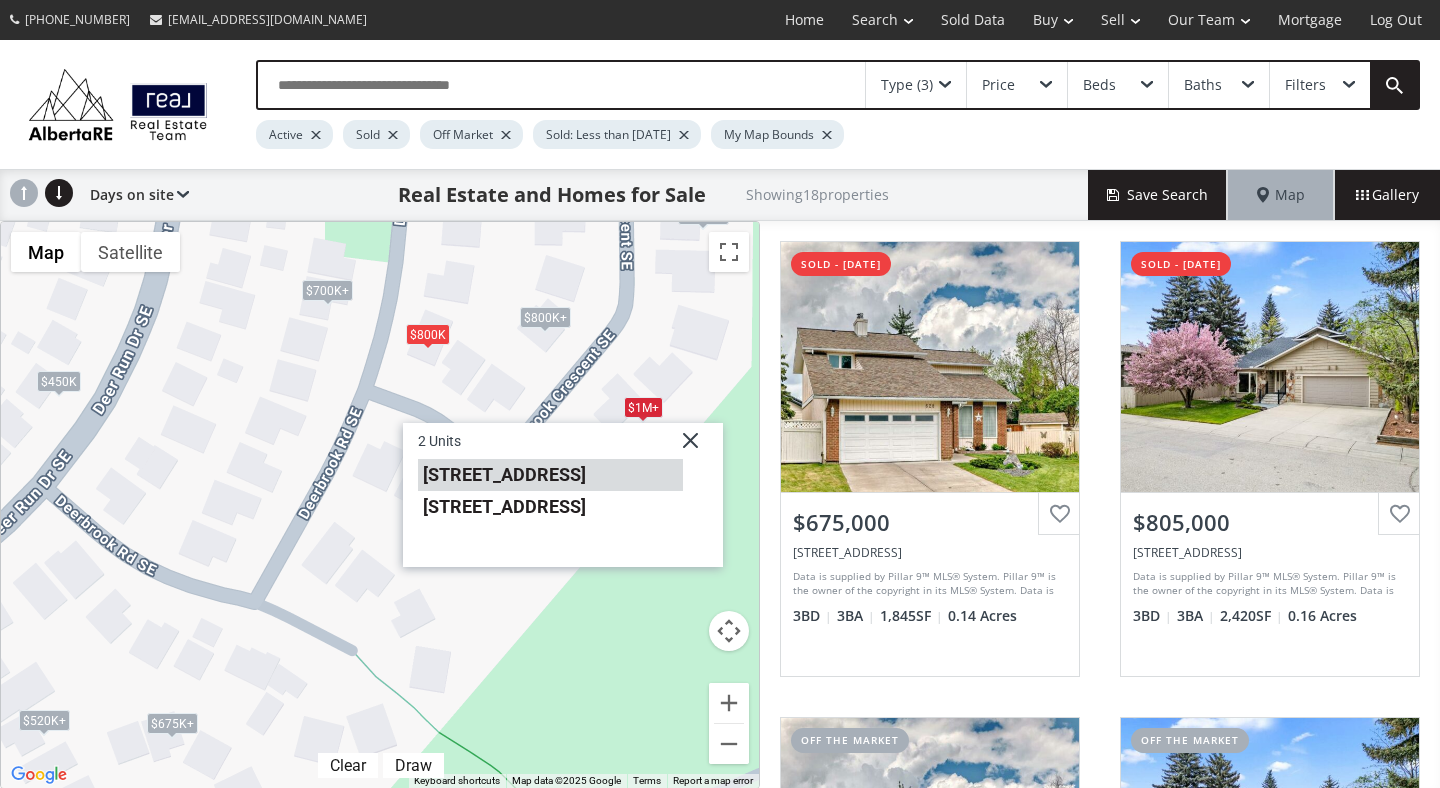 click on "48 Deerbrook Crescent SE" at bounding box center (550, 475) 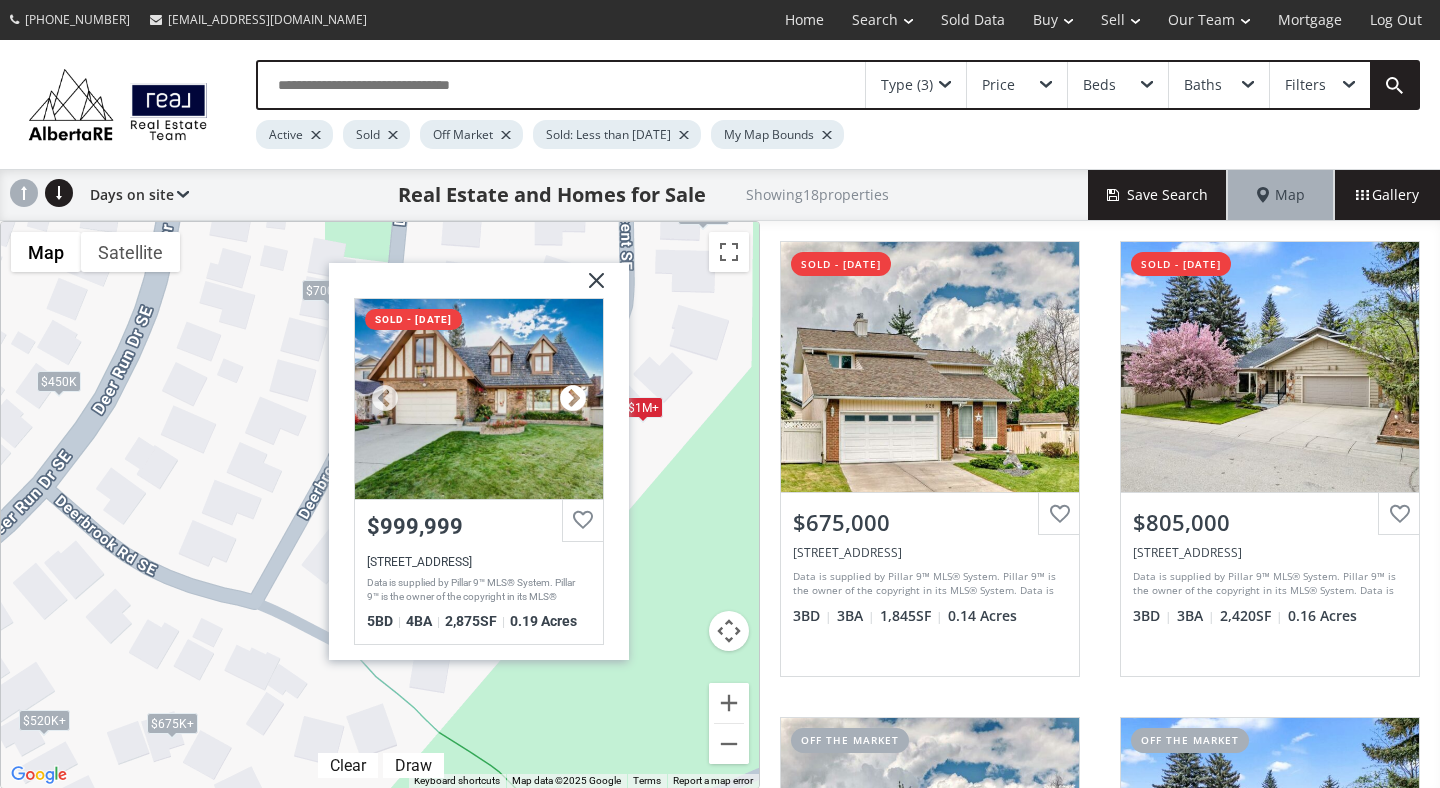 click at bounding box center (573, 399) 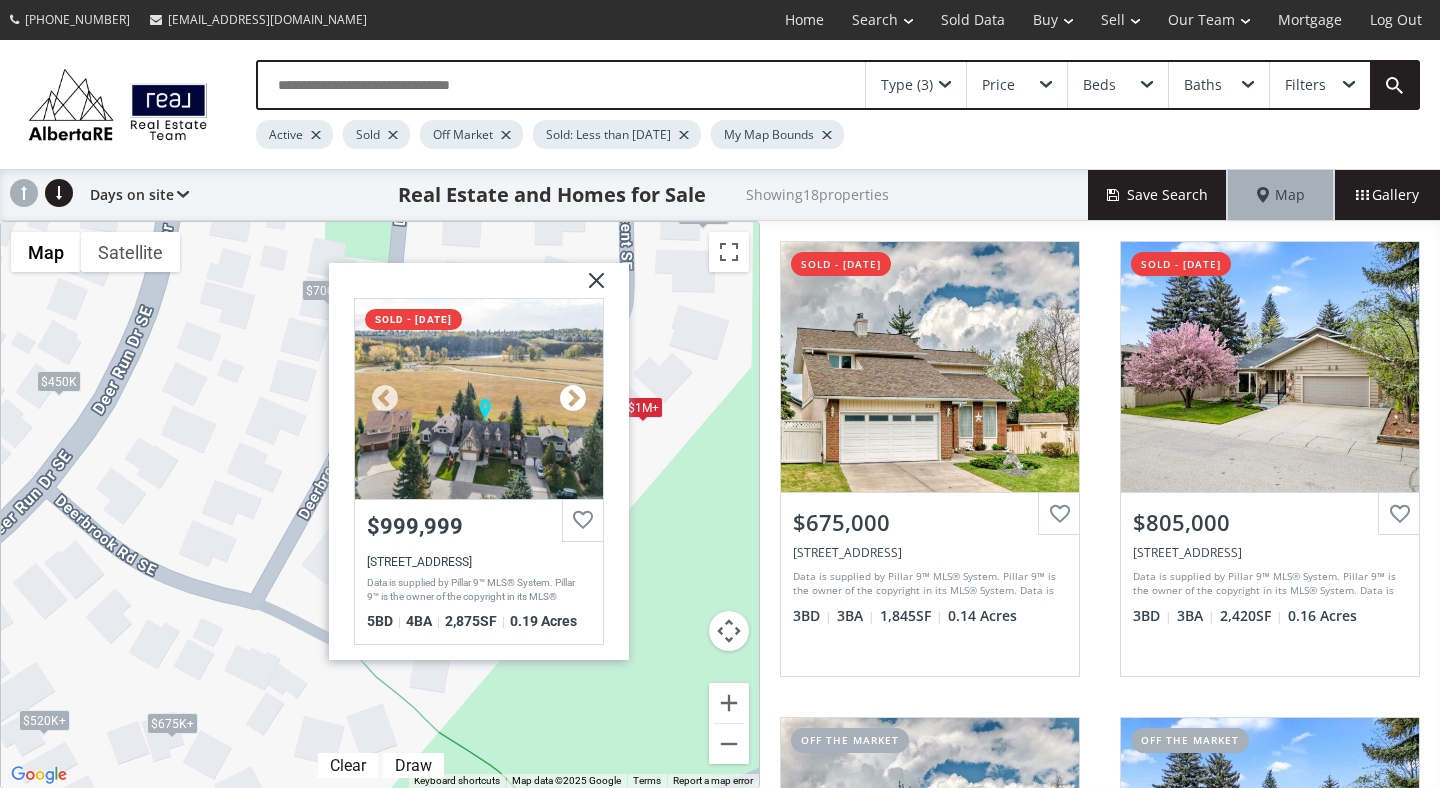 click at bounding box center [573, 399] 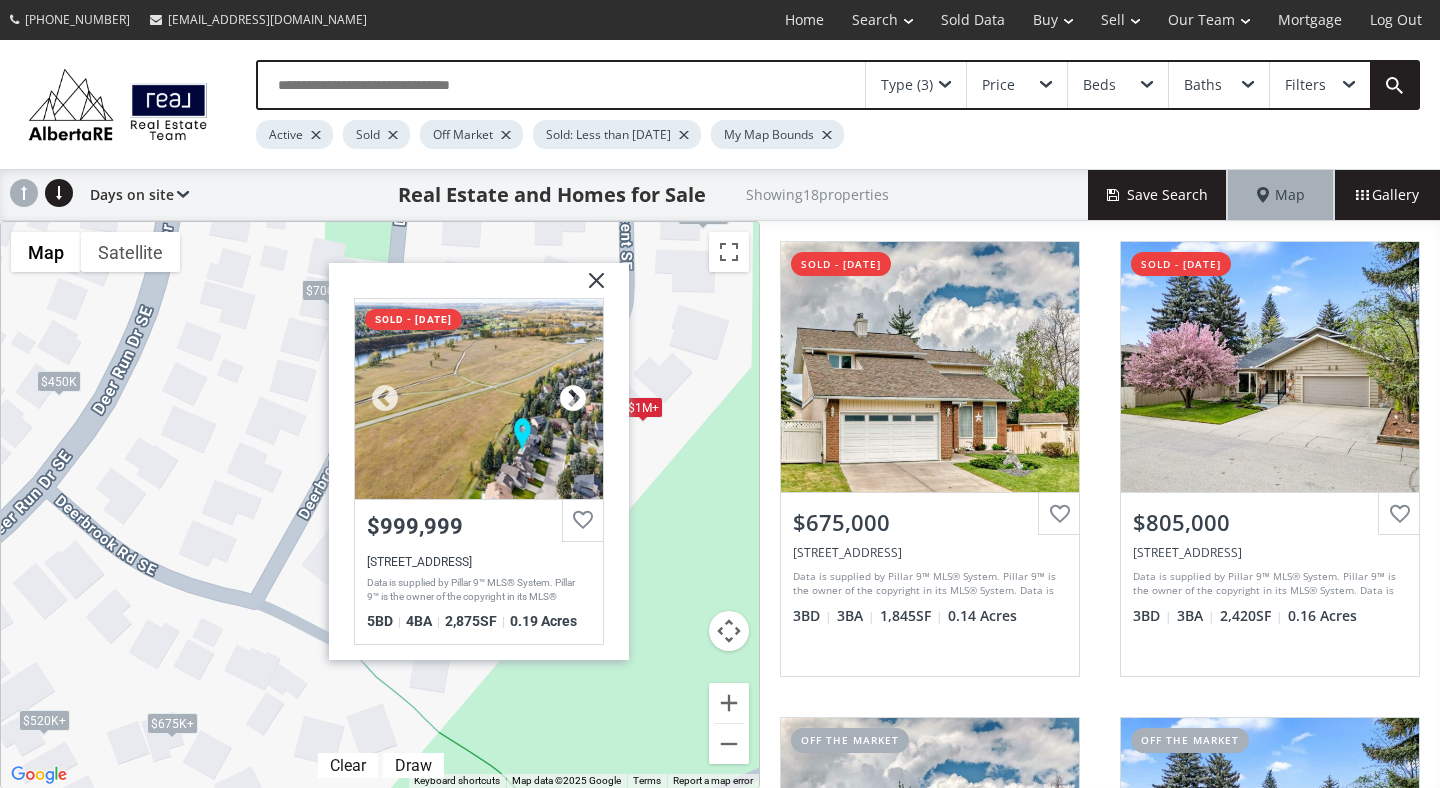 click at bounding box center [573, 399] 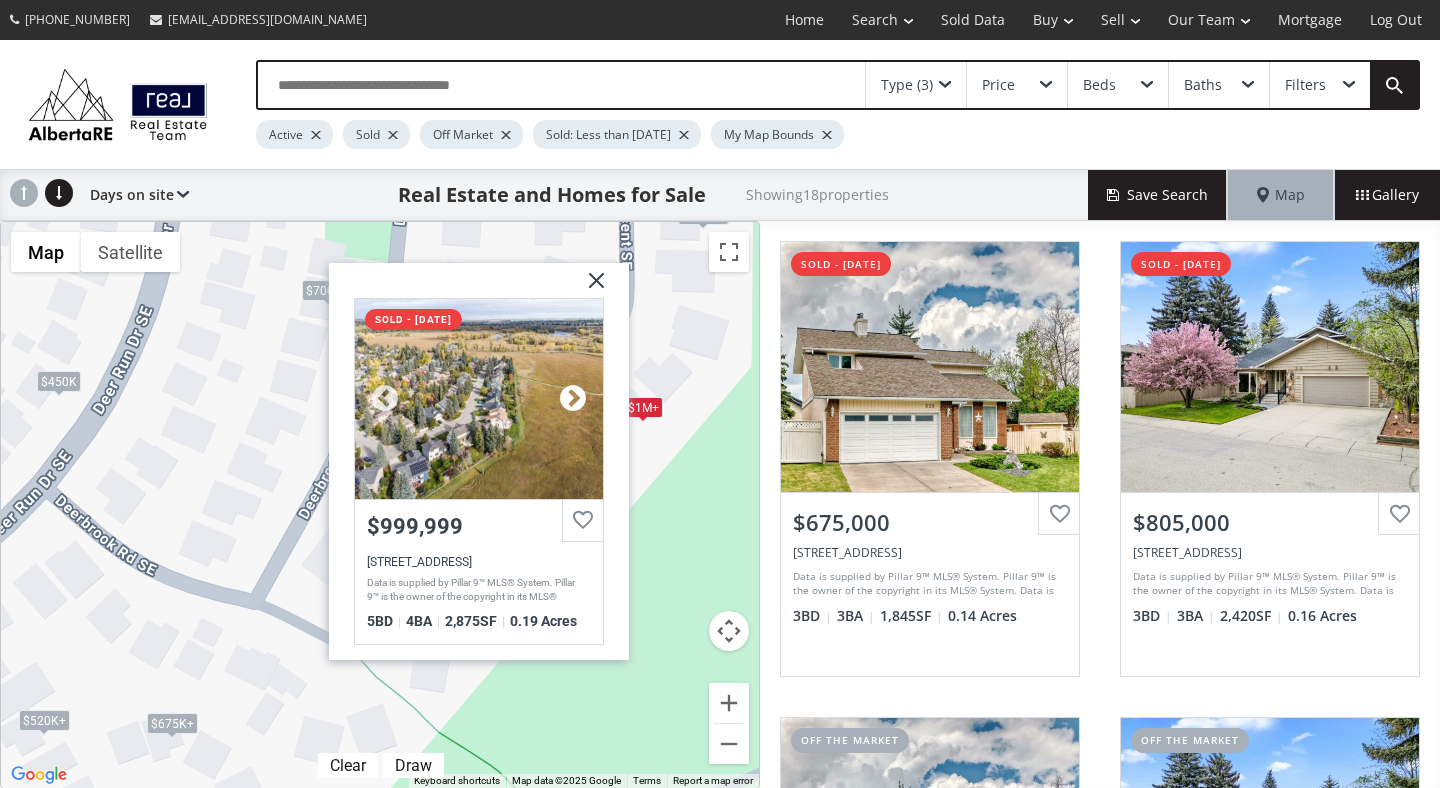 click at bounding box center [573, 399] 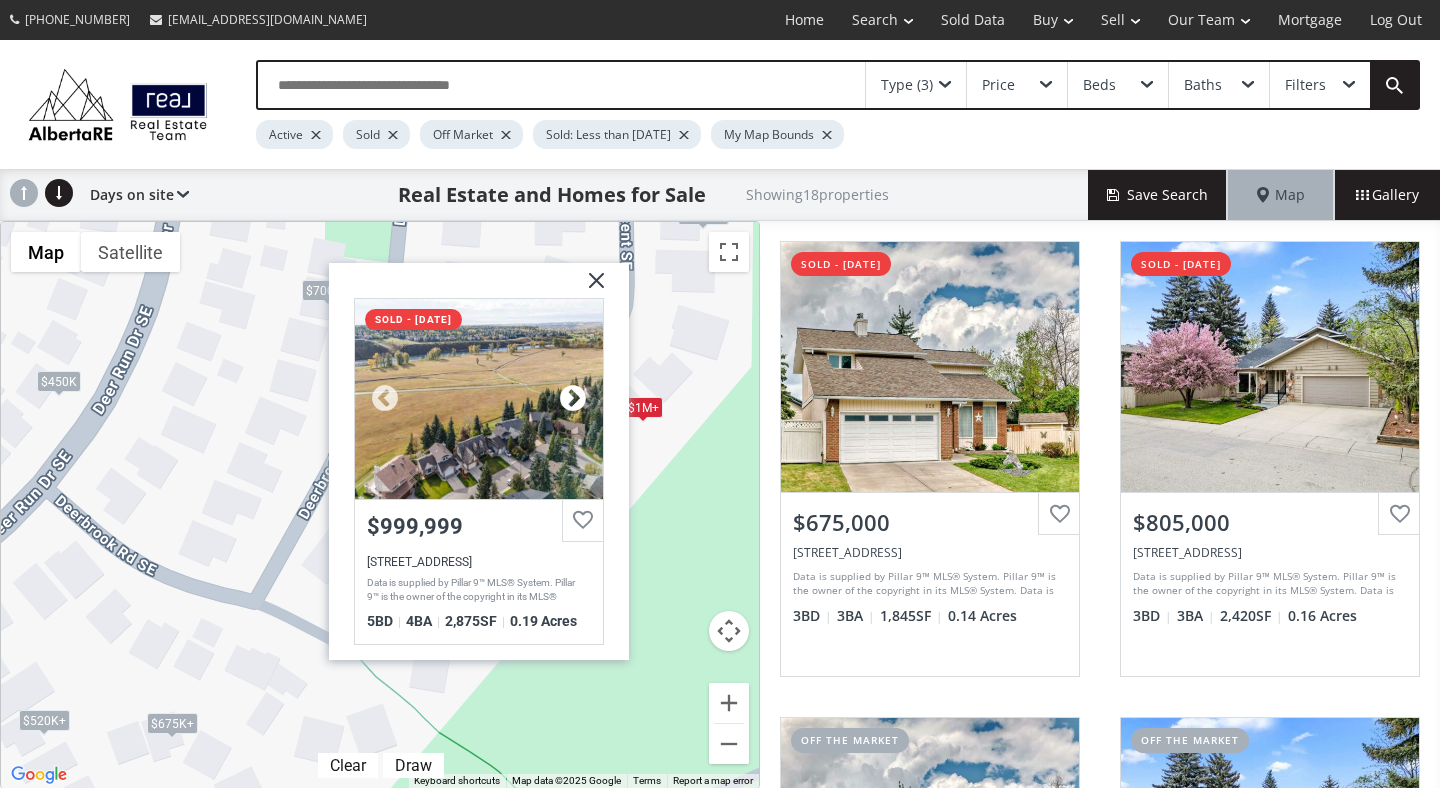 click at bounding box center [573, 399] 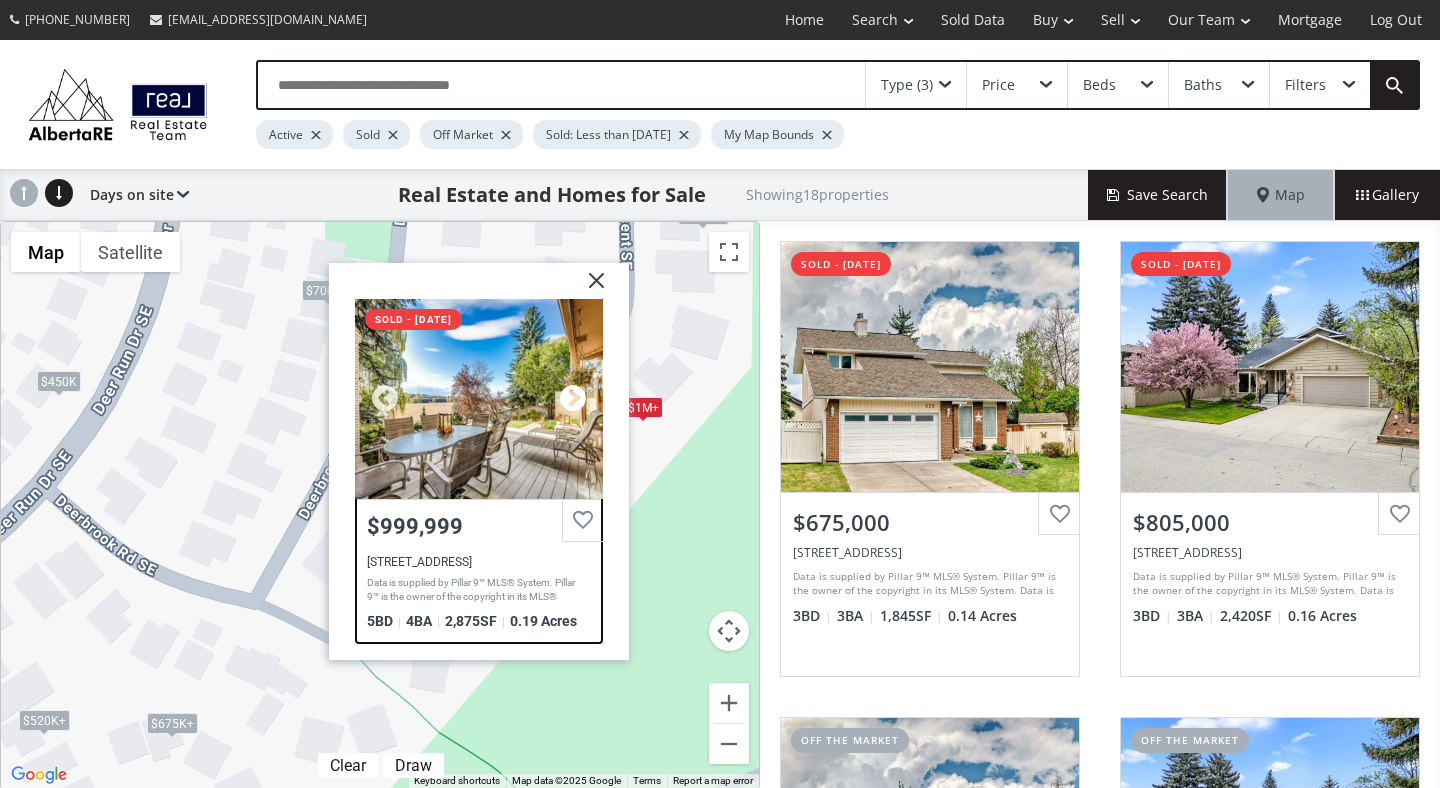 click at bounding box center [573, 399] 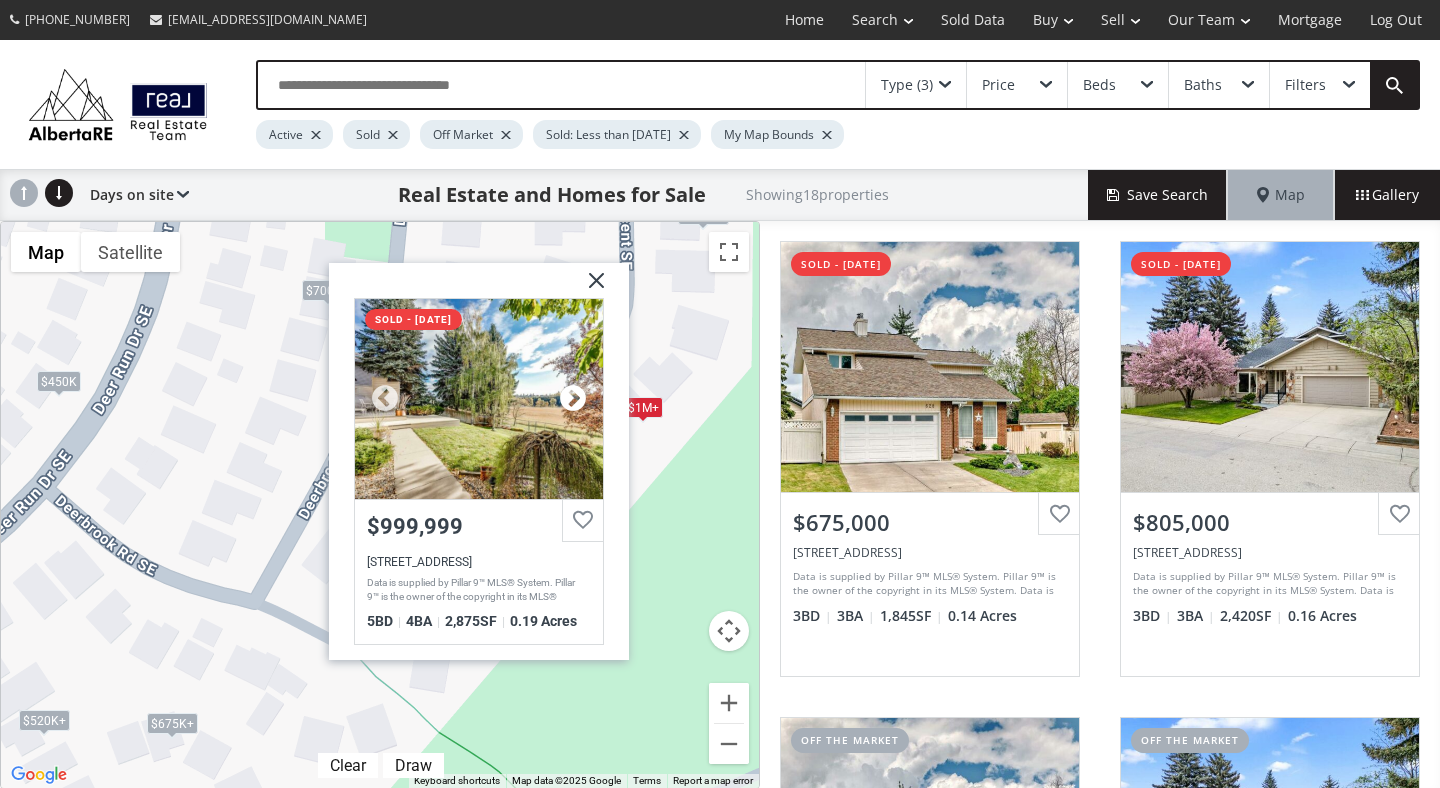 click at bounding box center (573, 399) 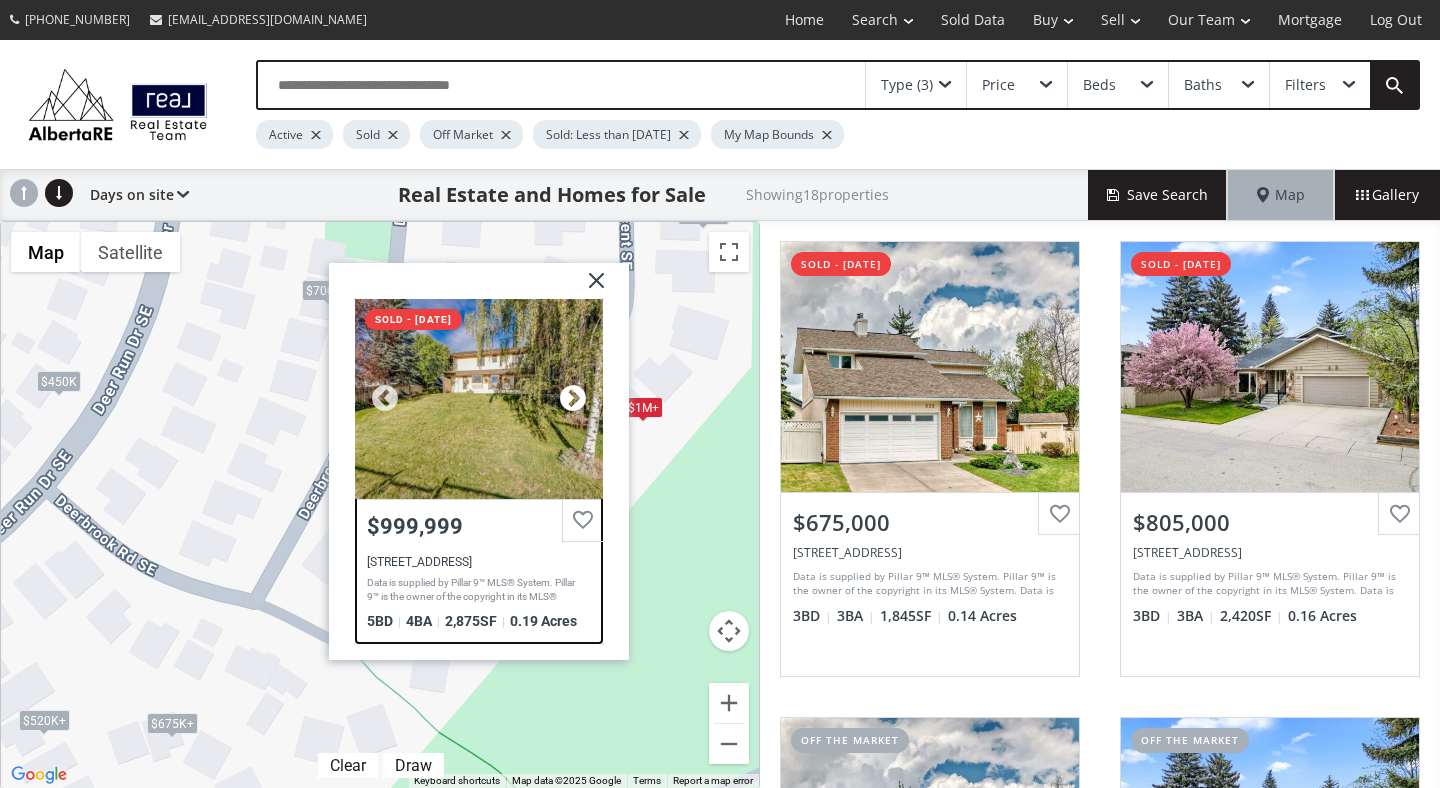 click at bounding box center [573, 399] 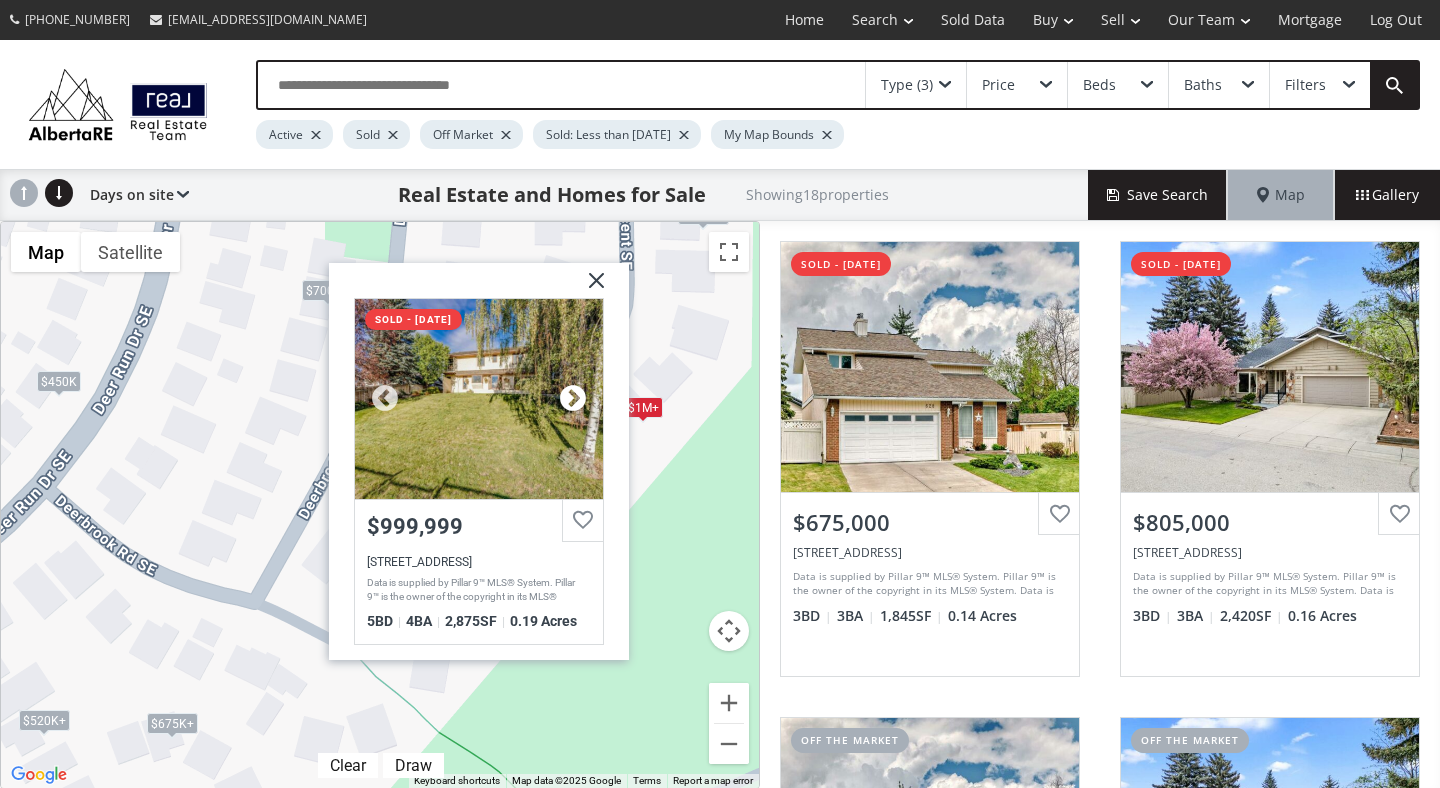 click at bounding box center [573, 399] 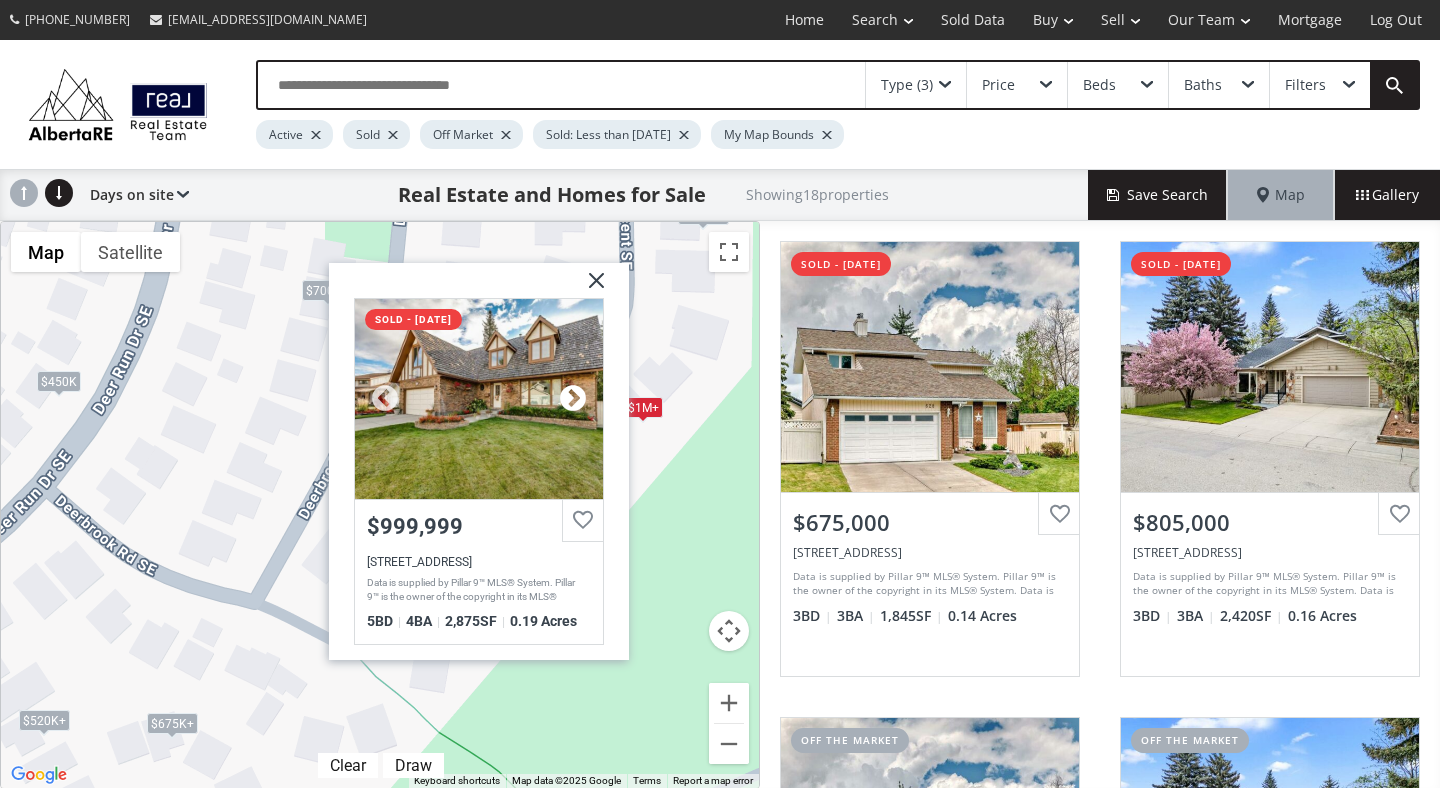 click at bounding box center [573, 399] 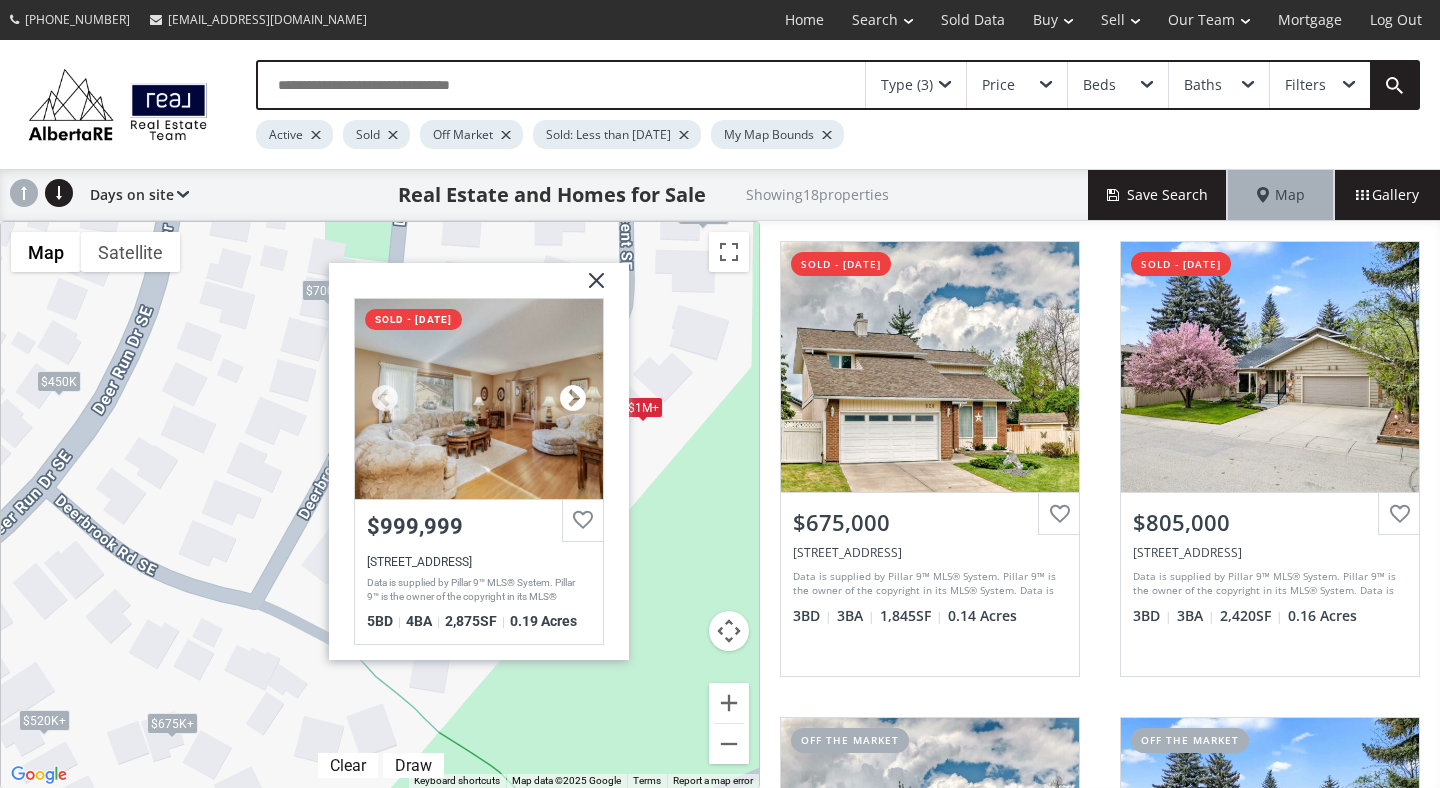 click at bounding box center (573, 399) 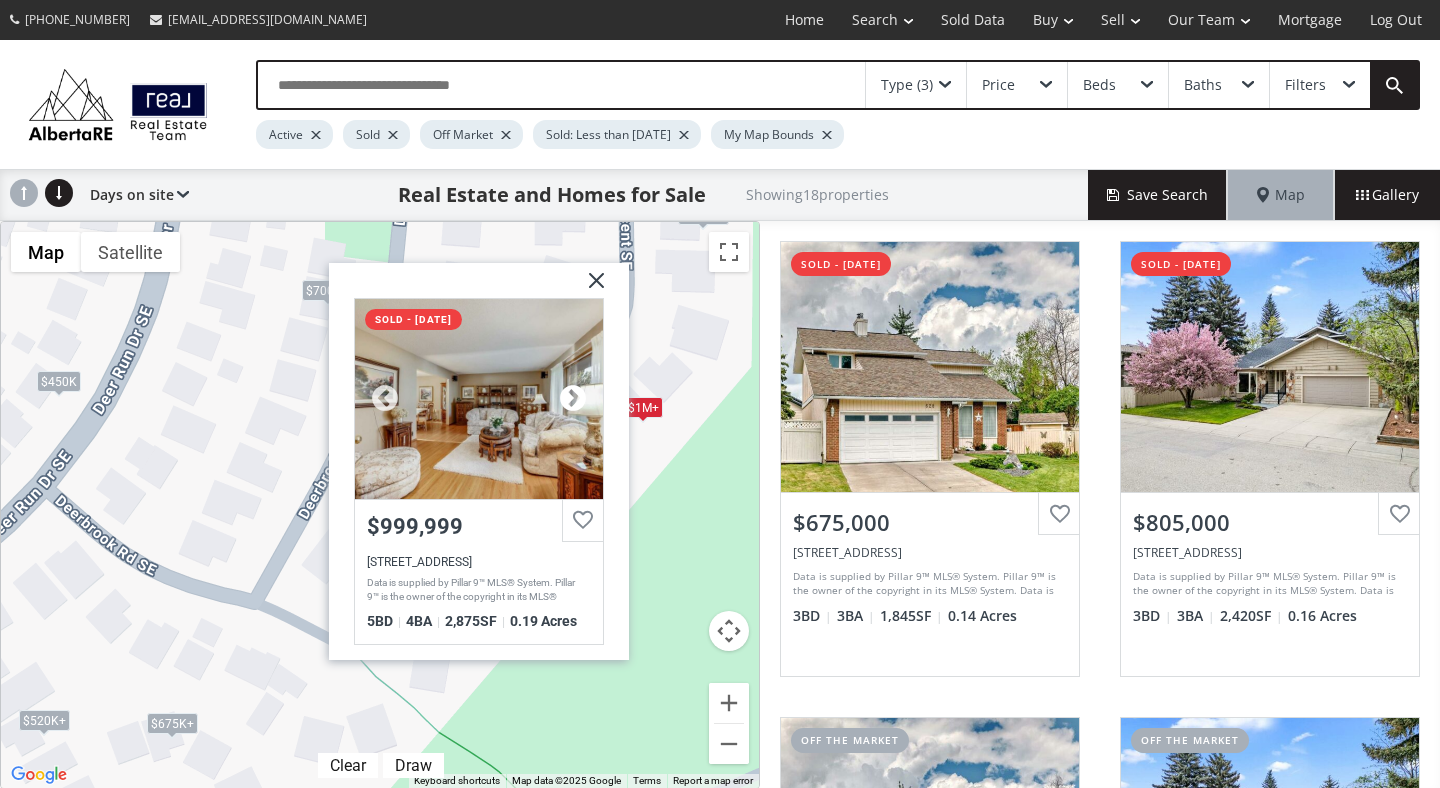 click at bounding box center [573, 399] 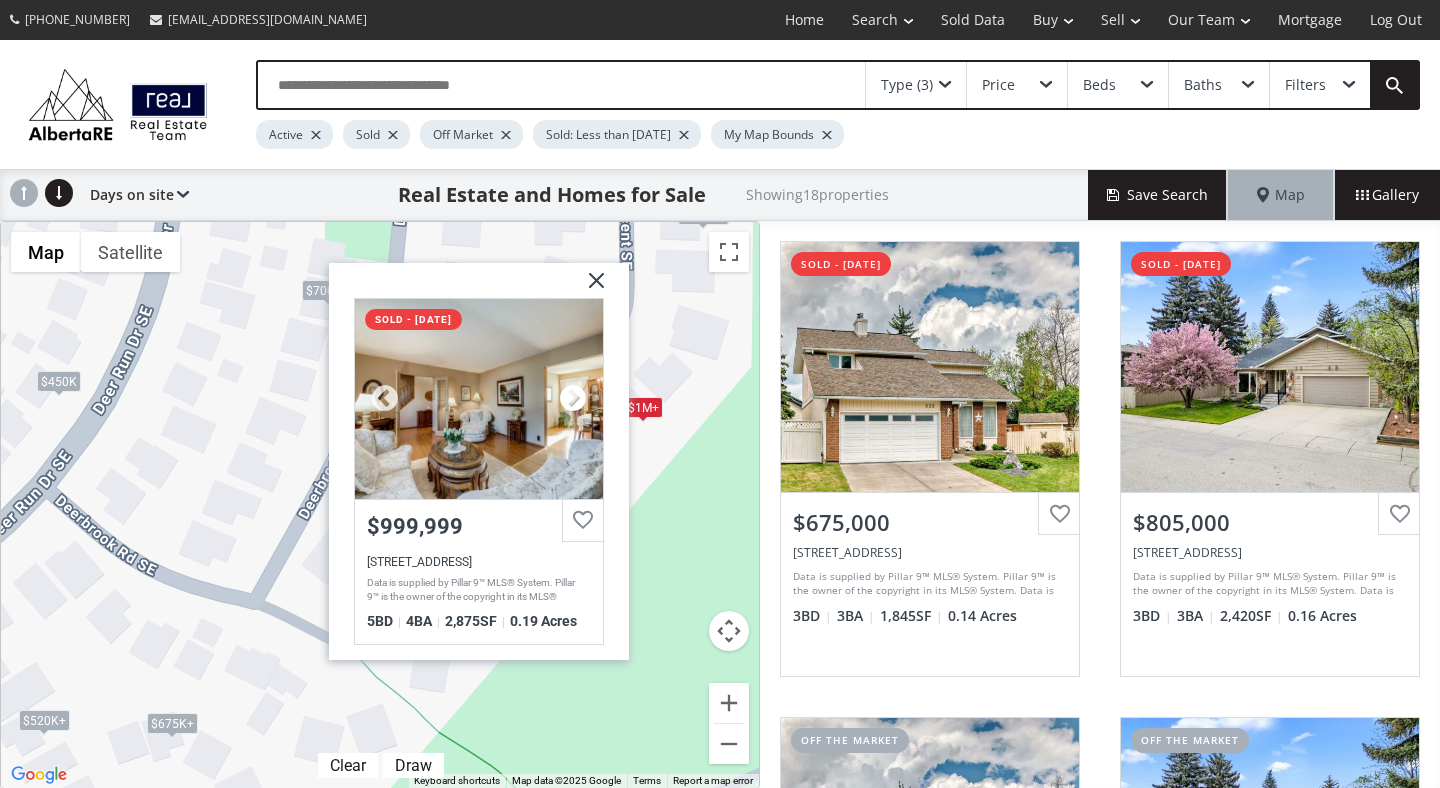 click at bounding box center [573, 399] 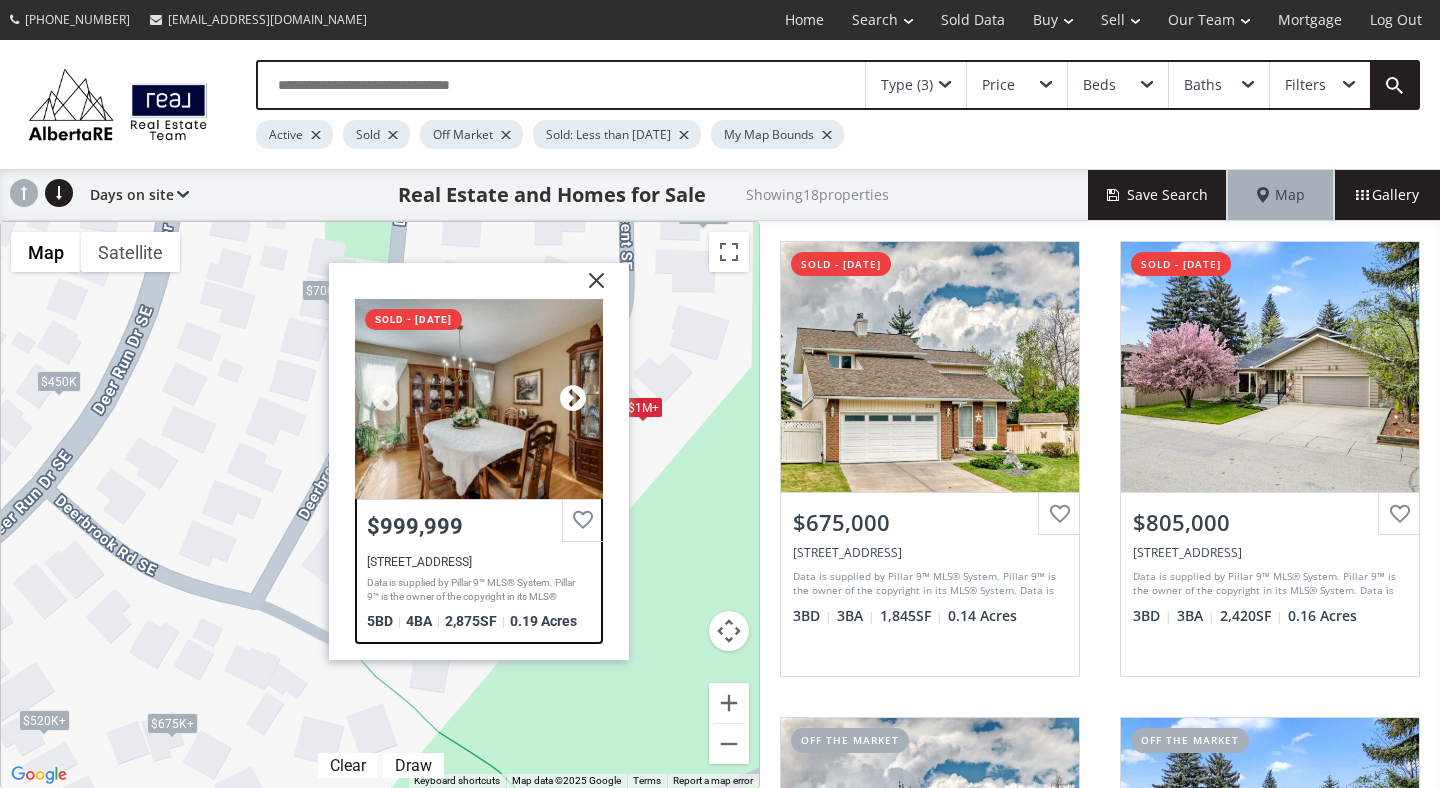 click at bounding box center (573, 399) 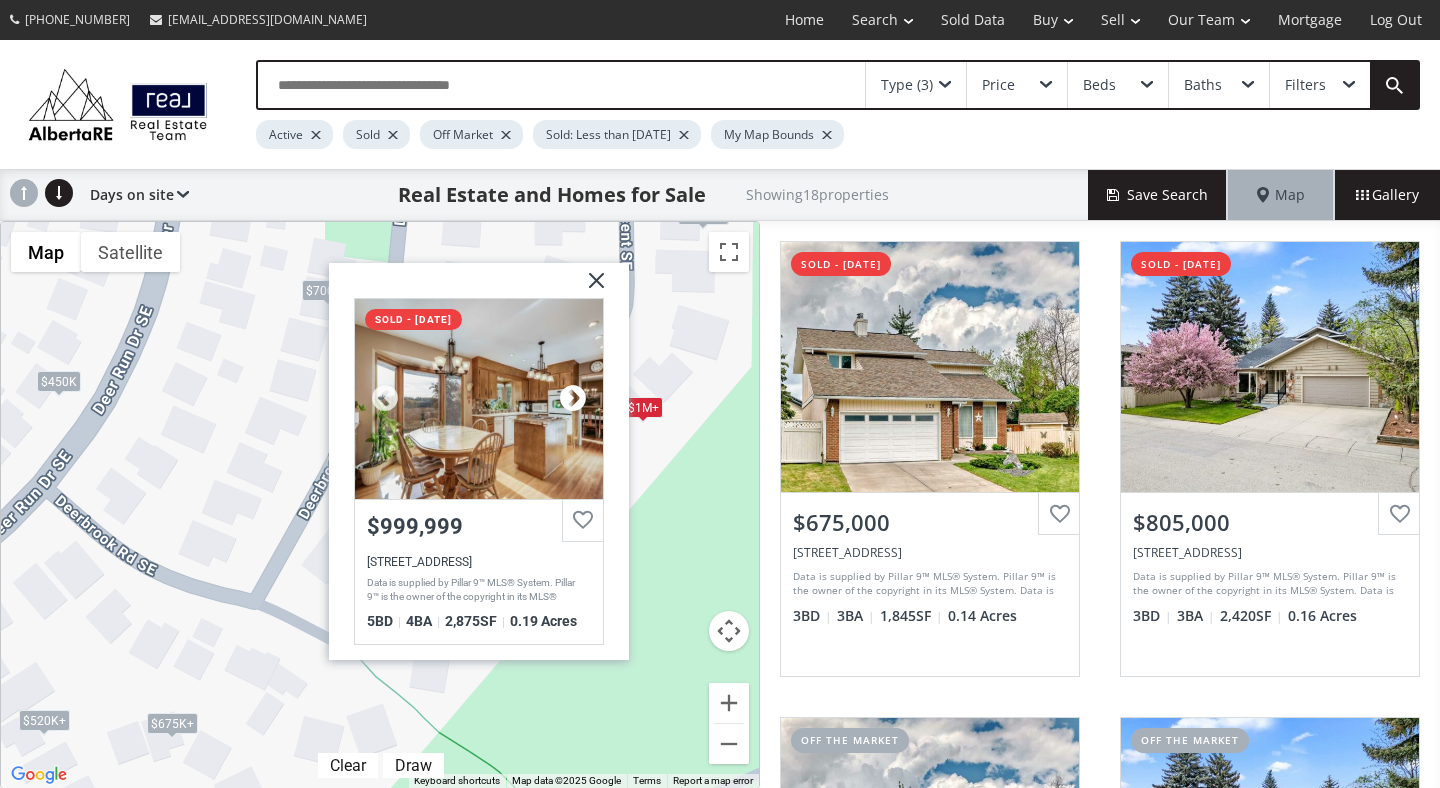 click at bounding box center (573, 399) 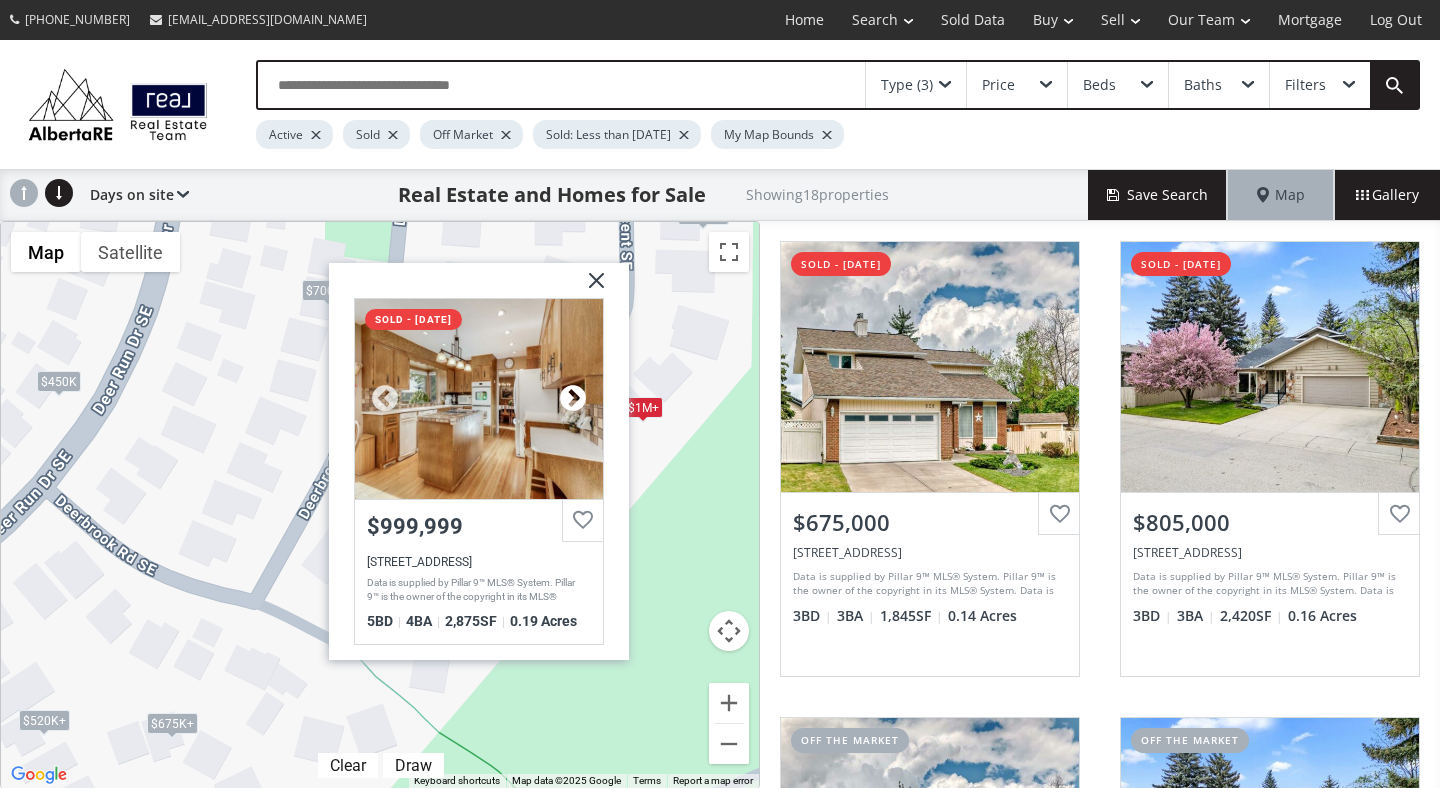 click at bounding box center (573, 399) 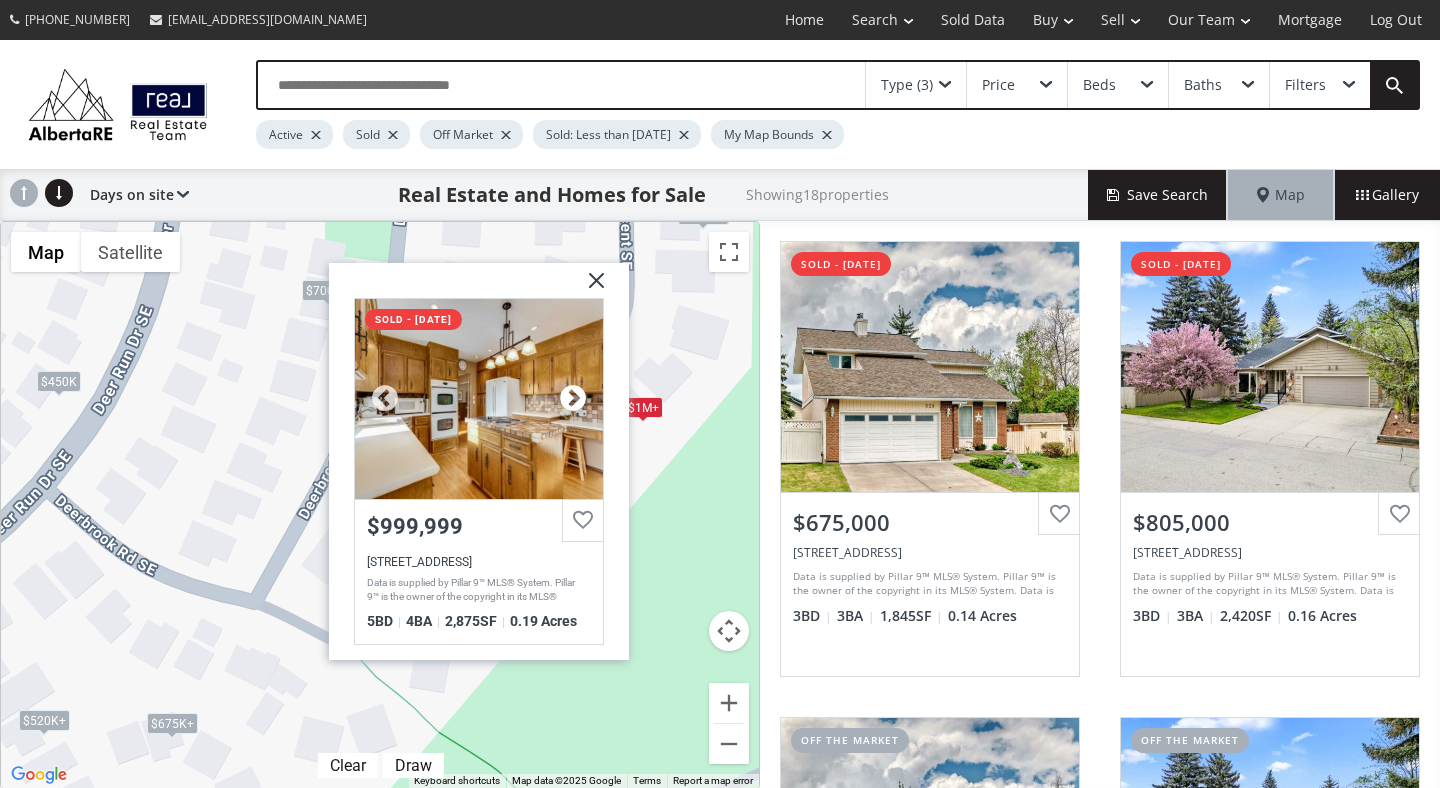 click at bounding box center [573, 399] 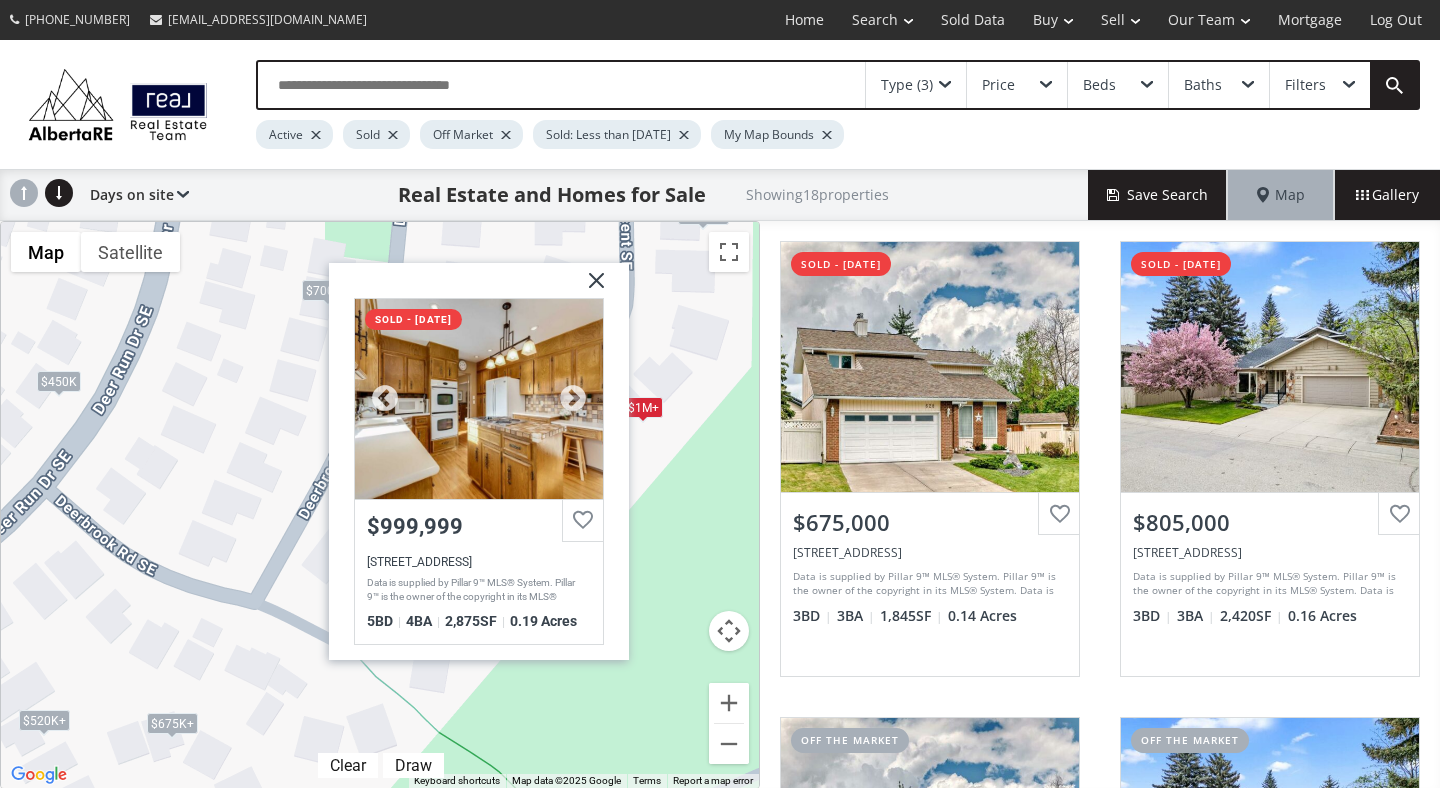 click on "sold - 11/13/2024 $999,999 48 Deerbrook Crescent SE, Calgary, AB T2J 6G3 Data is supplied by Pillar 9™ MLS® System. Pillar 9™ is the owner of the copyright in its MLS® System. Data is deemed reliable but is not guaranteed accurate by Pillar 9™. The trademarks MLS®, Multiple Listing Service® and the associated logos are owned by The Canadian Real Estate Association (CREA) and identify the quality of services provided by real estate professionals who are members of CREA. Used under license.
Last updated: 2025-03-01 08:34:19  5  BD 4  BA 2,875  SF 0.19   Acres" at bounding box center (479, 471) 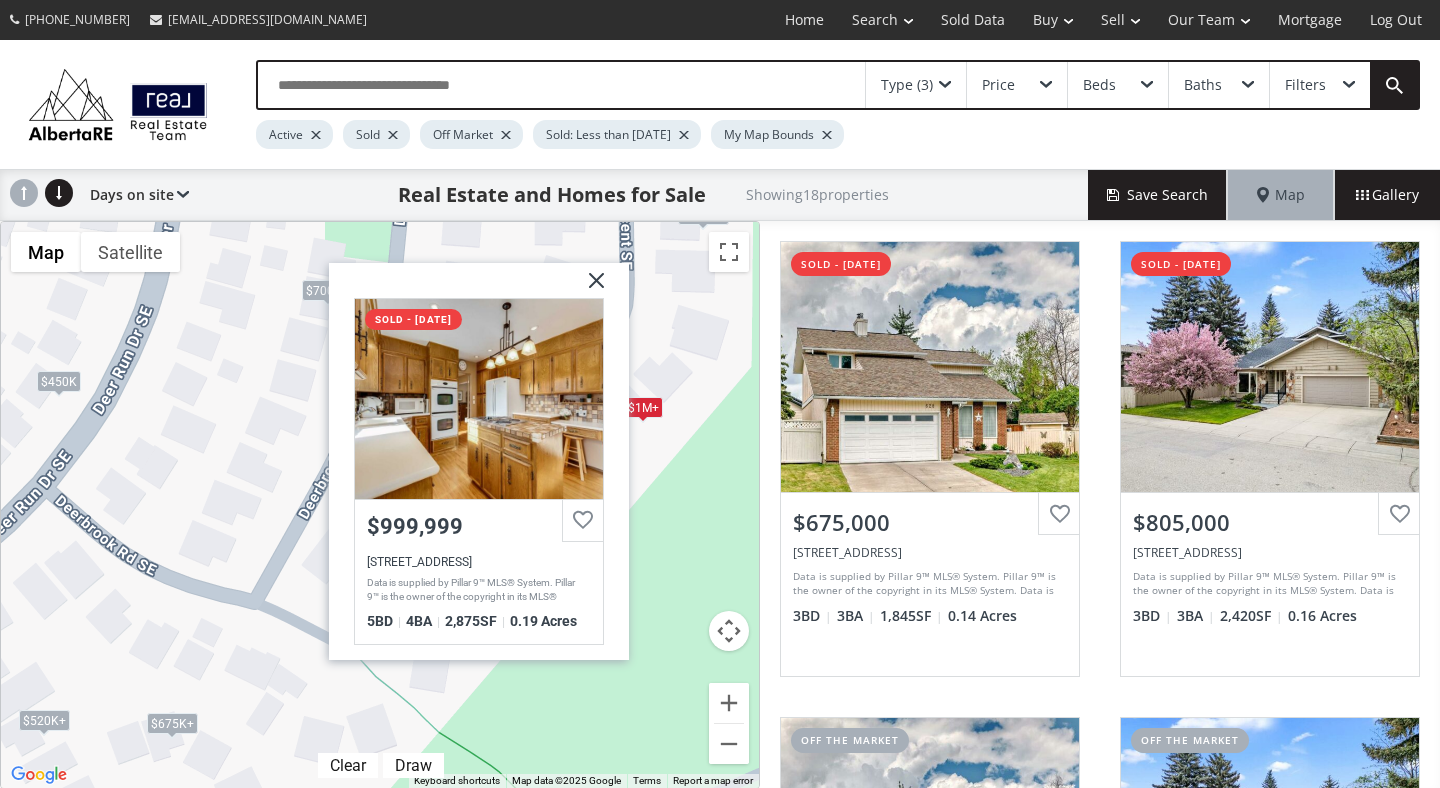 click at bounding box center [589, 288] 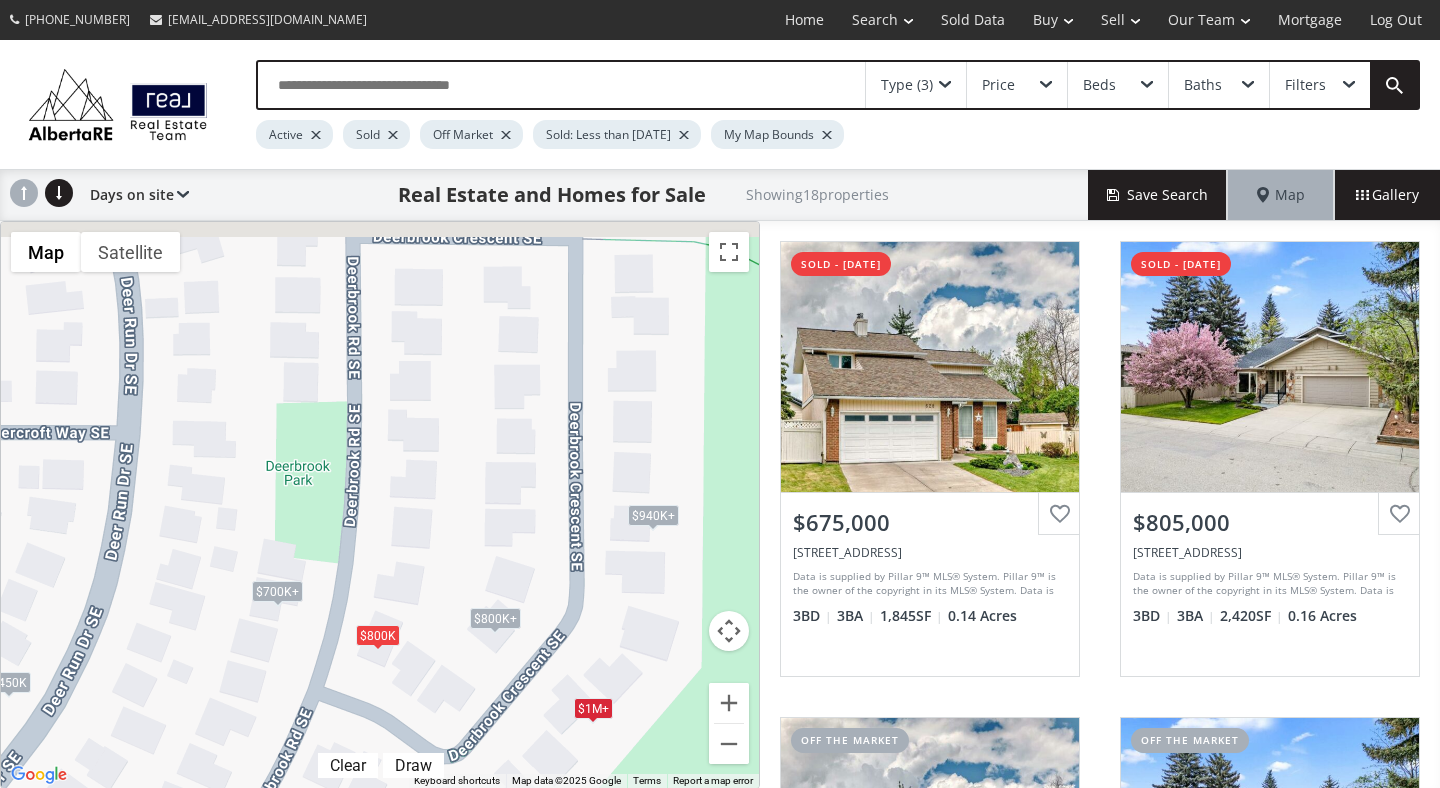 drag, startPoint x: 649, startPoint y: 299, endPoint x: 597, endPoint y: 628, distance: 333.08408 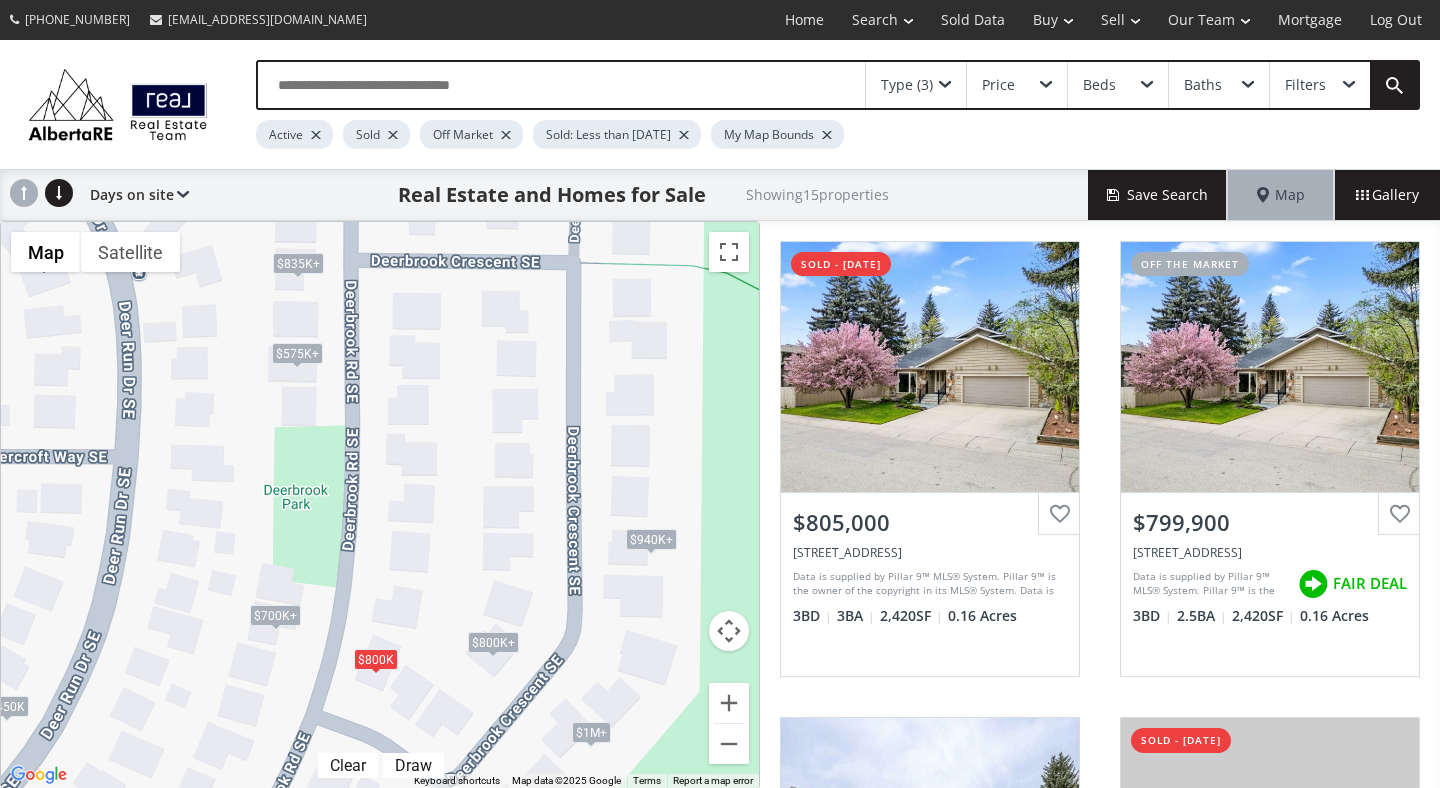 click on "$940K+" at bounding box center [651, 539] 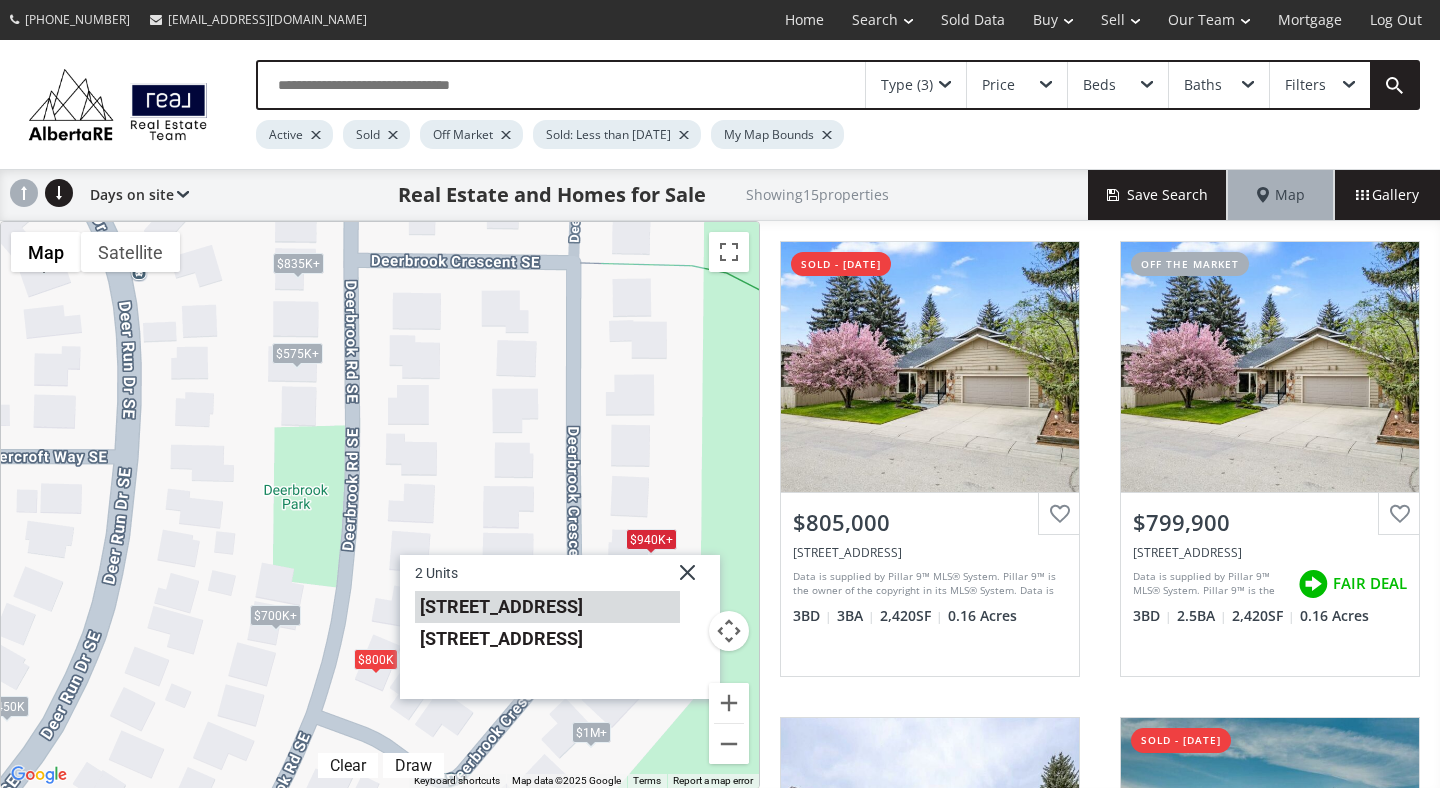 click on "32 Deerbrook Crescent SE" at bounding box center (547, 607) 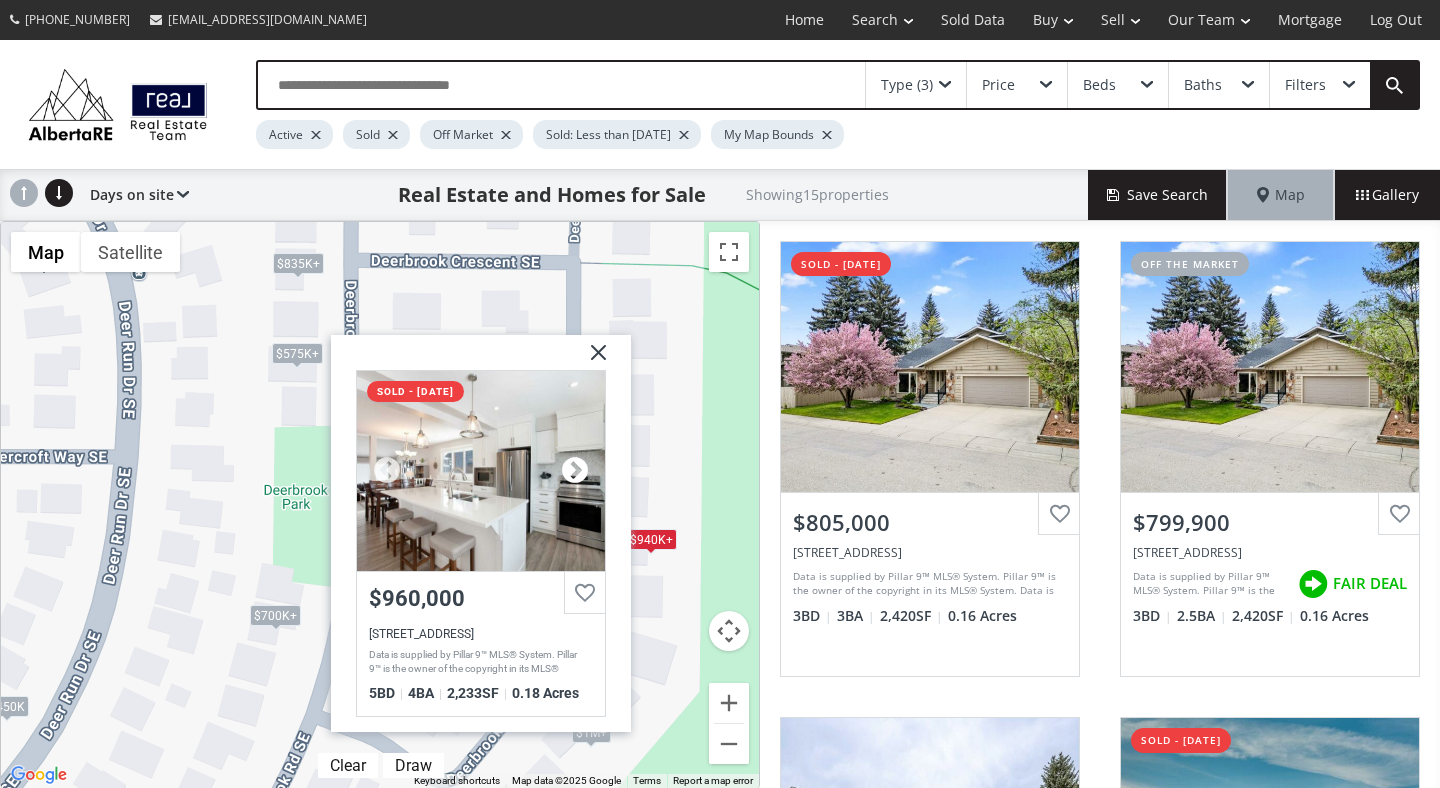 click at bounding box center (575, 471) 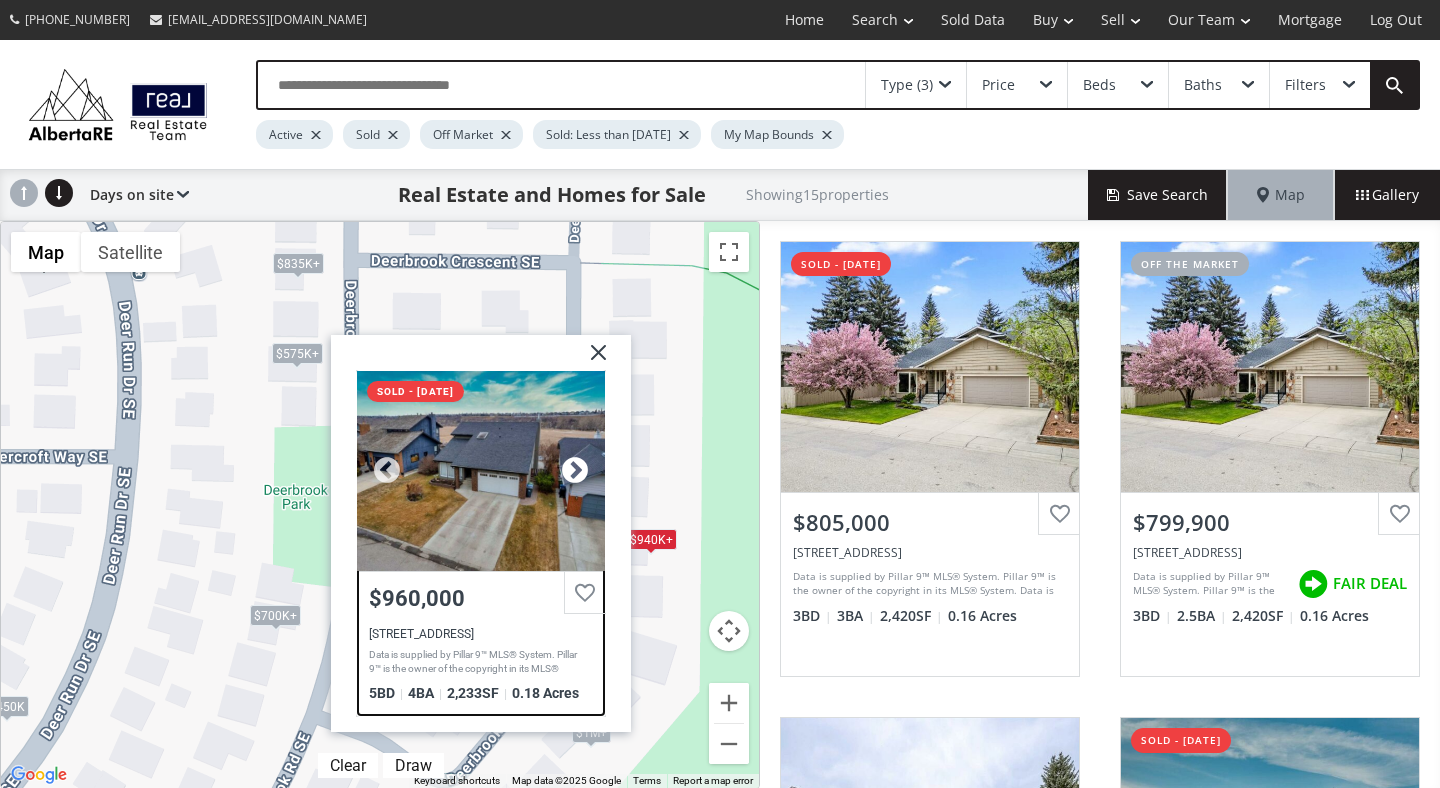 click at bounding box center [575, 471] 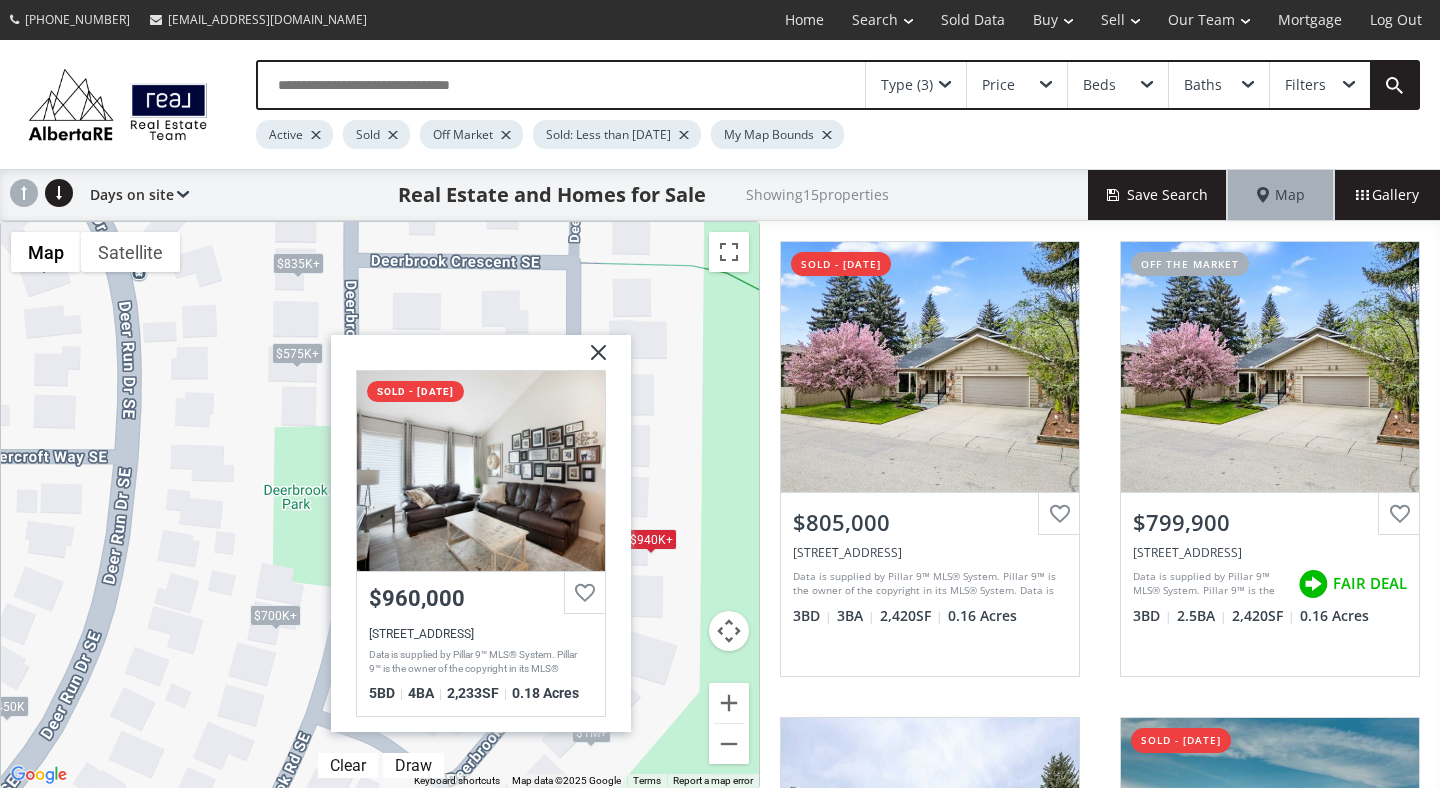click at bounding box center (591, 360) 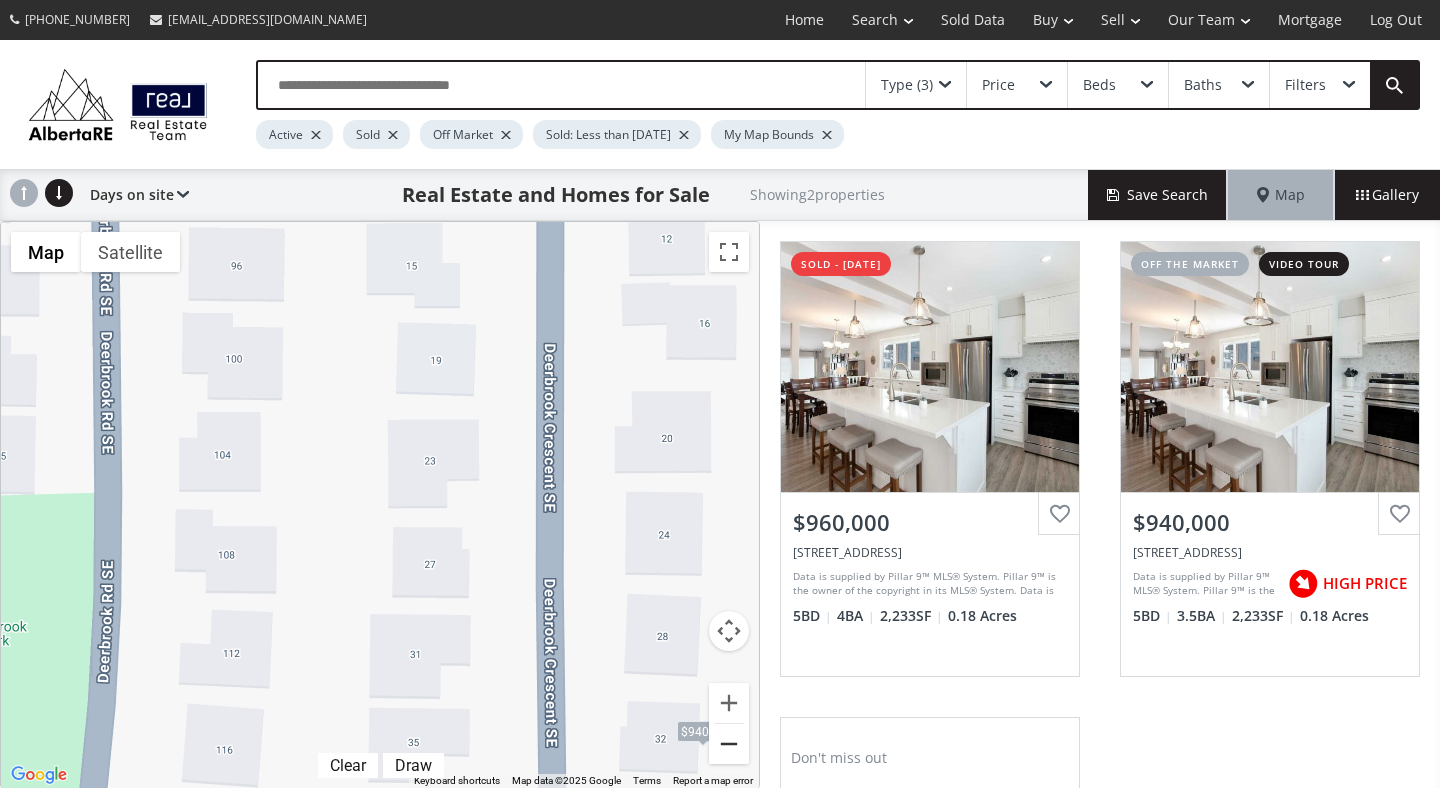 click at bounding box center (729, 744) 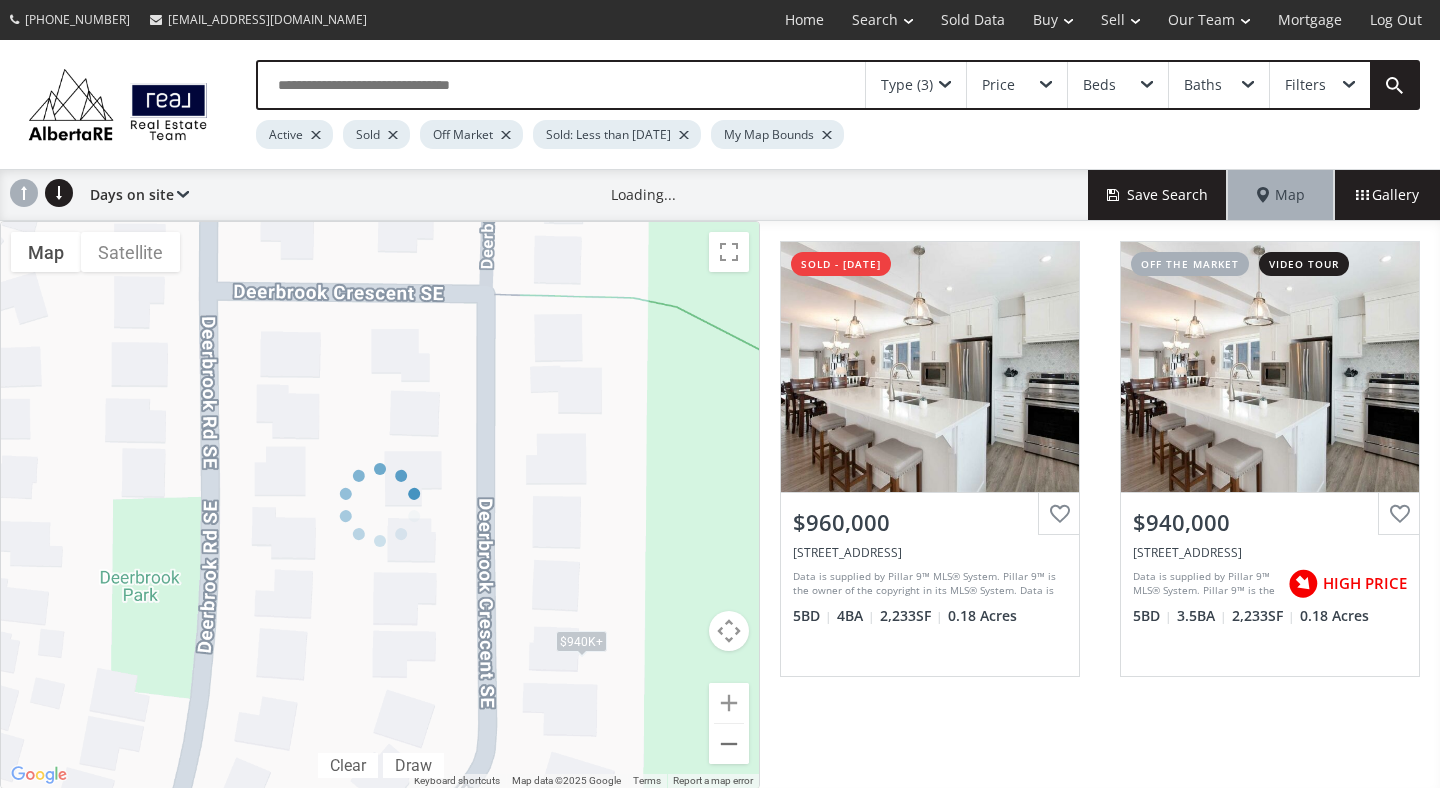 click at bounding box center [380, 505] 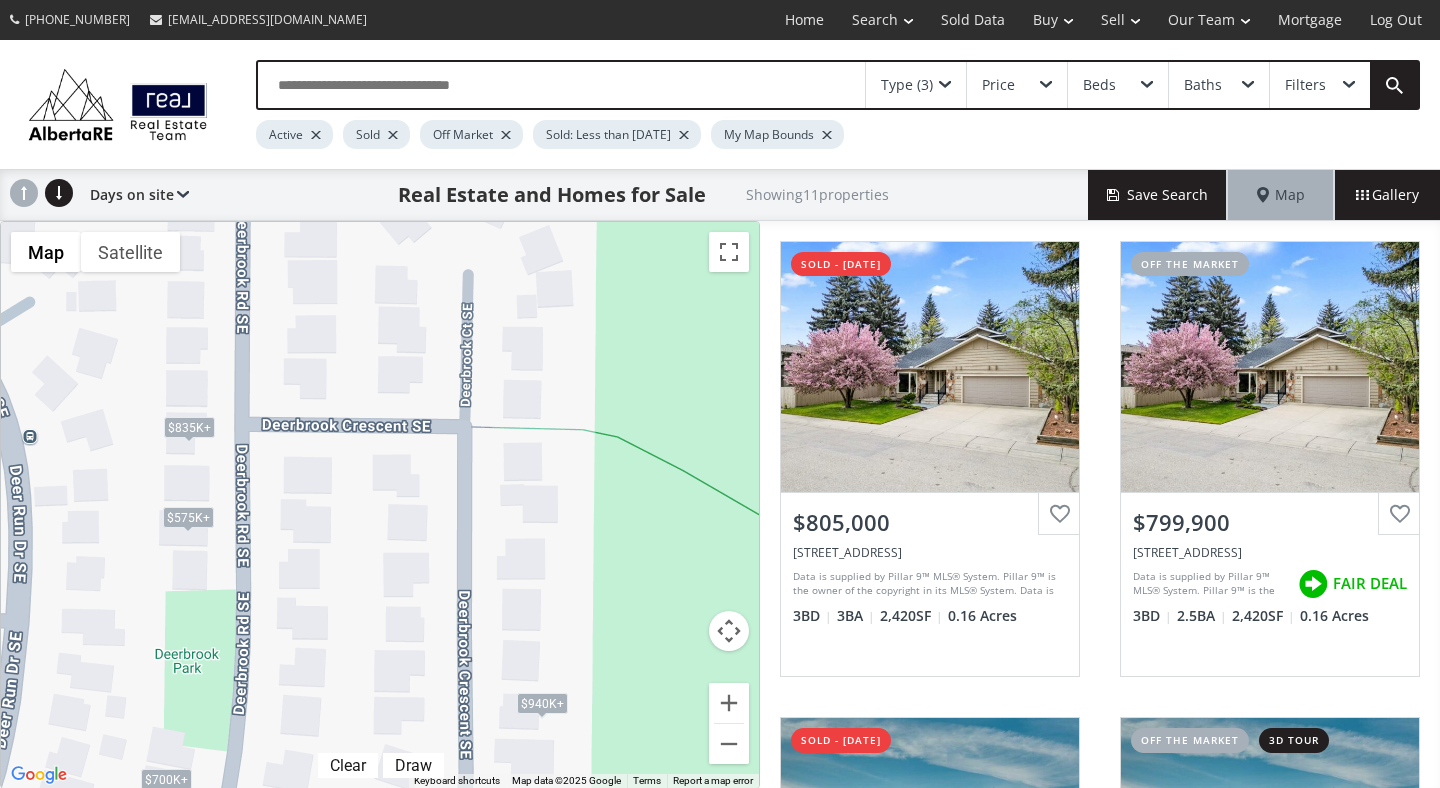 drag, startPoint x: 614, startPoint y: 449, endPoint x: 681, endPoint y: 742, distance: 300.5628 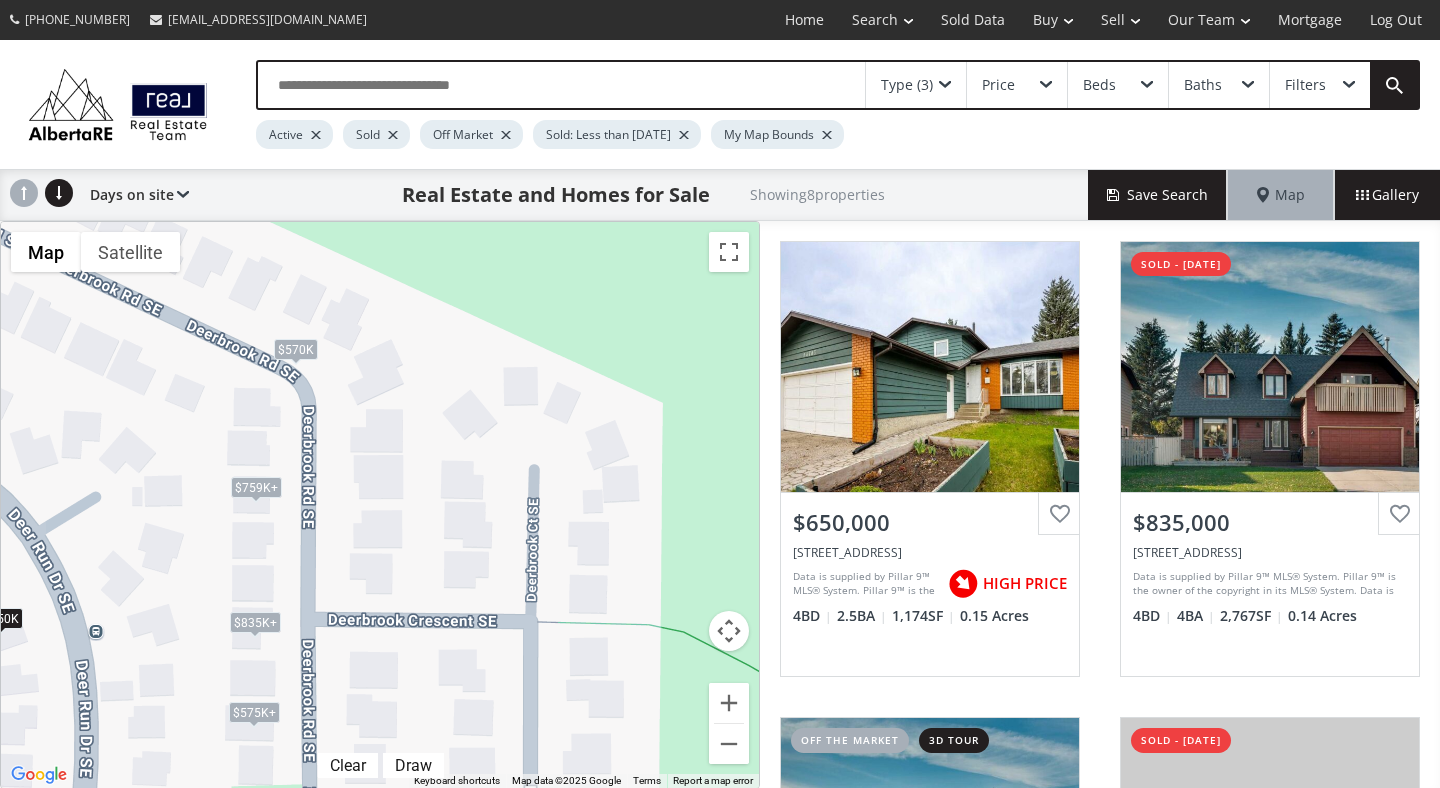 drag, startPoint x: 484, startPoint y: 534, endPoint x: 652, endPoint y: 602, distance: 181.24017 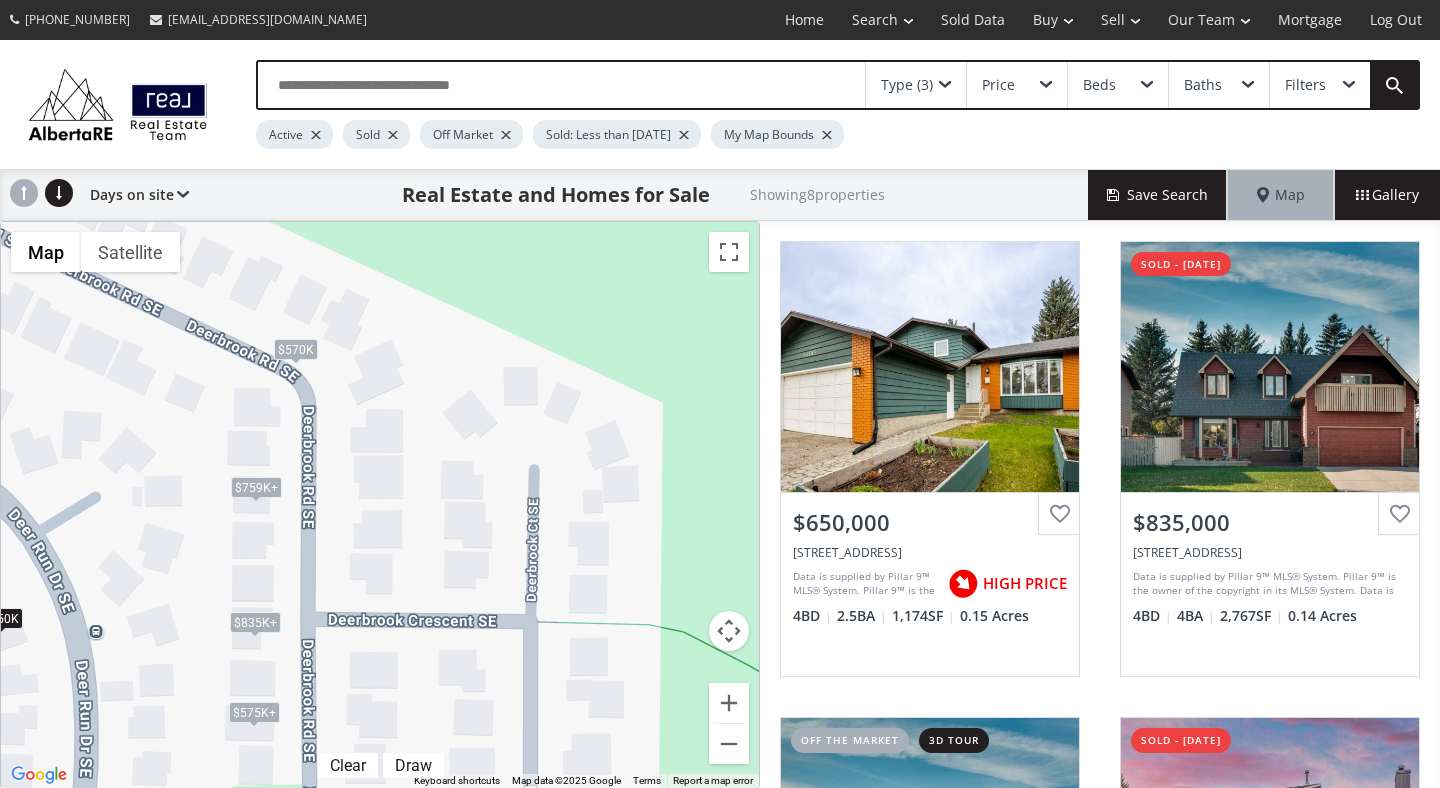click on "← Move left → Move right ↑ Move up ↓ Move down + Zoom in - Zoom out Home Jump left by 75% End Jump right by 75% Page Up Jump up by 75% Page Down Jump down by 75% To navigate, press the arrow keys. $650K $835K+ $835K+ $575K+ $575K+ $759K+ $759K+ $570K Map Terrain Satellite Labels Clear Draw Keyboard shortcuts Map Data Map data ©2025 Google Map data ©2025 Google 20 m  Click to toggle between metric and imperial units Terms Report a map error" at bounding box center [380, 505] 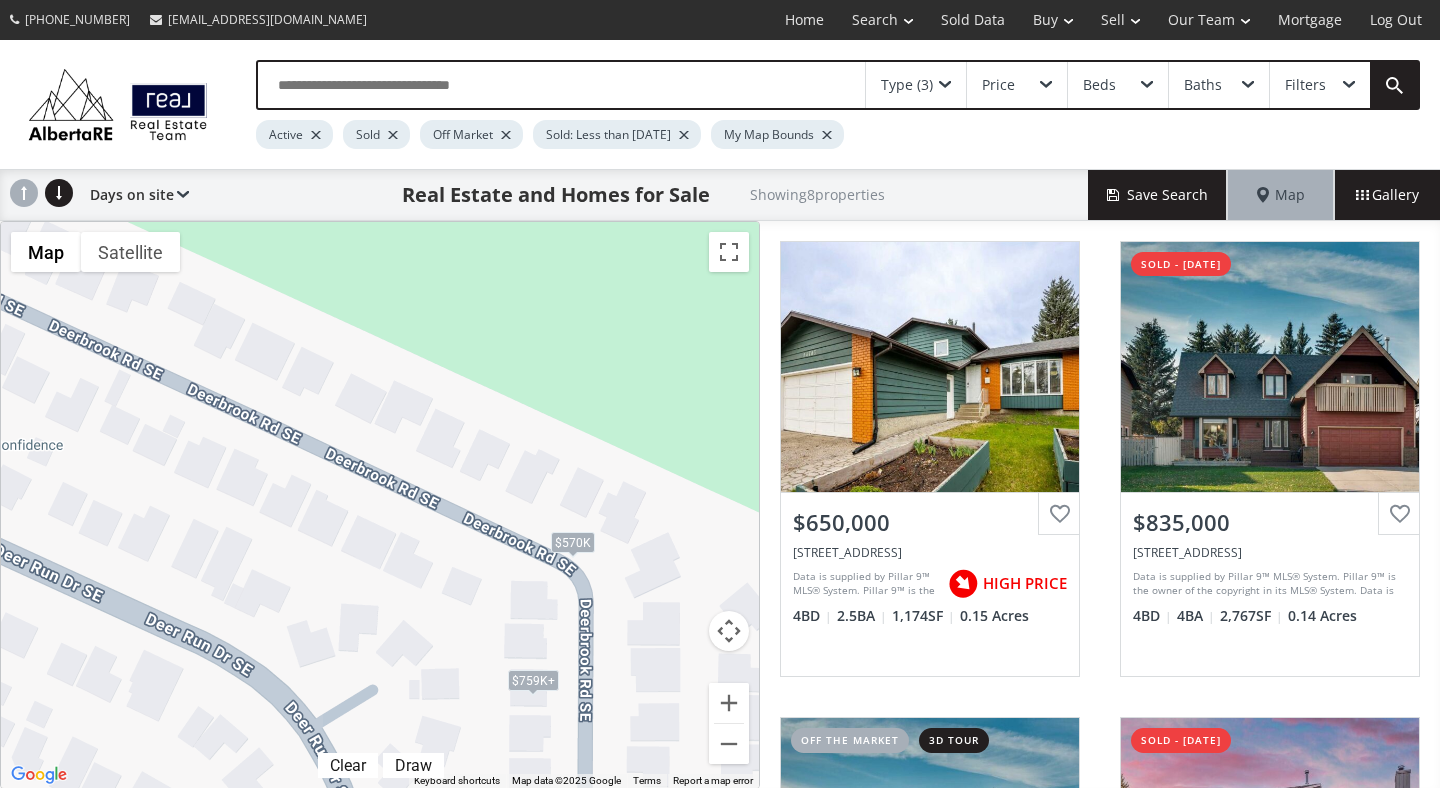drag, startPoint x: 337, startPoint y: 356, endPoint x: 628, endPoint y: 547, distance: 348.0833 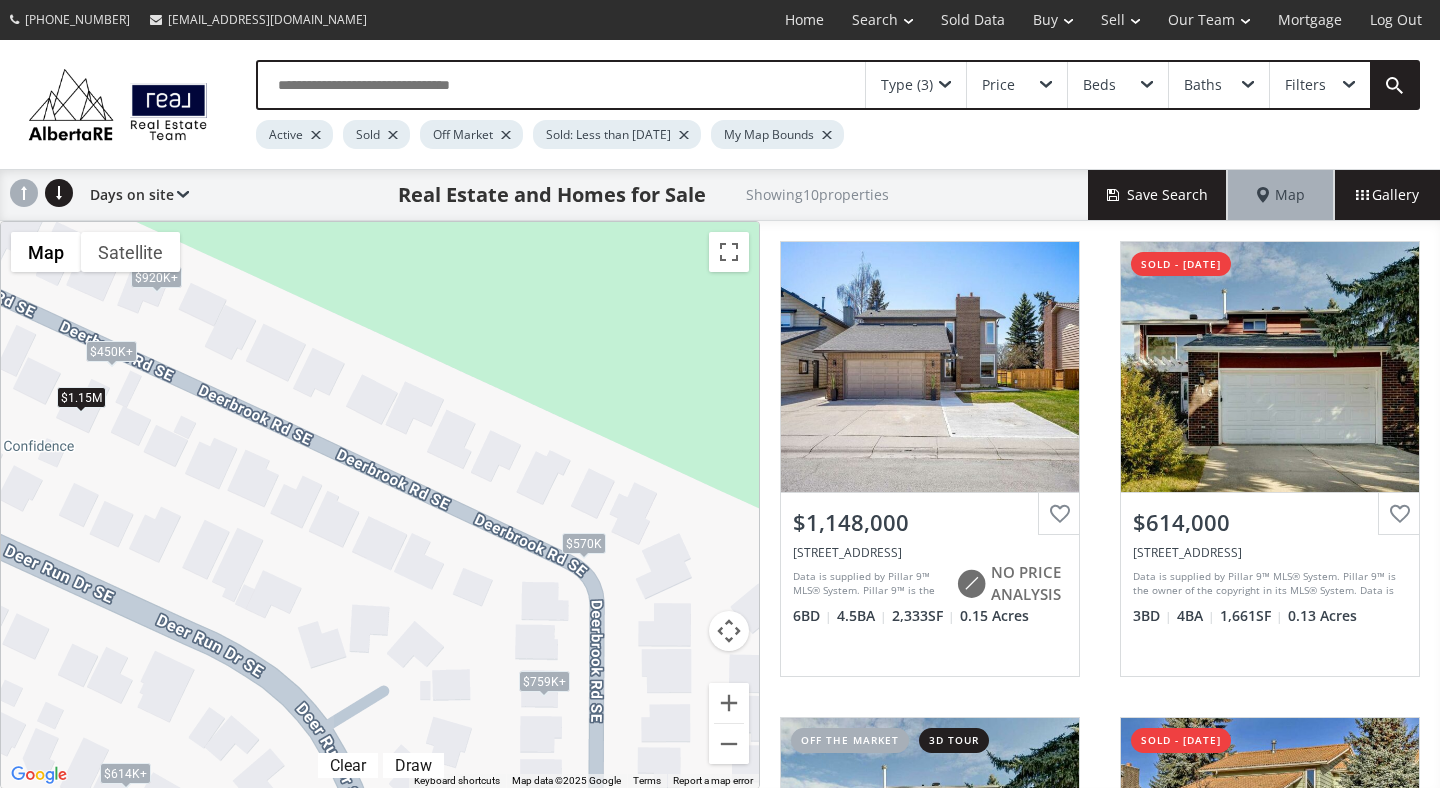 click on "$570K" at bounding box center [584, 543] 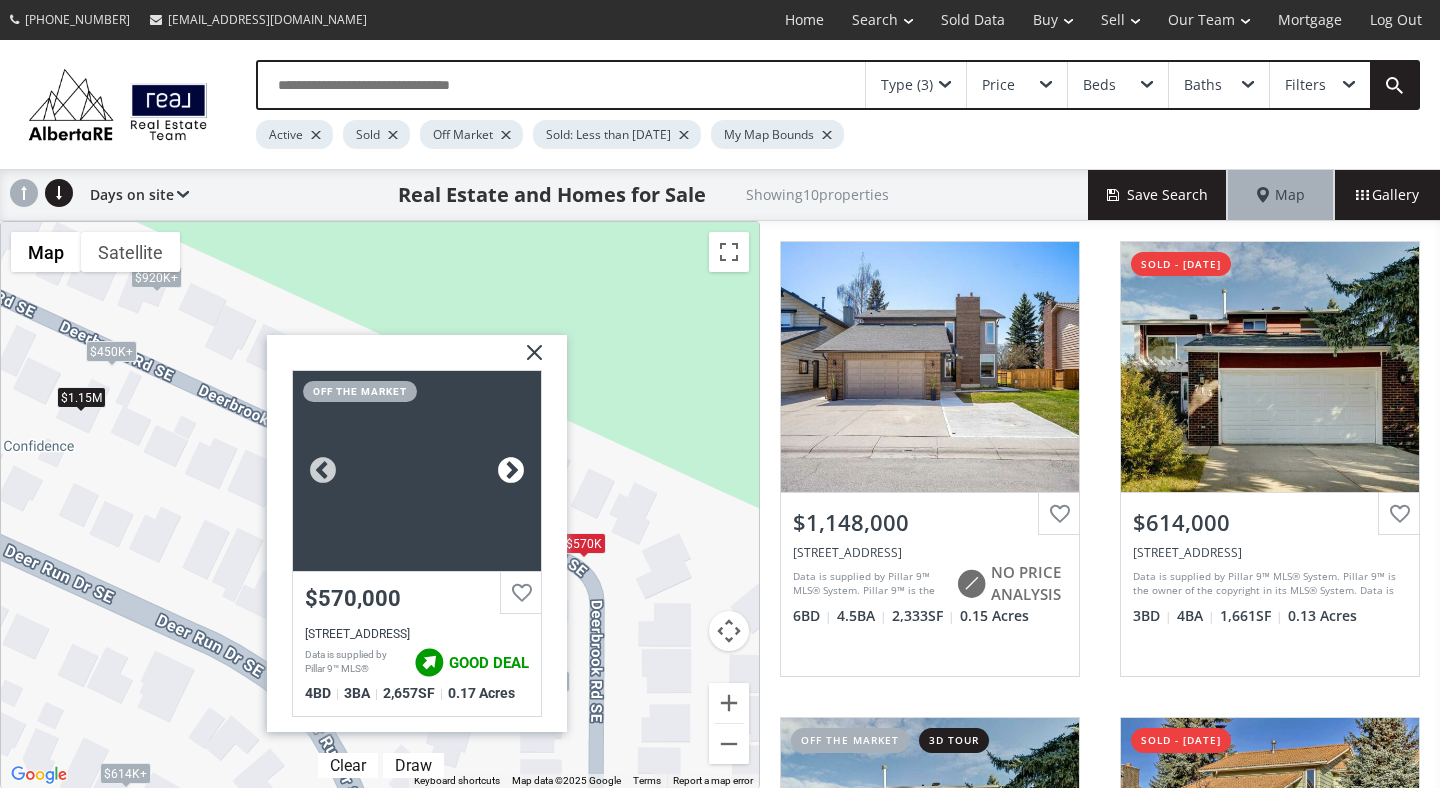 click at bounding box center [511, 471] 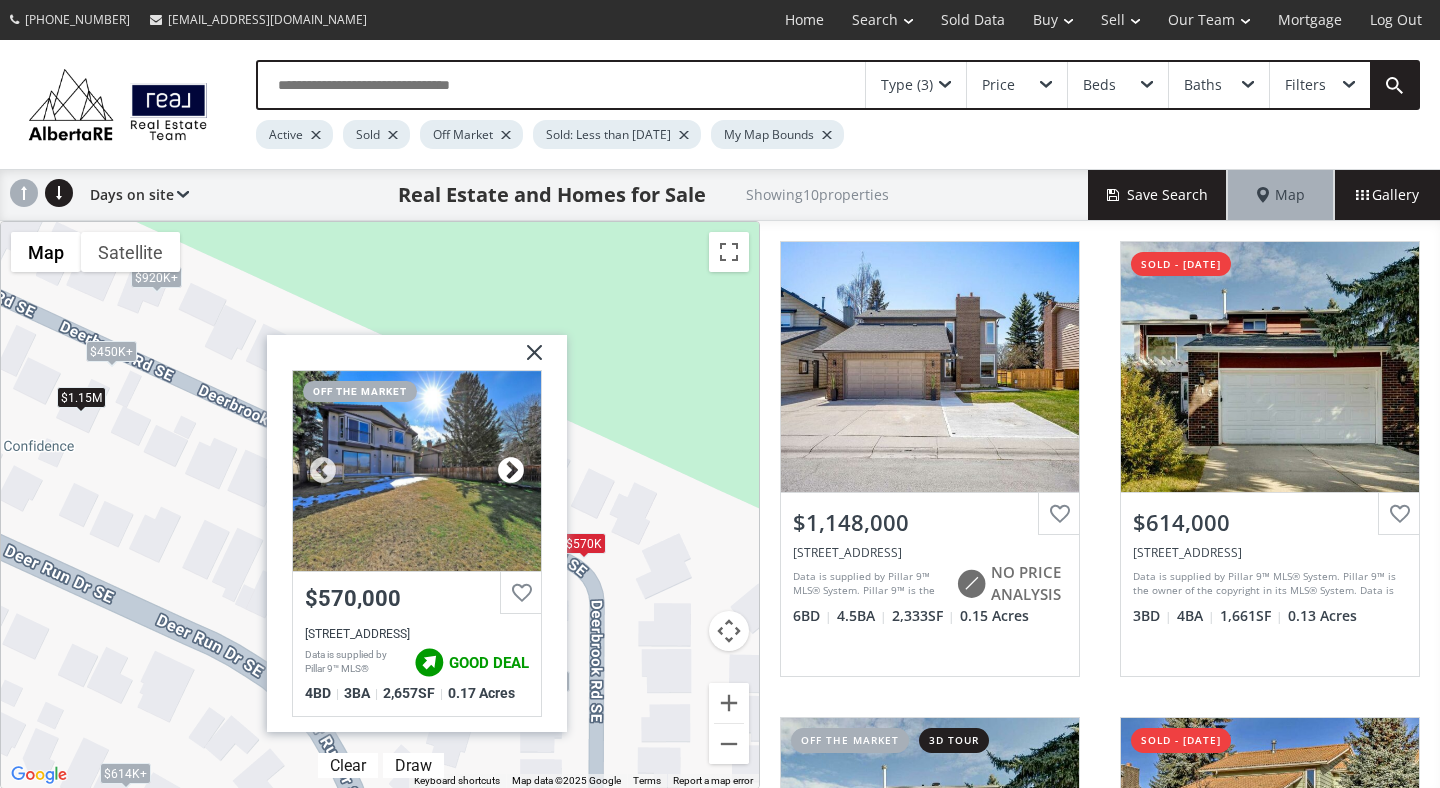 click at bounding box center (511, 471) 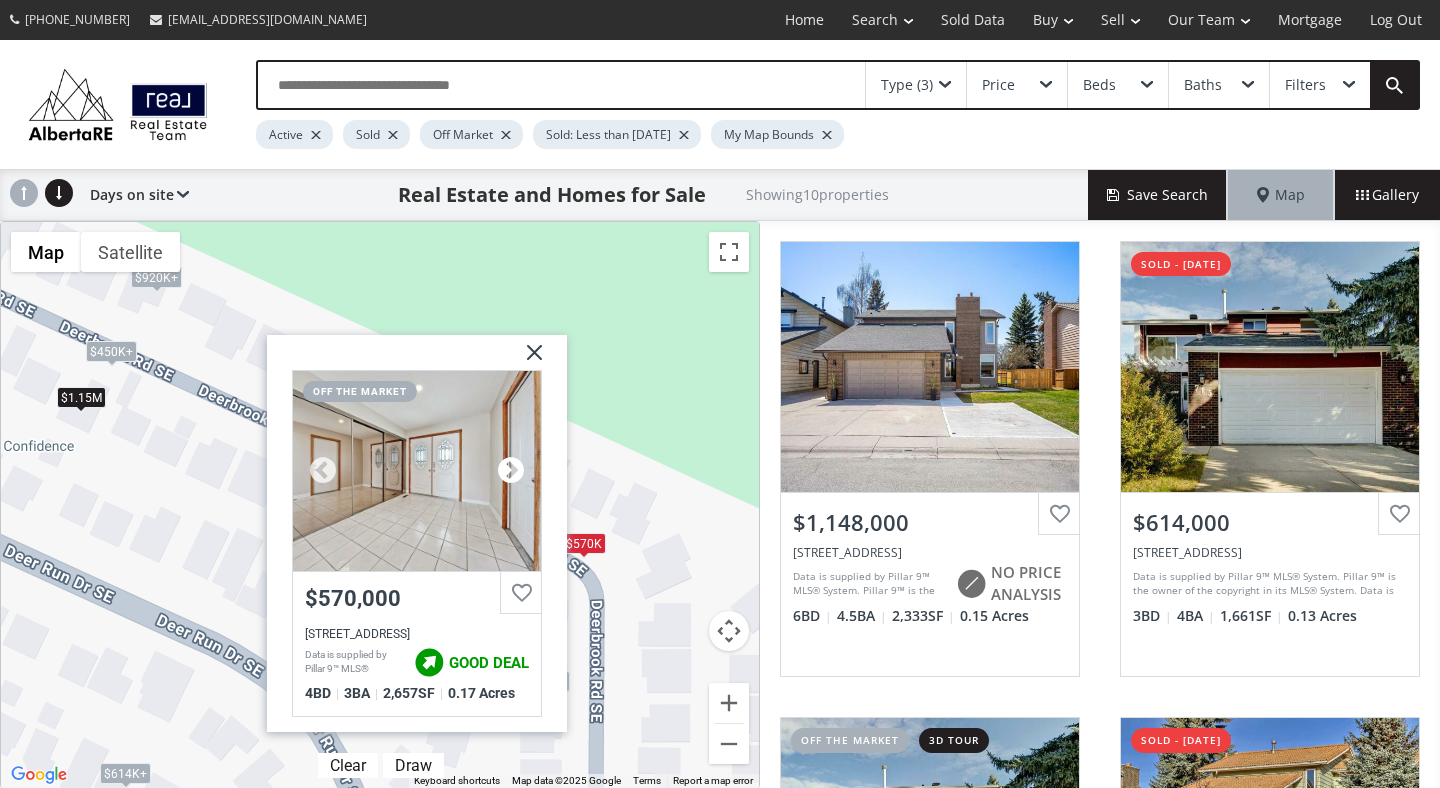 click at bounding box center (511, 471) 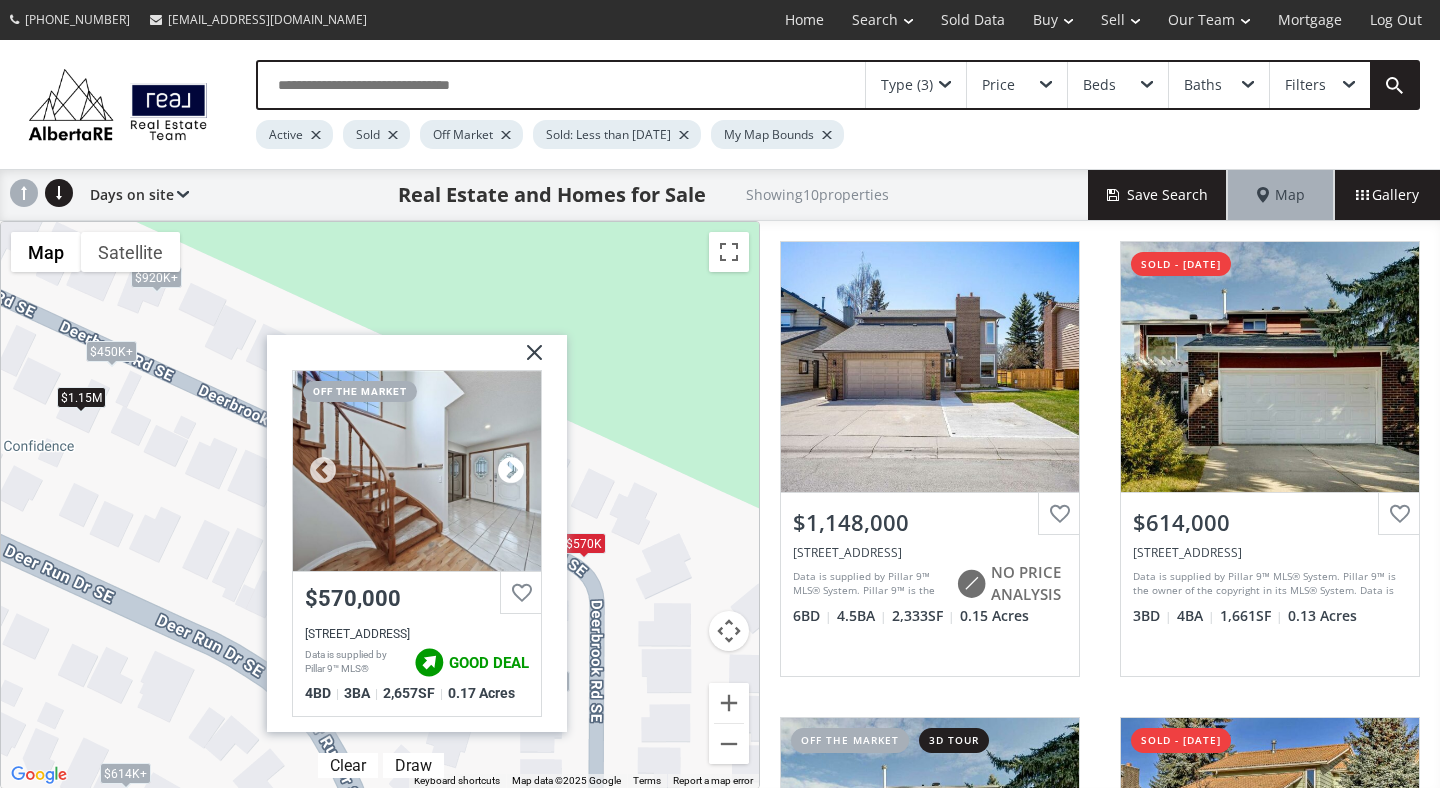 click at bounding box center (511, 471) 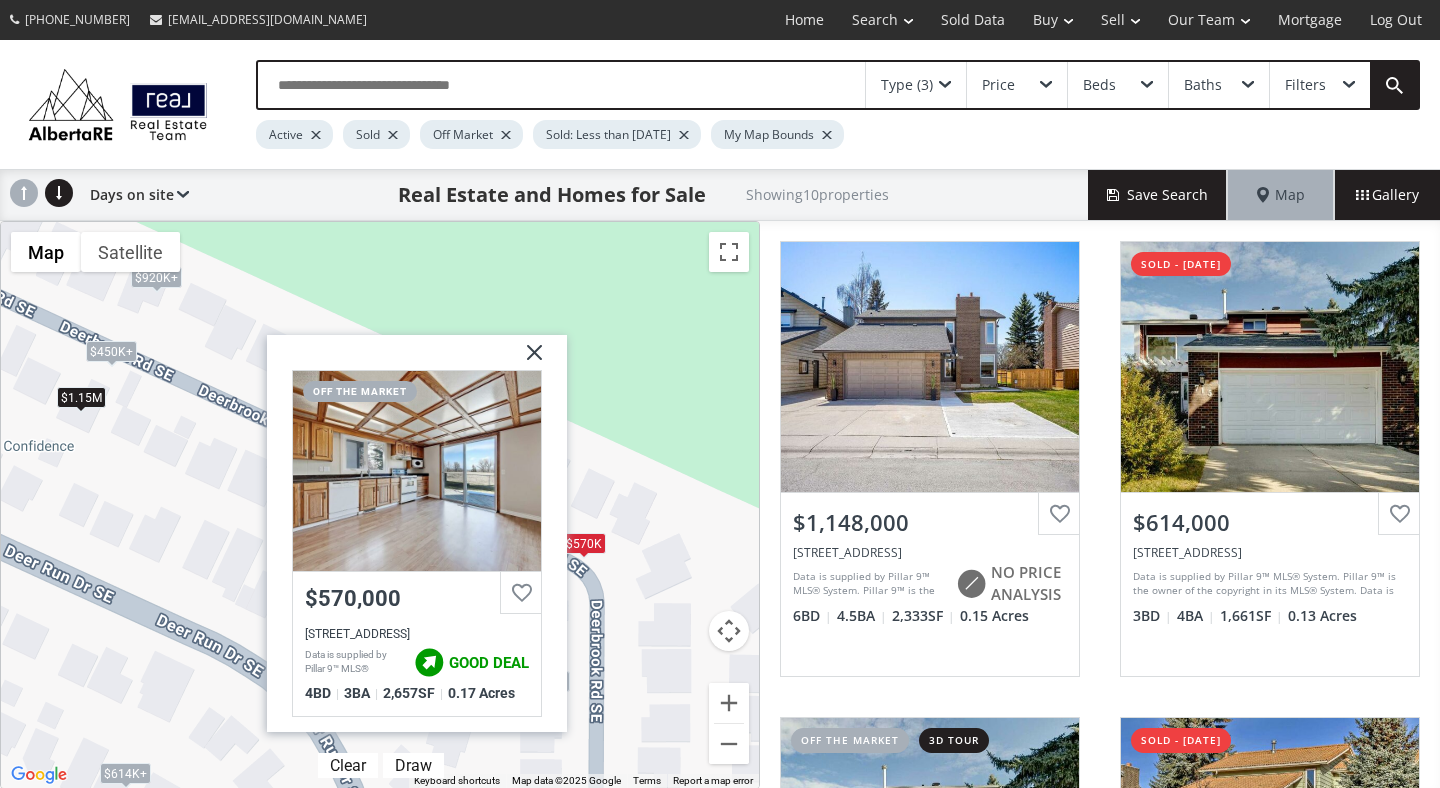 click at bounding box center (527, 360) 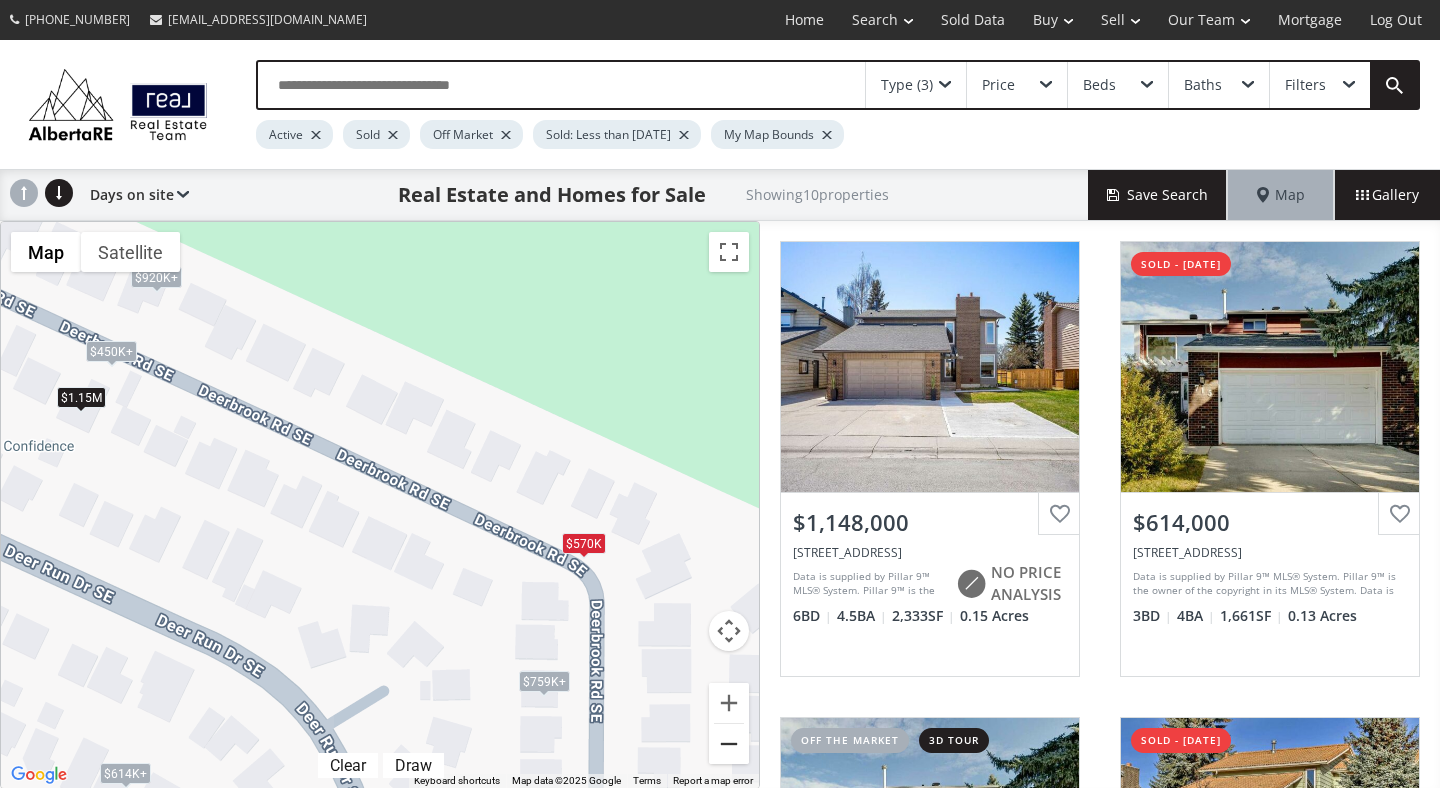 click at bounding box center [729, 744] 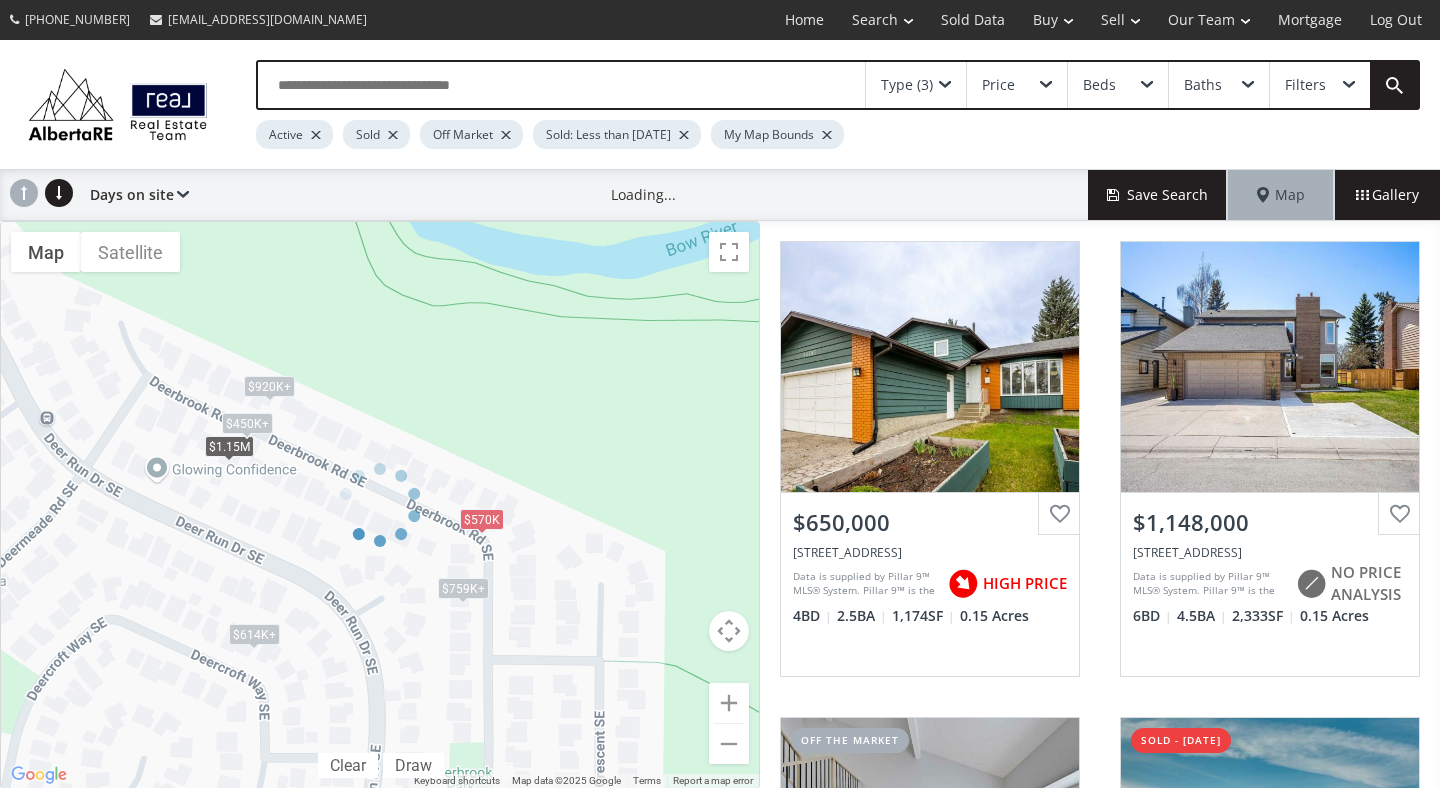 drag, startPoint x: 477, startPoint y: 359, endPoint x: 601, endPoint y: 559, distance: 235.32106 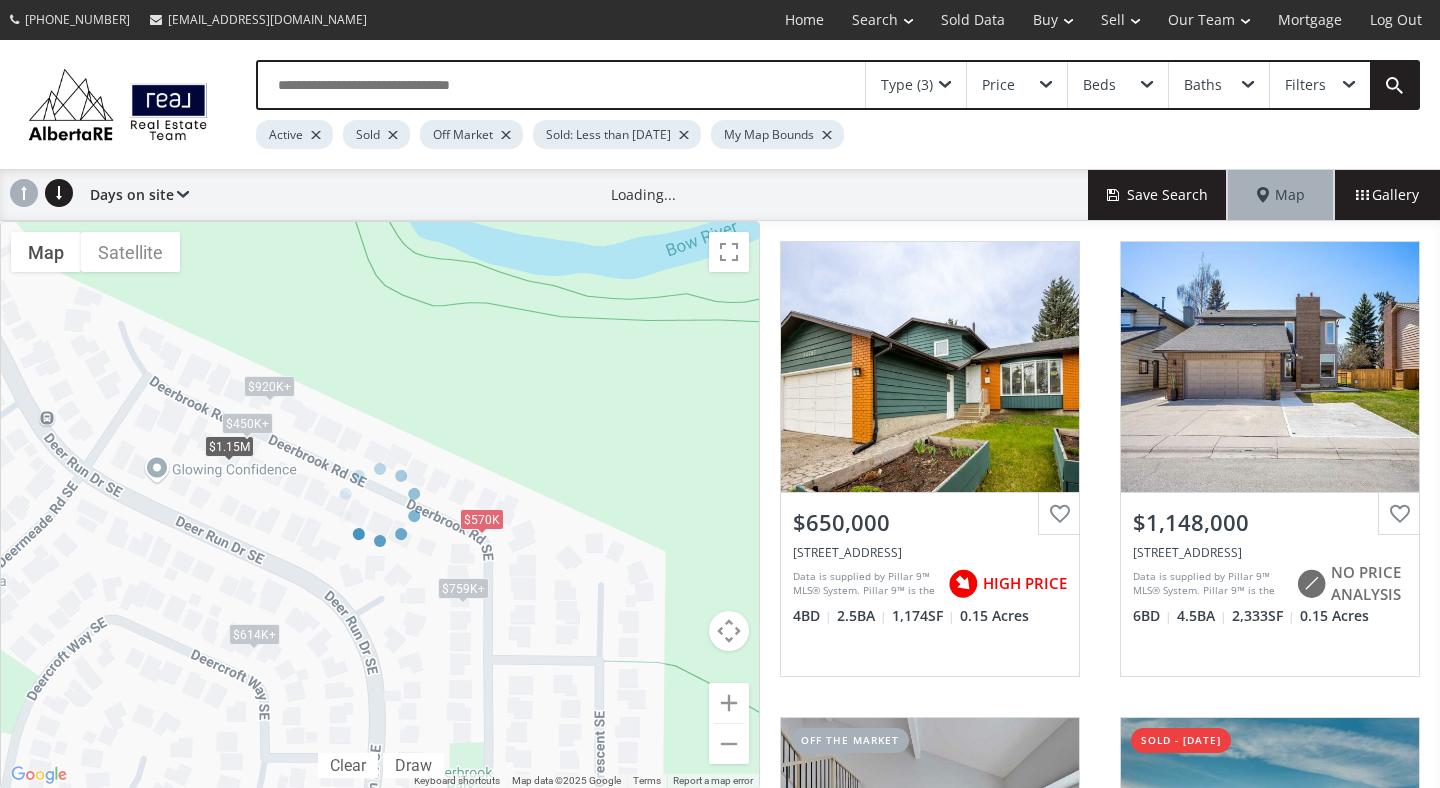 click at bounding box center (380, 505) 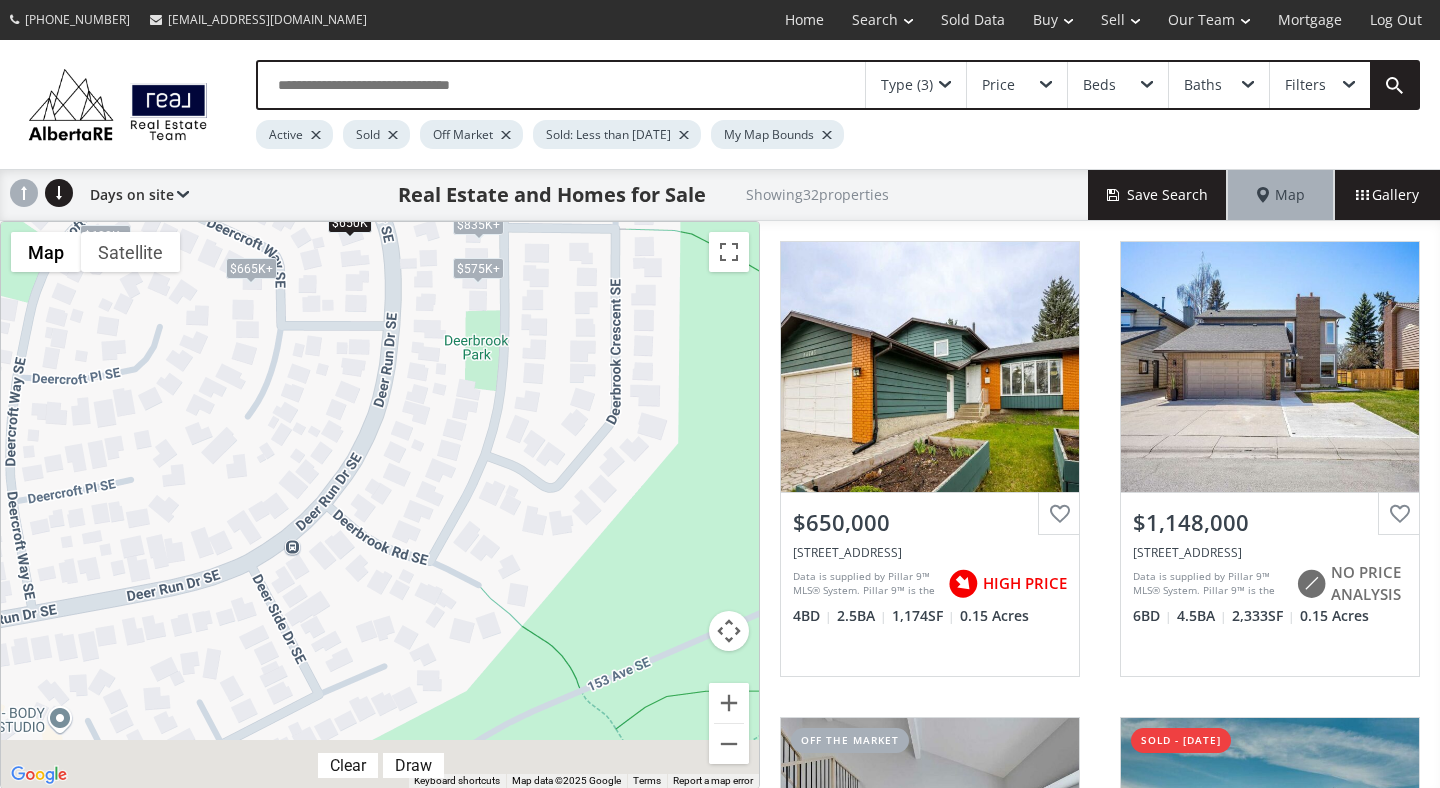 drag, startPoint x: 619, startPoint y: 599, endPoint x: 640, endPoint y: 151, distance: 448.4919 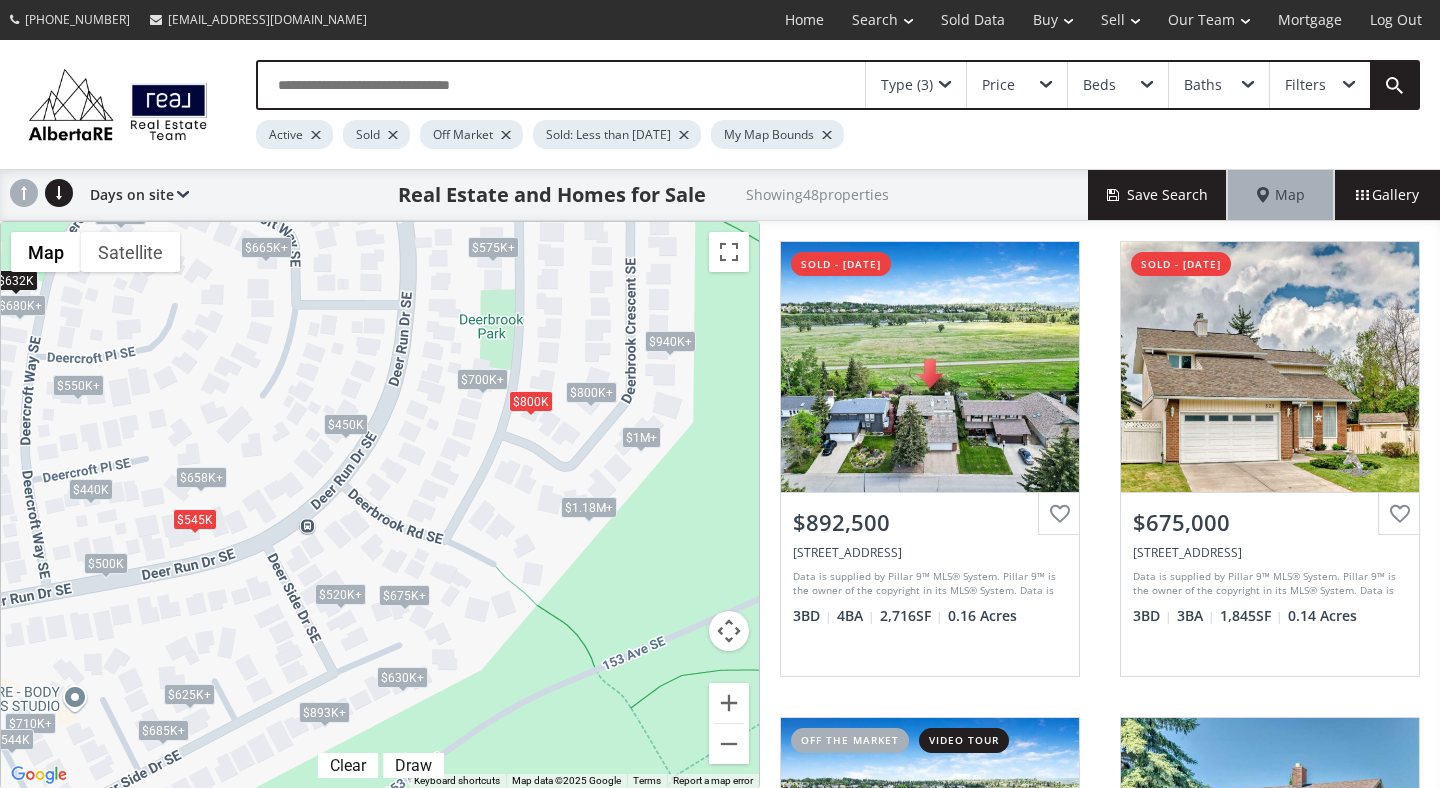 drag, startPoint x: 596, startPoint y: 572, endPoint x: 606, endPoint y: 554, distance: 20.59126 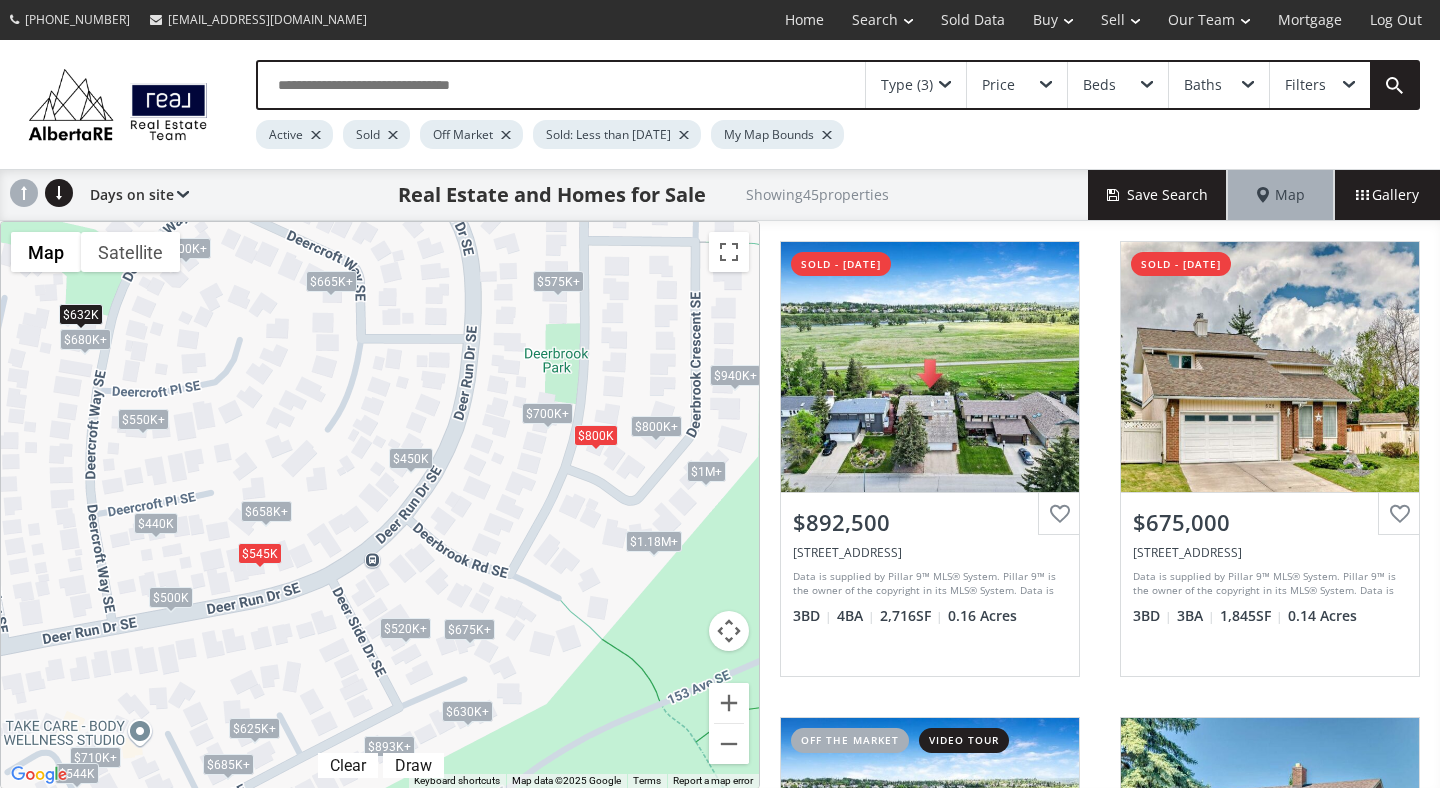 drag, startPoint x: 306, startPoint y: 614, endPoint x: 374, endPoint y: 642, distance: 73.53911 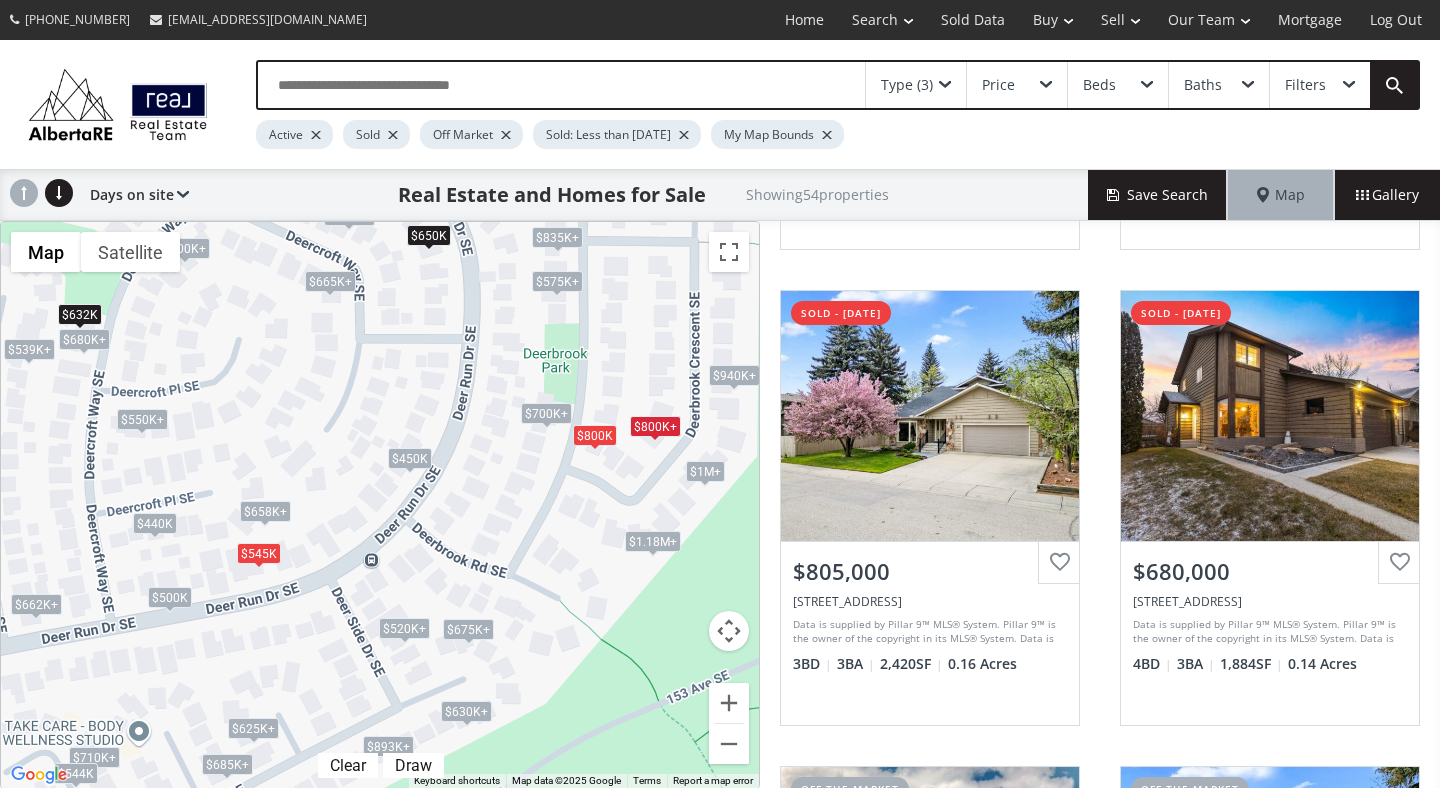 scroll, scrollTop: 944, scrollLeft: 0, axis: vertical 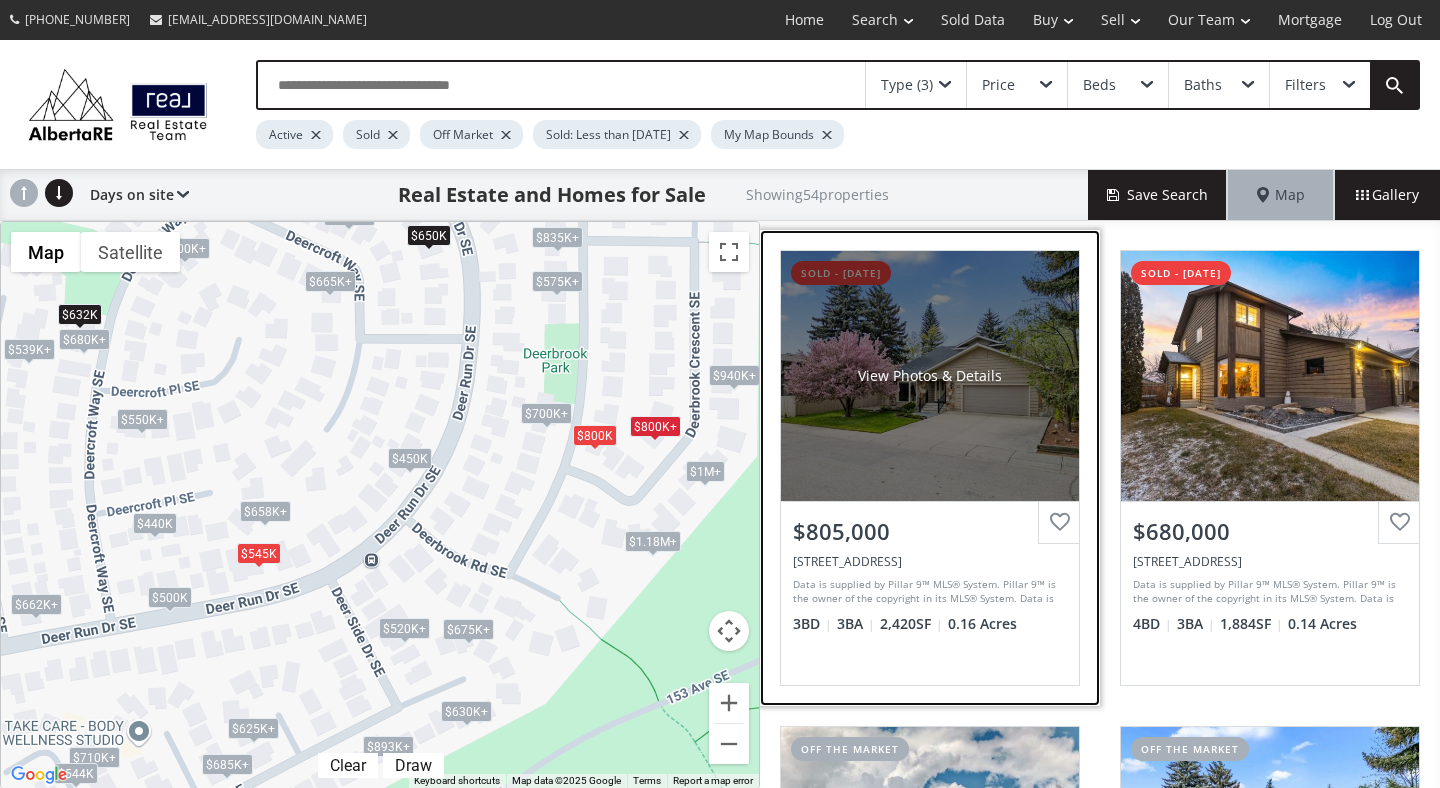 click on "View Photos & Details" at bounding box center [930, 376] 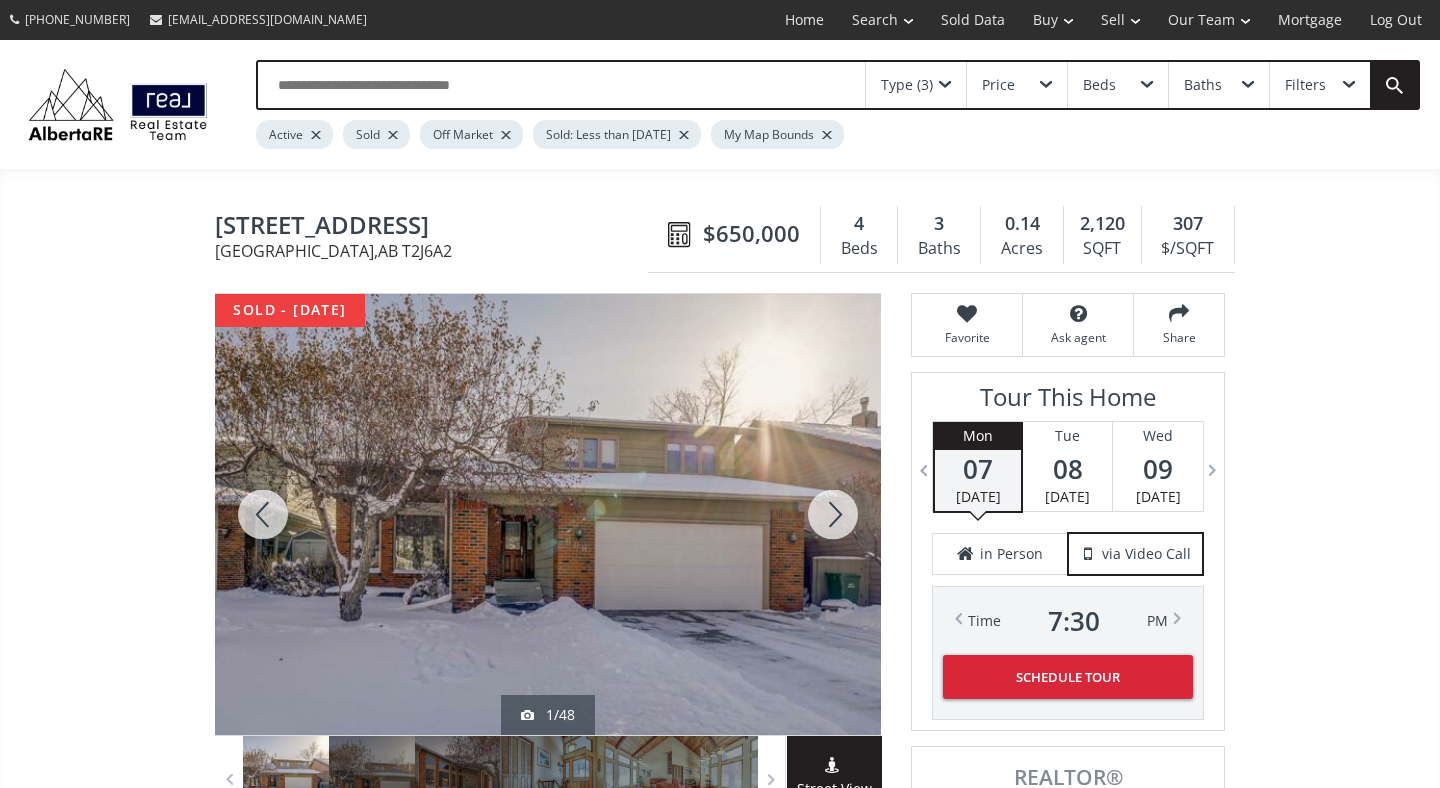 scroll, scrollTop: 0, scrollLeft: 0, axis: both 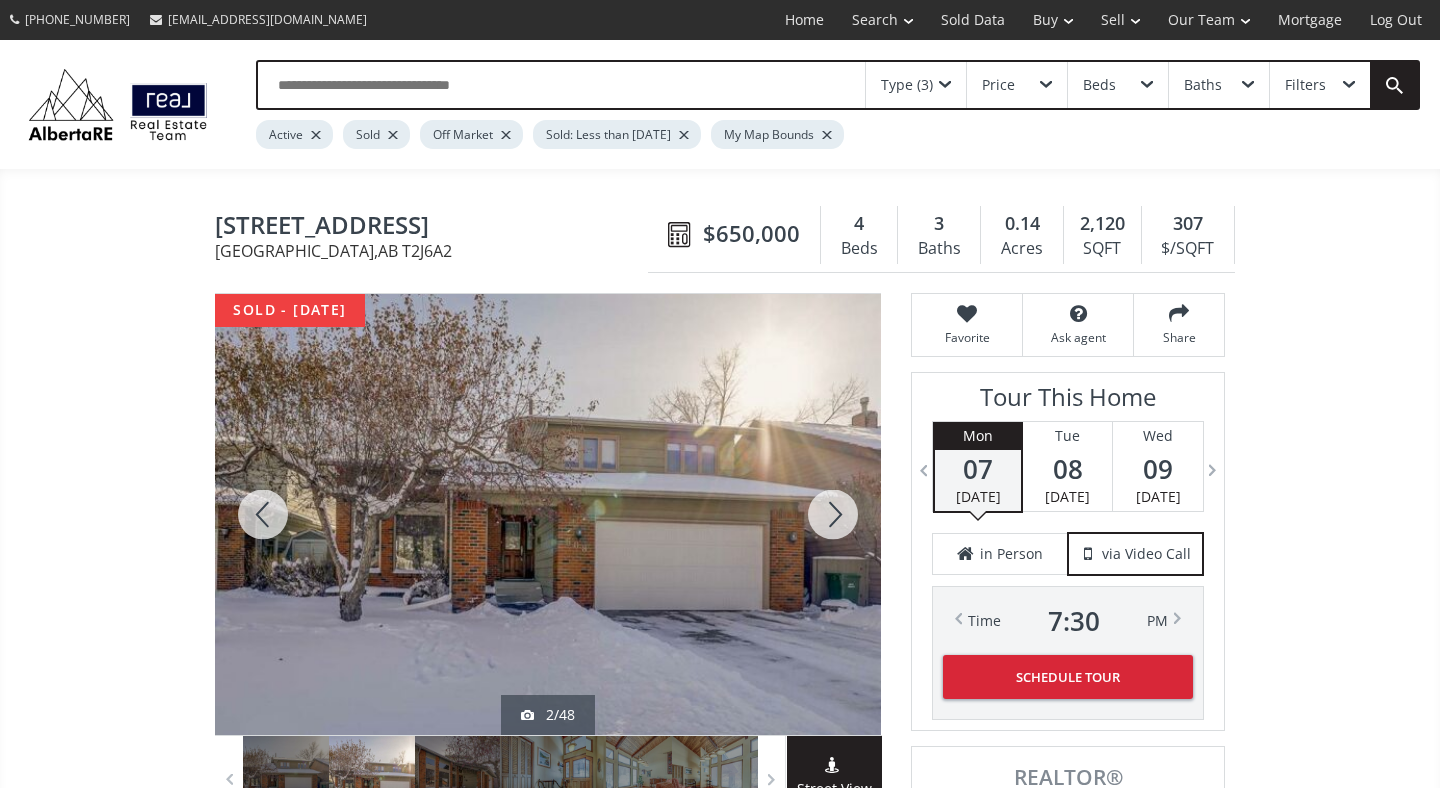 click at bounding box center [833, 514] 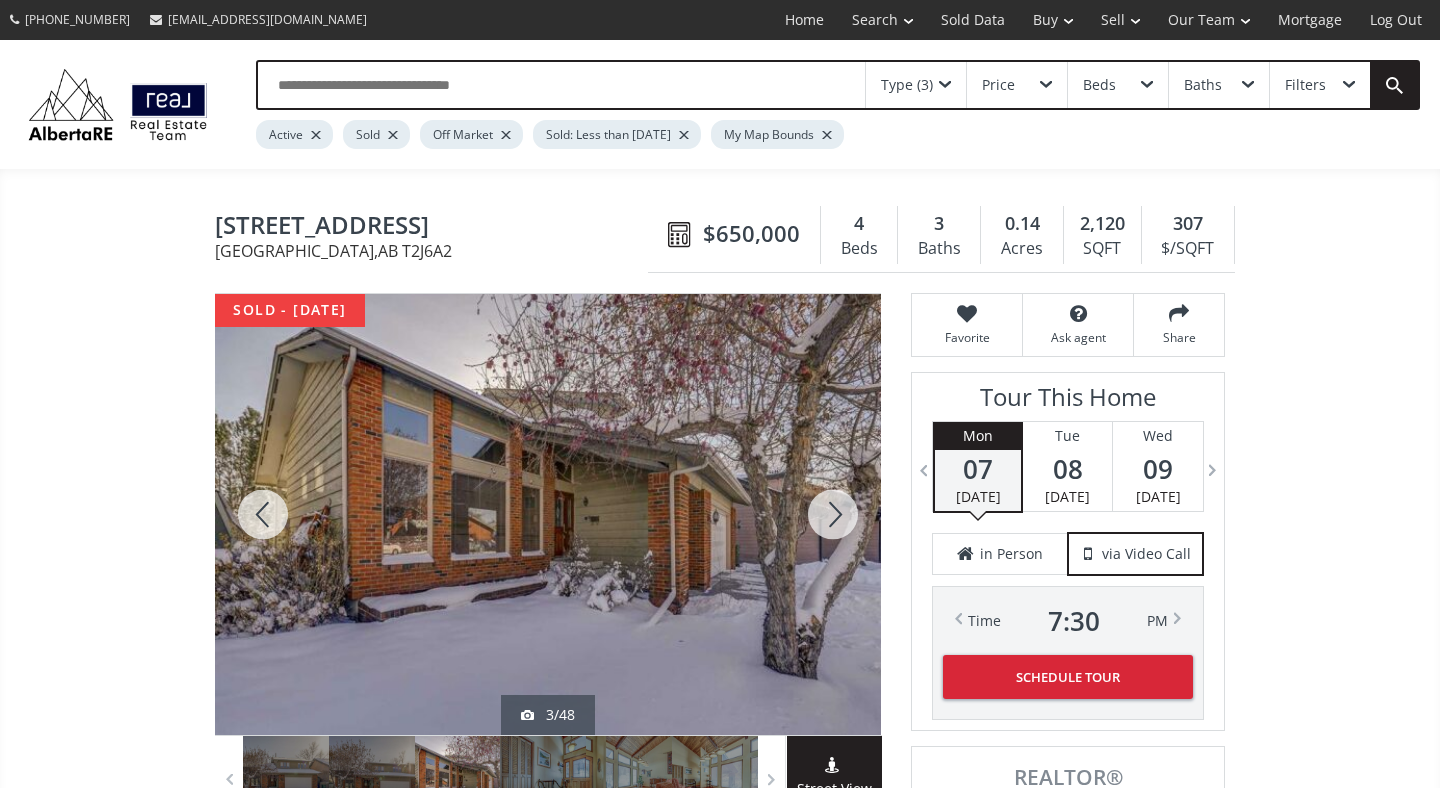 click at bounding box center (833, 514) 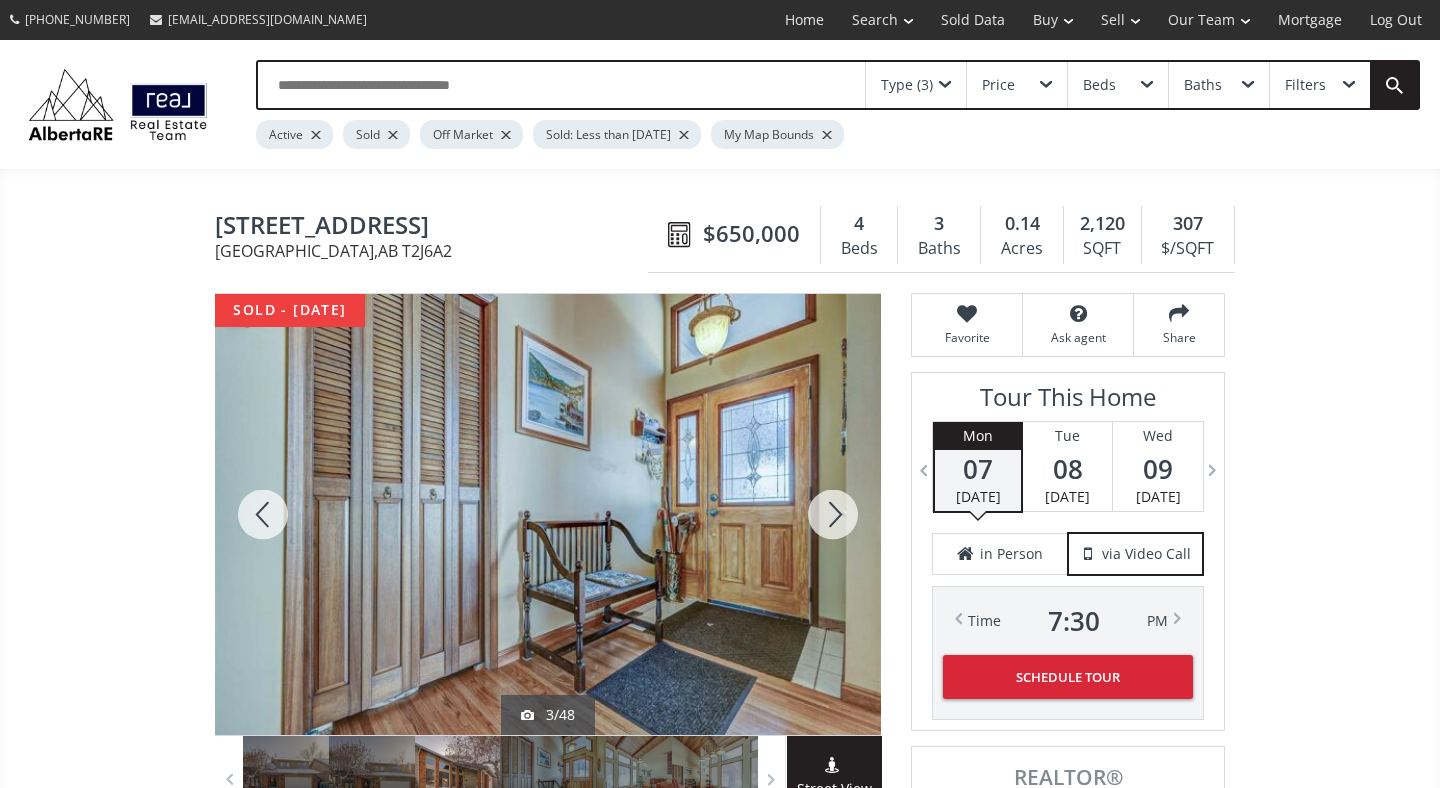 click at bounding box center (833, 514) 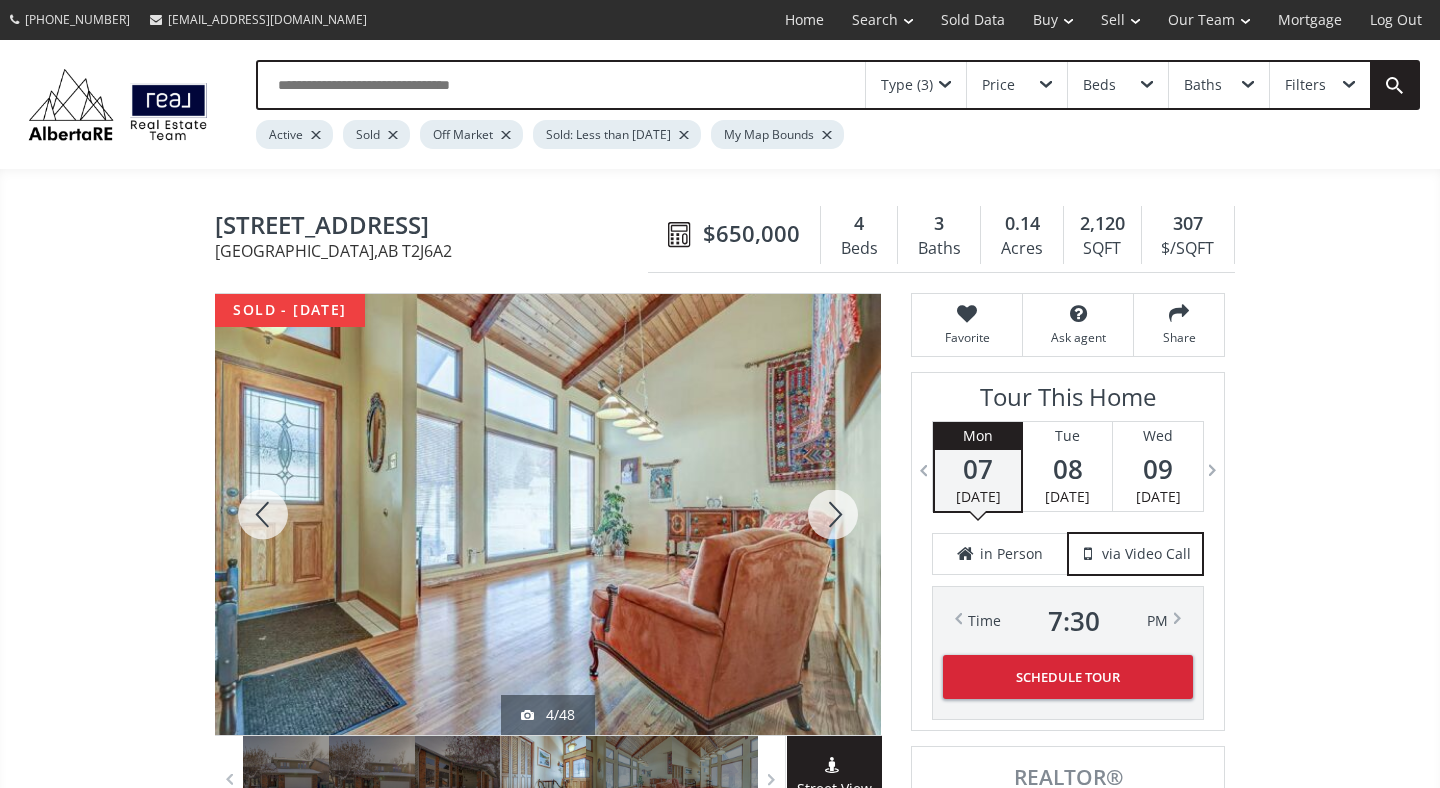 click at bounding box center (833, 514) 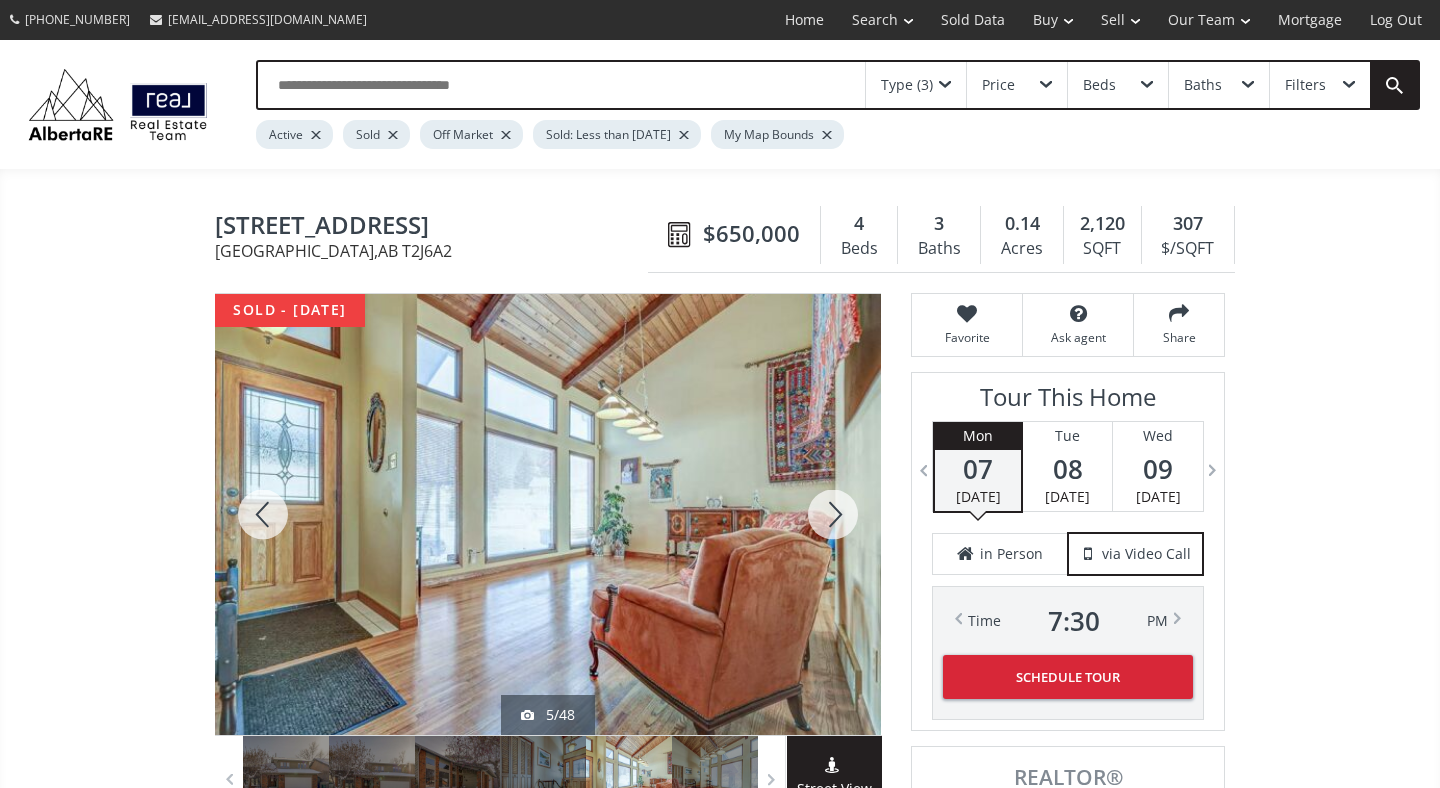 click at bounding box center [833, 514] 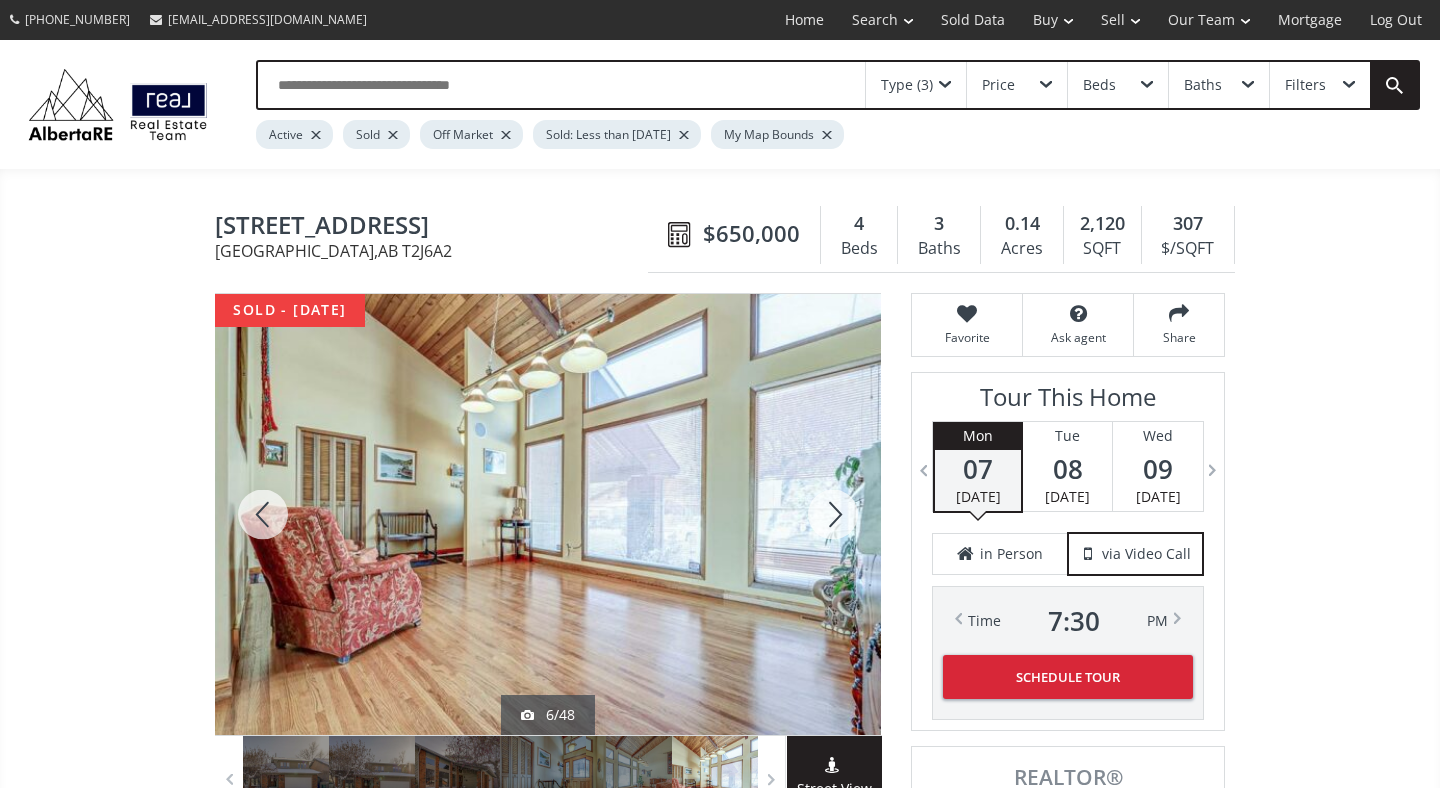 click at bounding box center [833, 514] 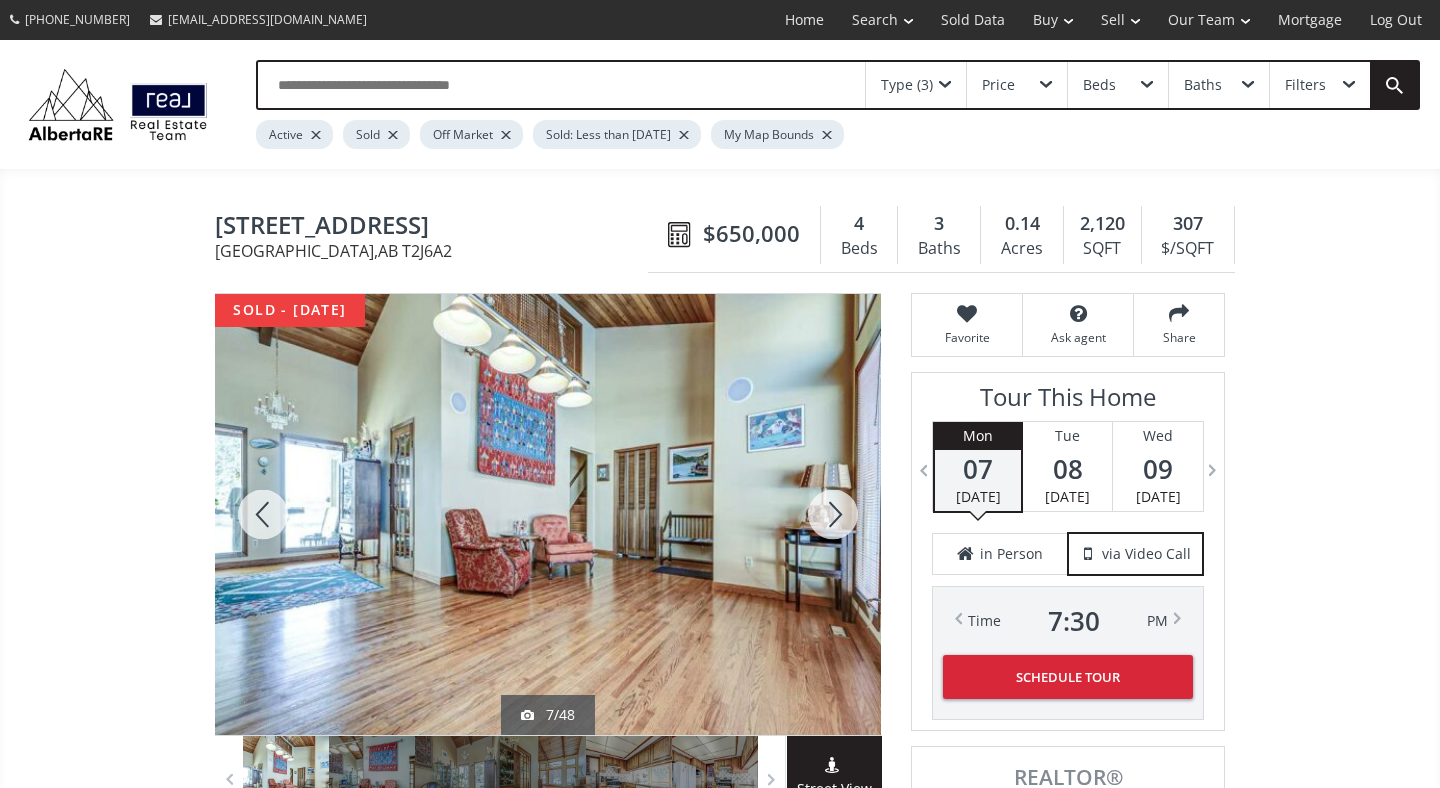 click at bounding box center (833, 514) 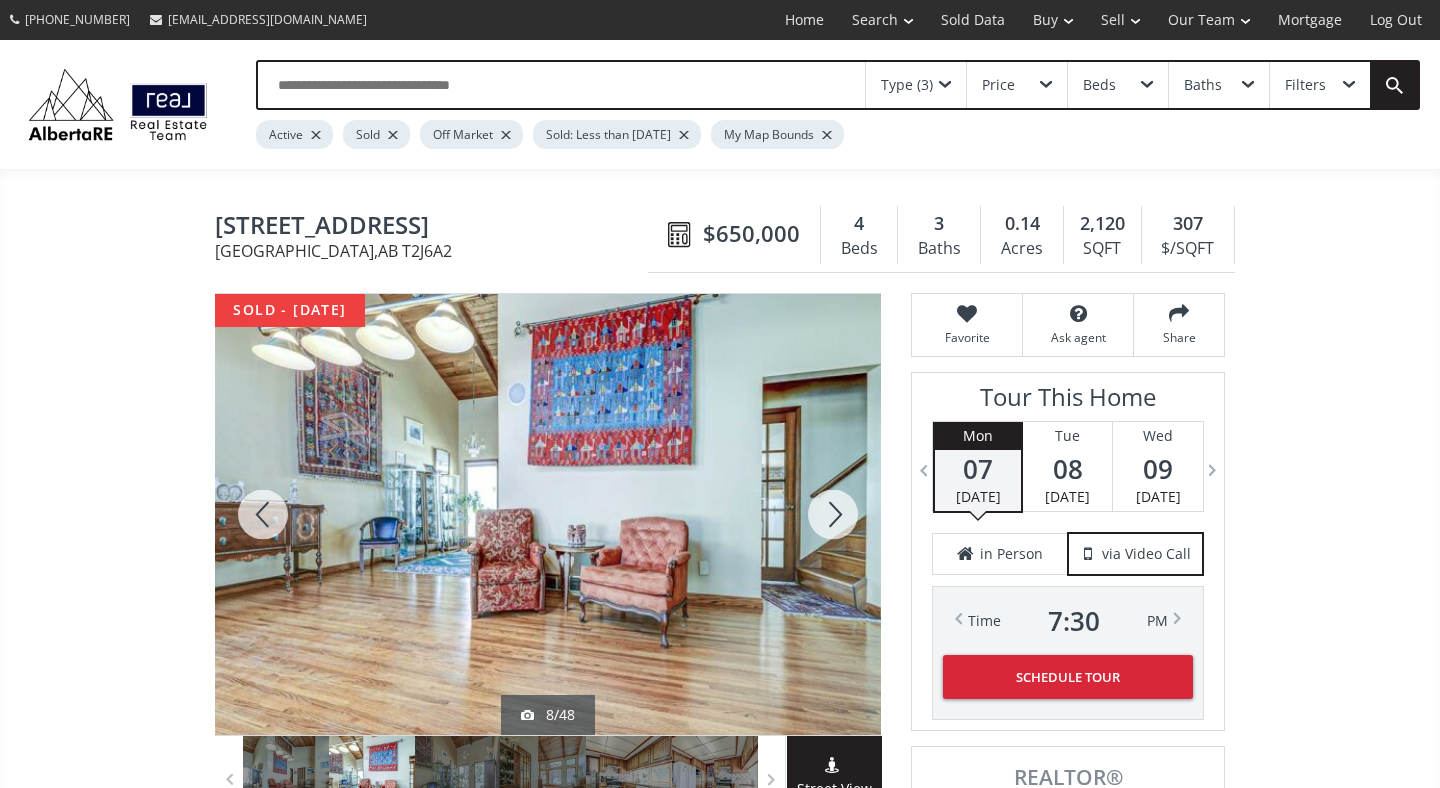 click at bounding box center [833, 514] 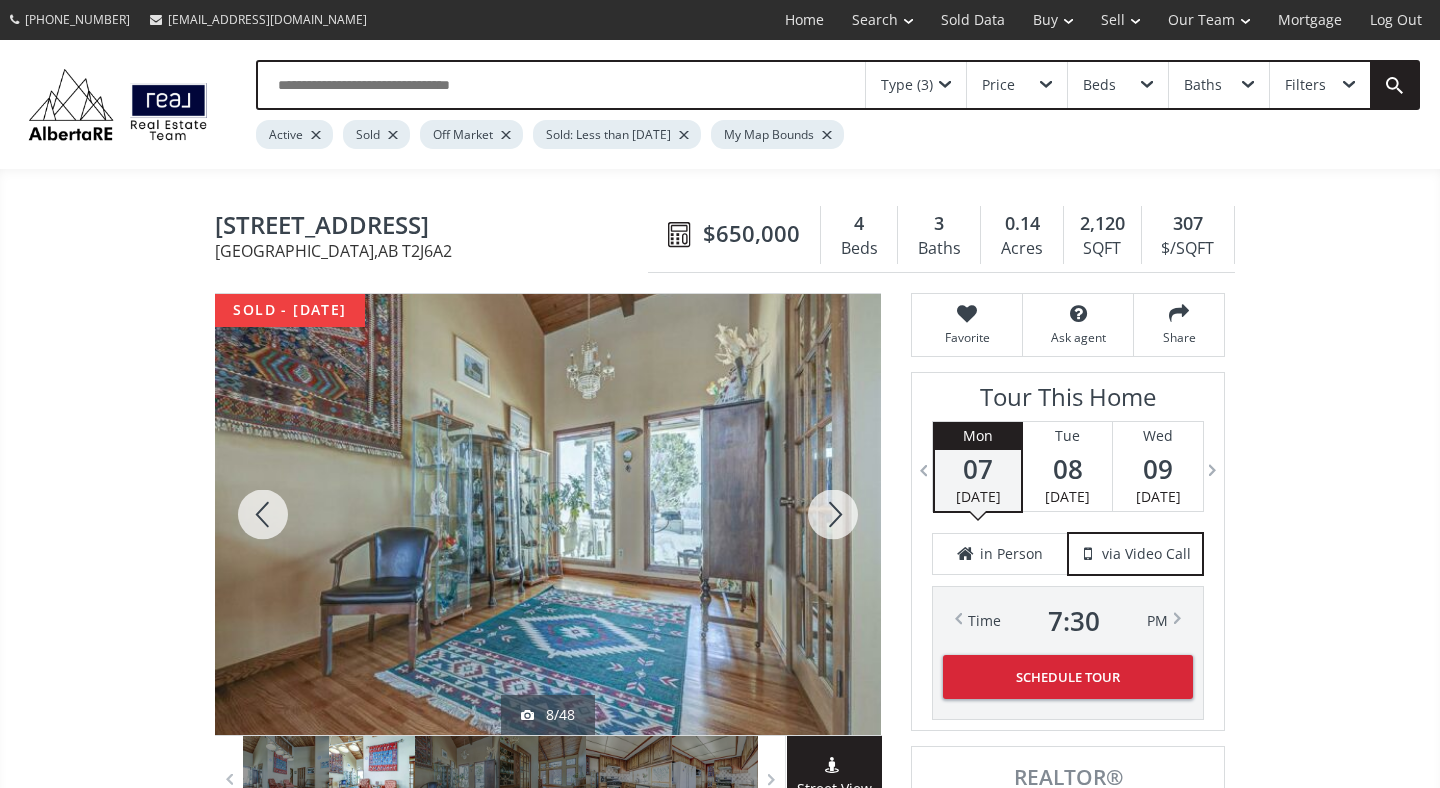 click at bounding box center (833, 514) 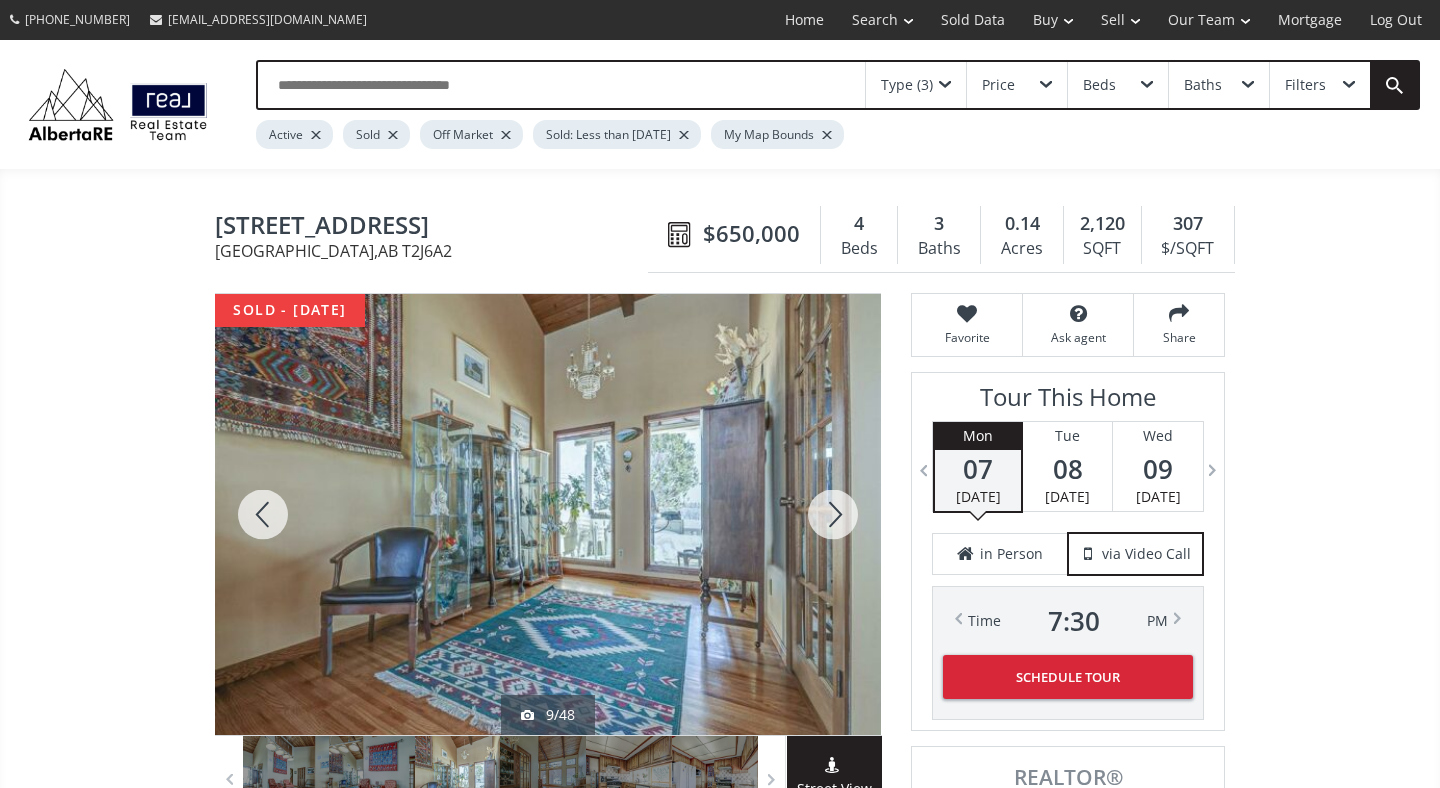 click at bounding box center (833, 514) 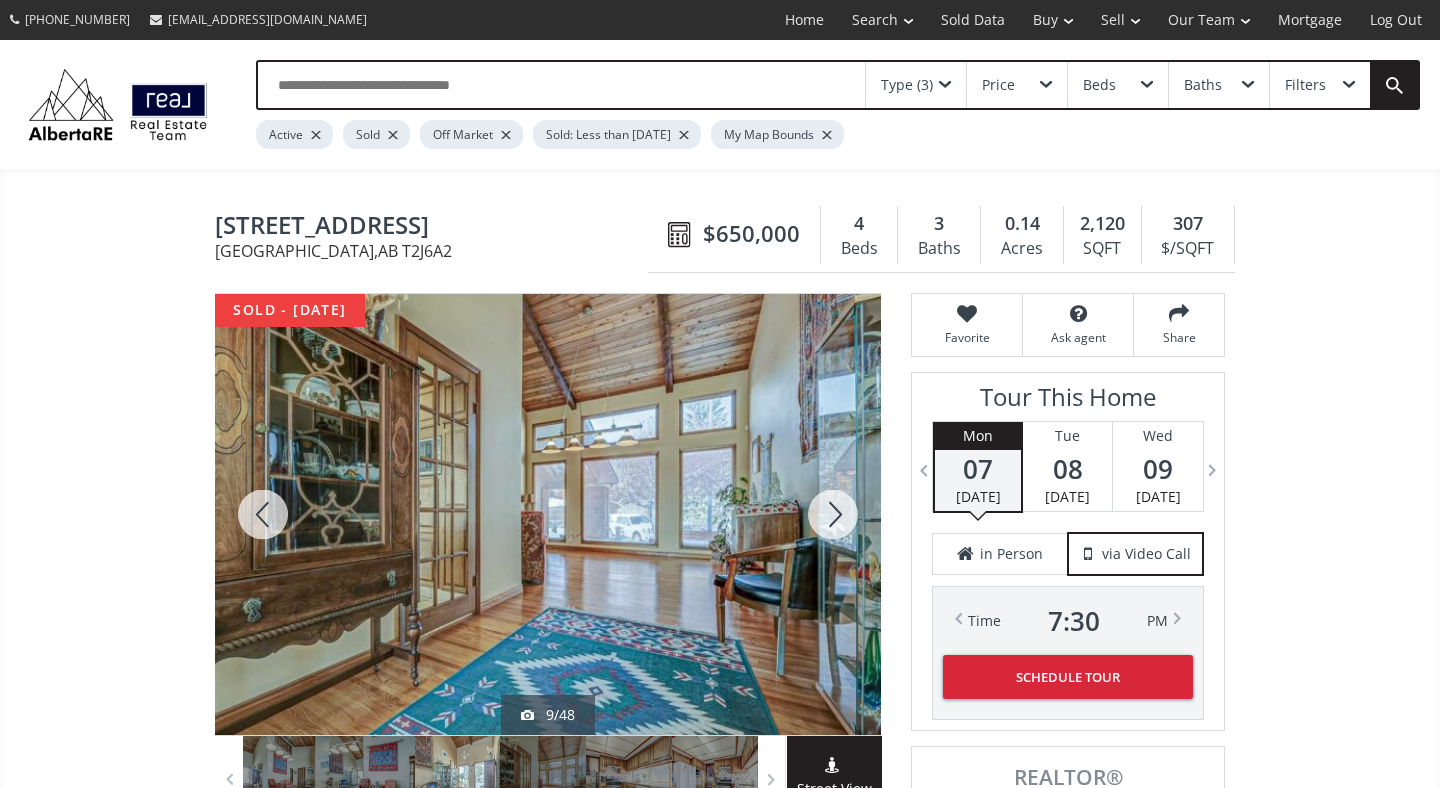 click at bounding box center (833, 514) 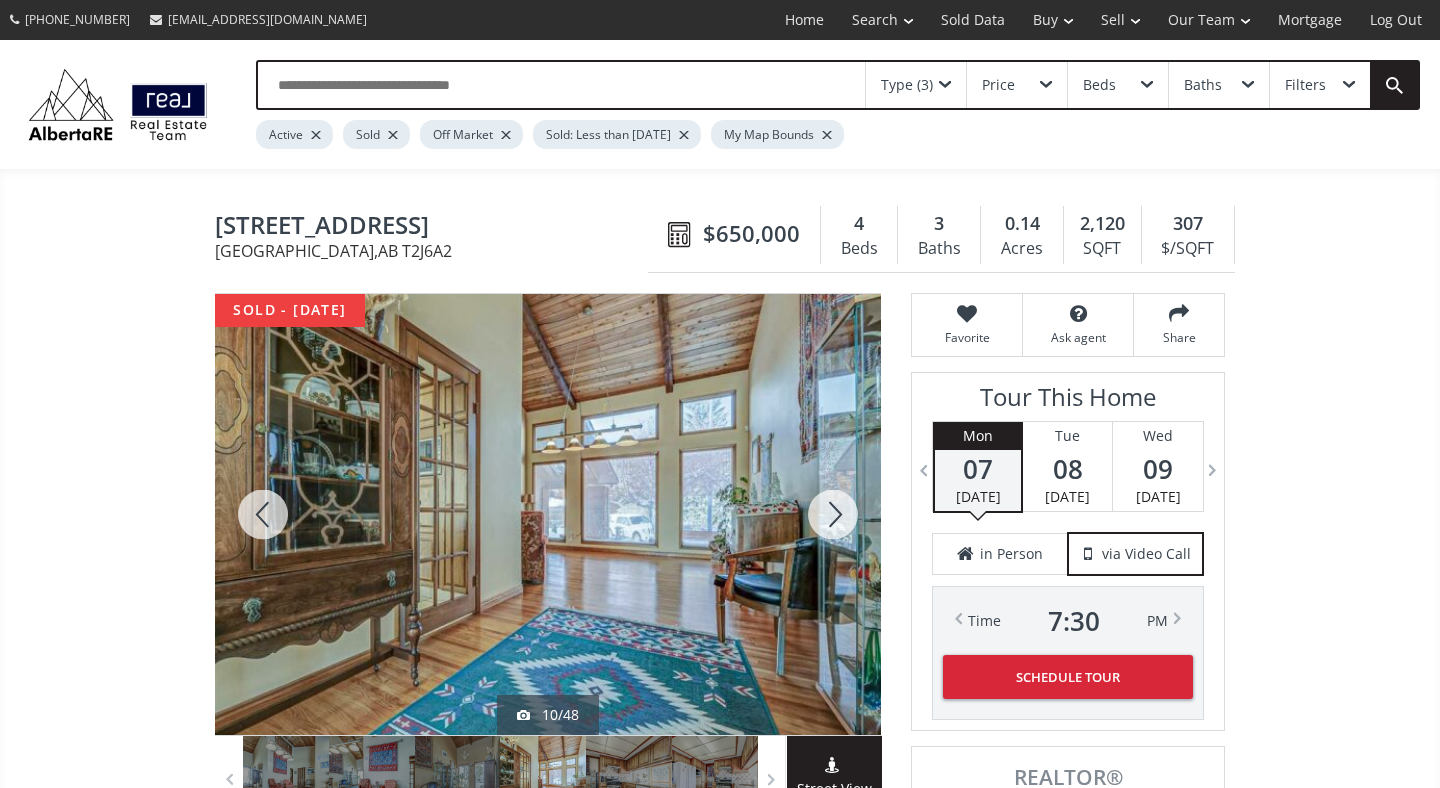 click at bounding box center (833, 514) 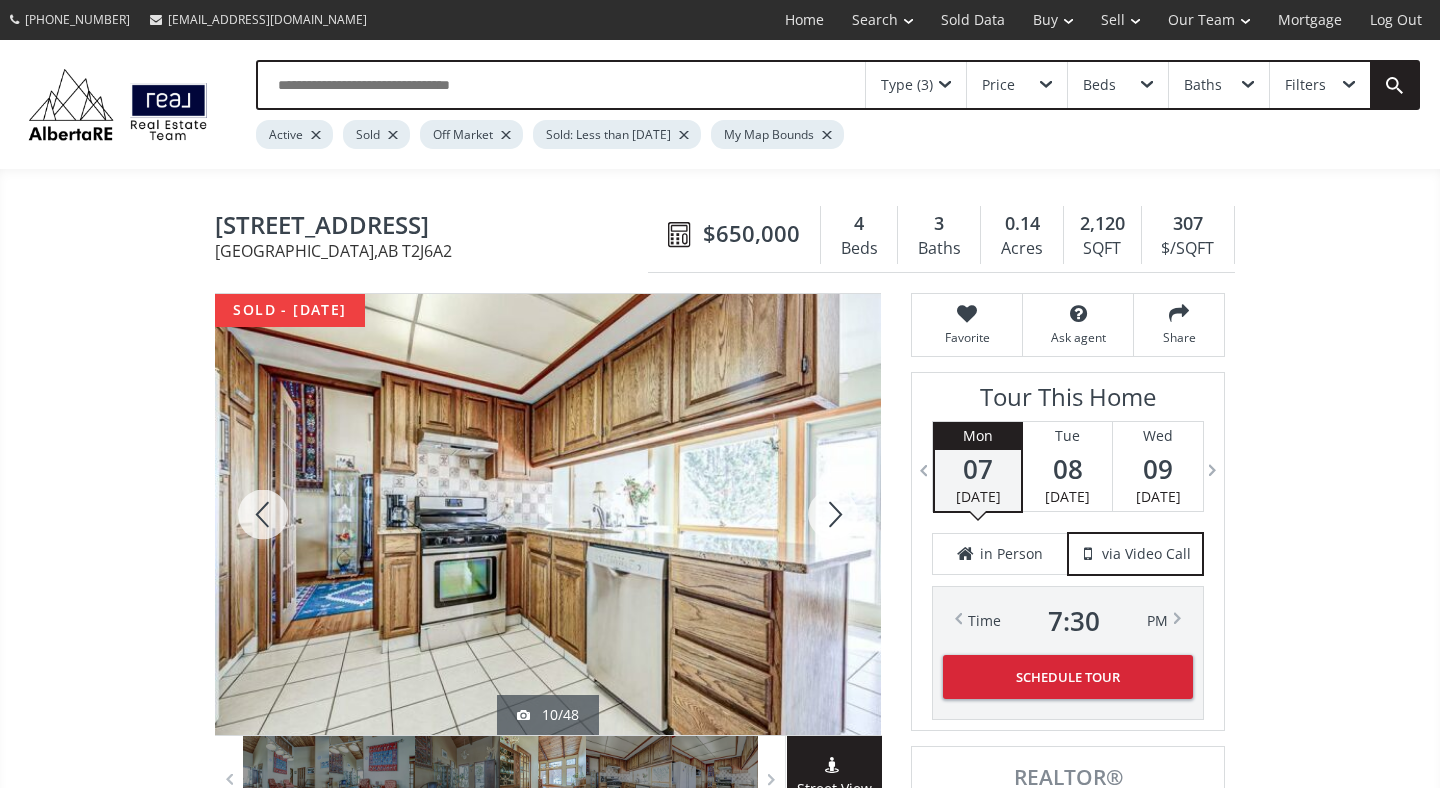 click at bounding box center [833, 514] 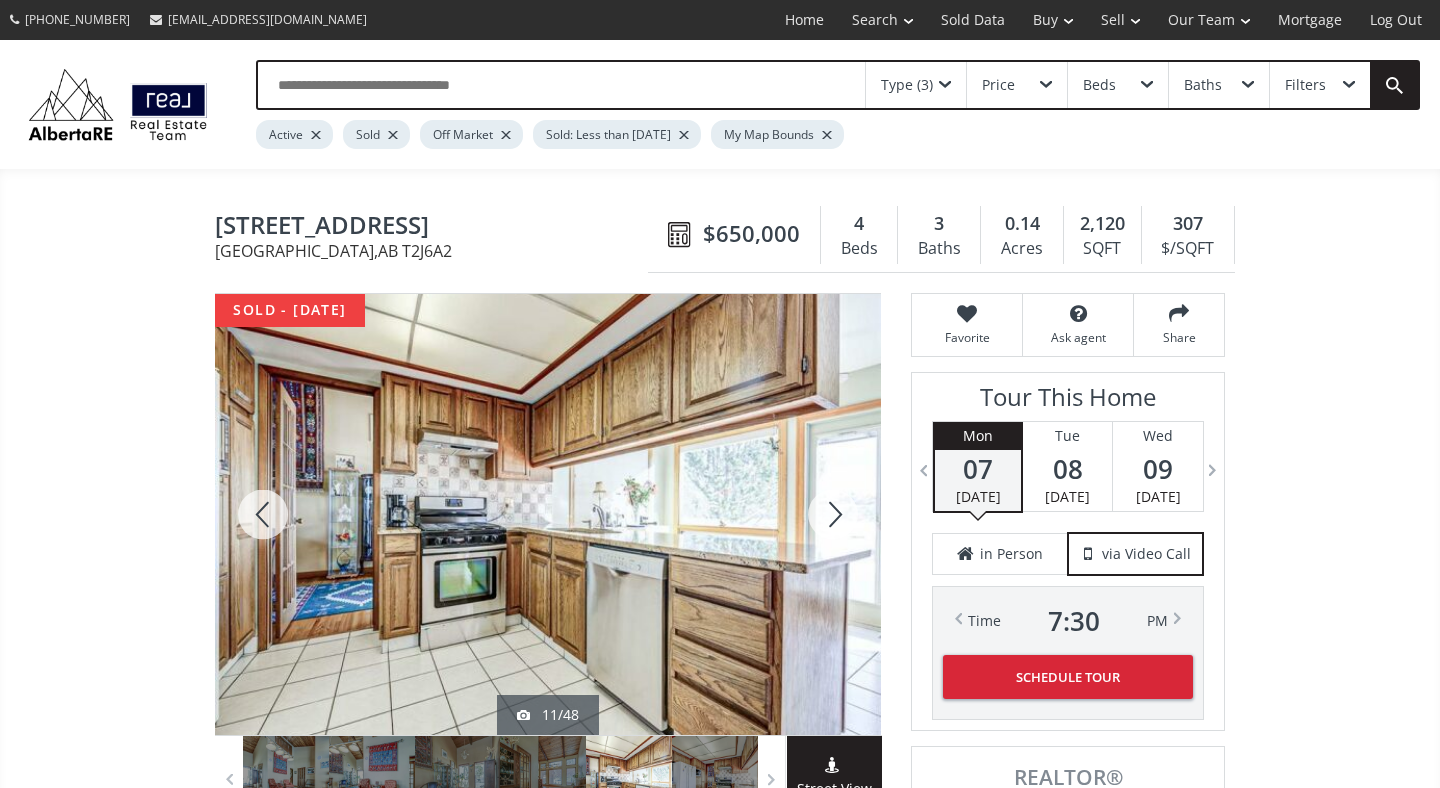 click at bounding box center (833, 514) 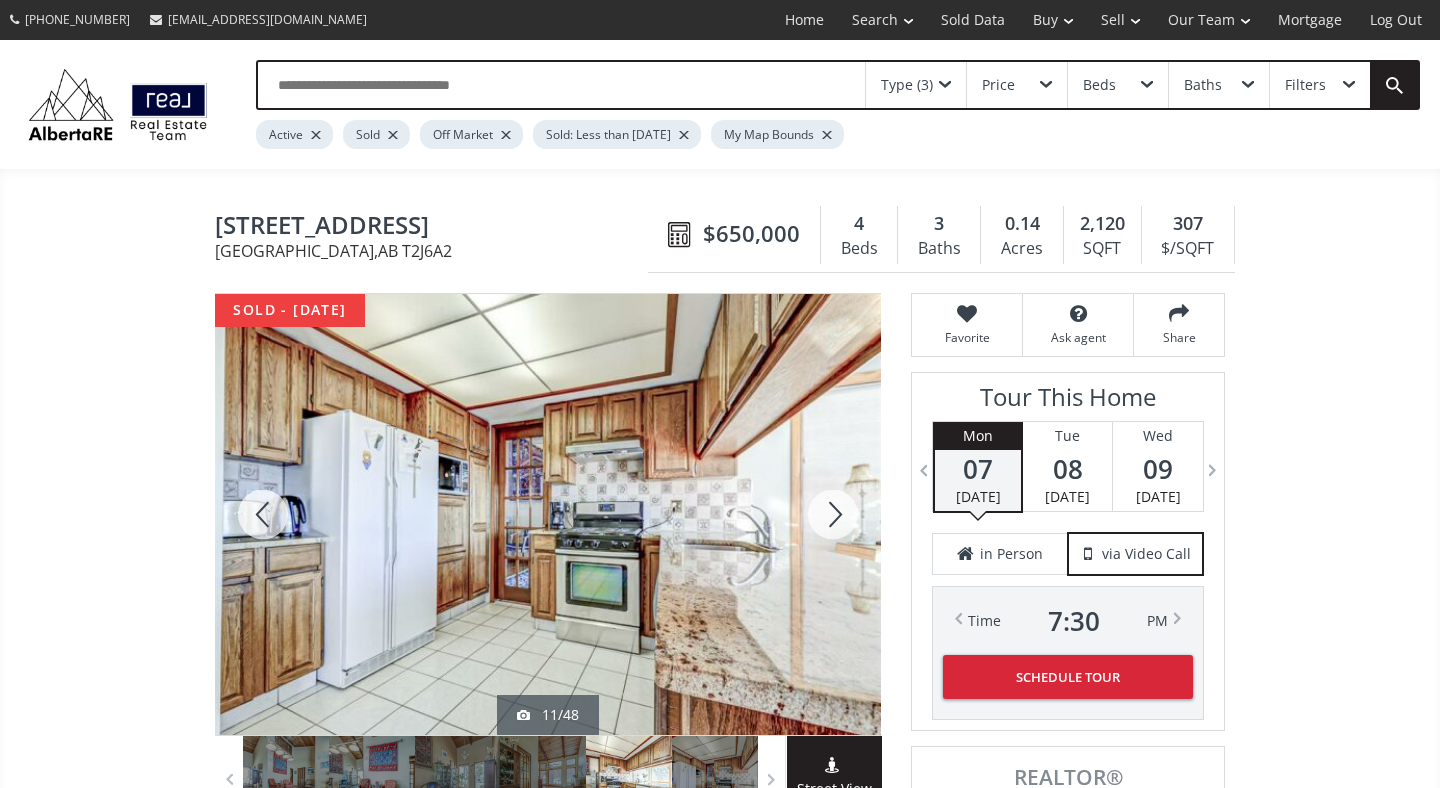 click at bounding box center (833, 514) 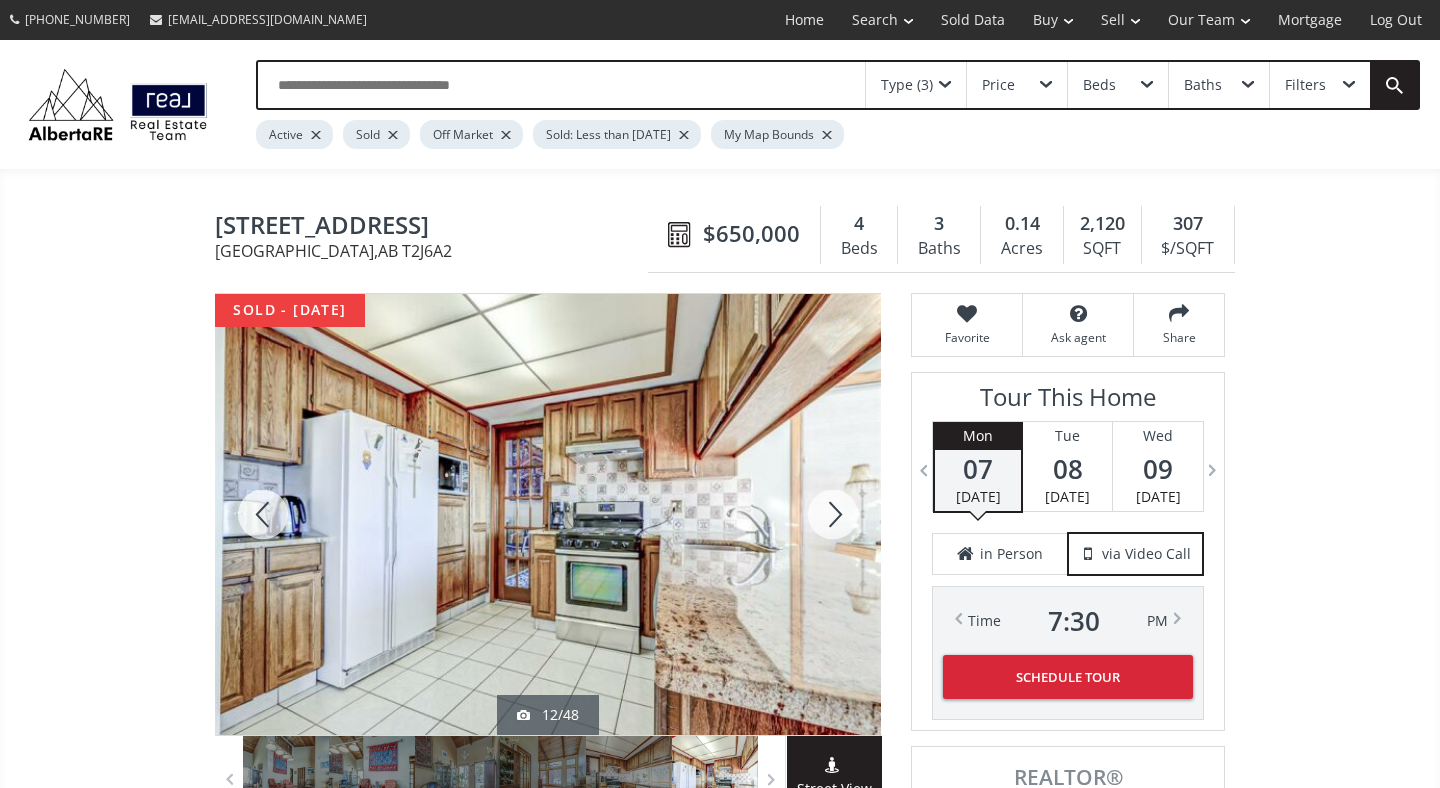 click at bounding box center [833, 514] 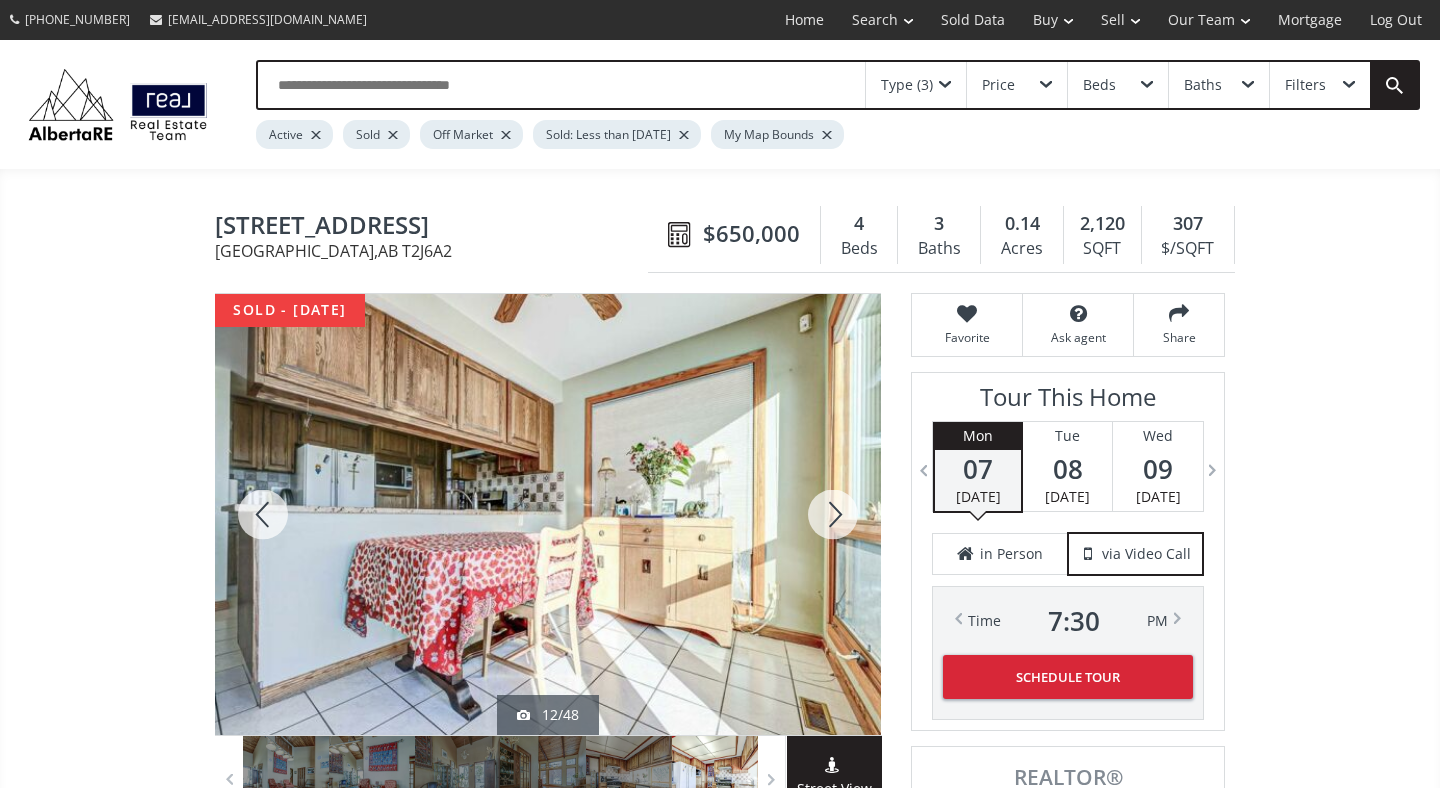 click at bounding box center (833, 514) 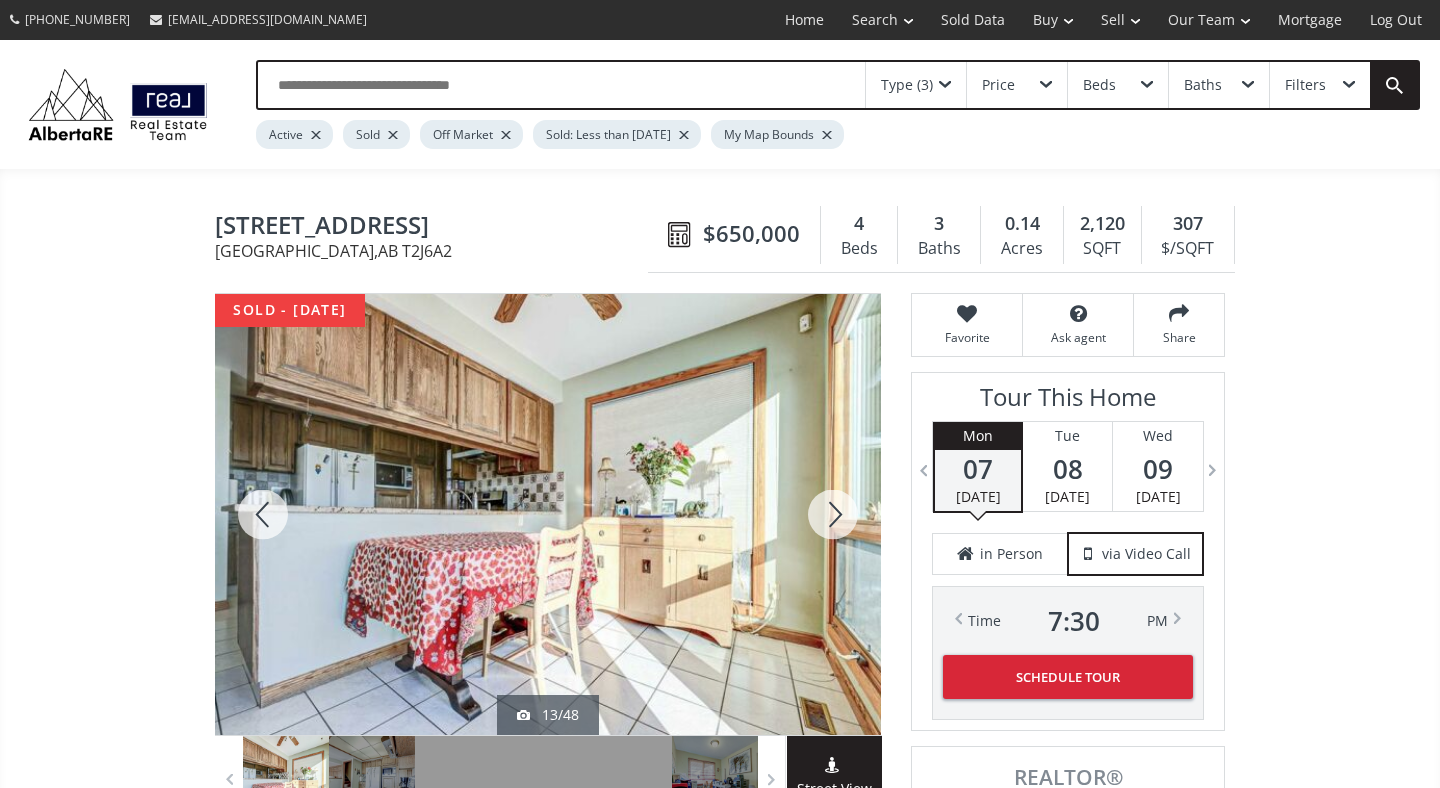 click at bounding box center [833, 514] 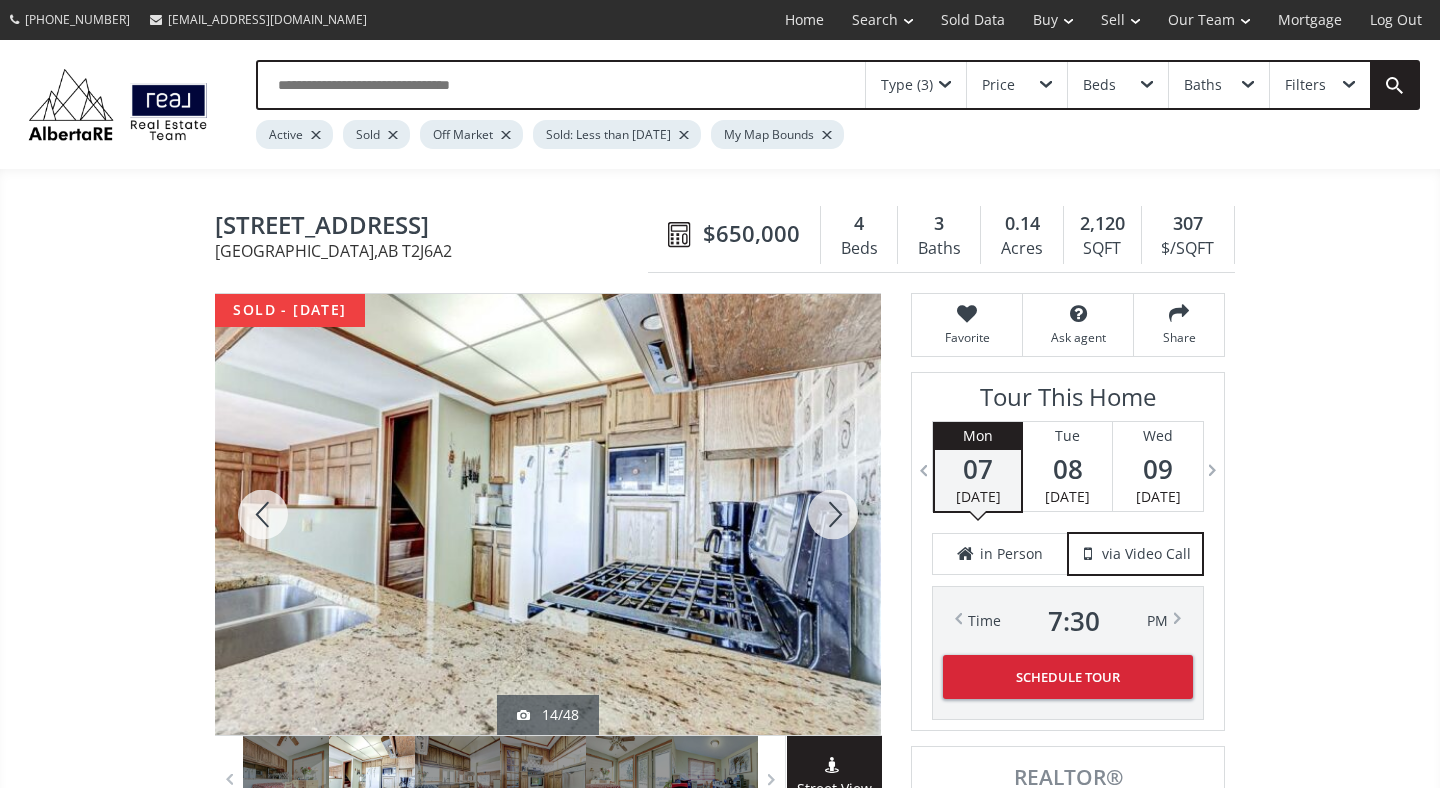 click at bounding box center (833, 514) 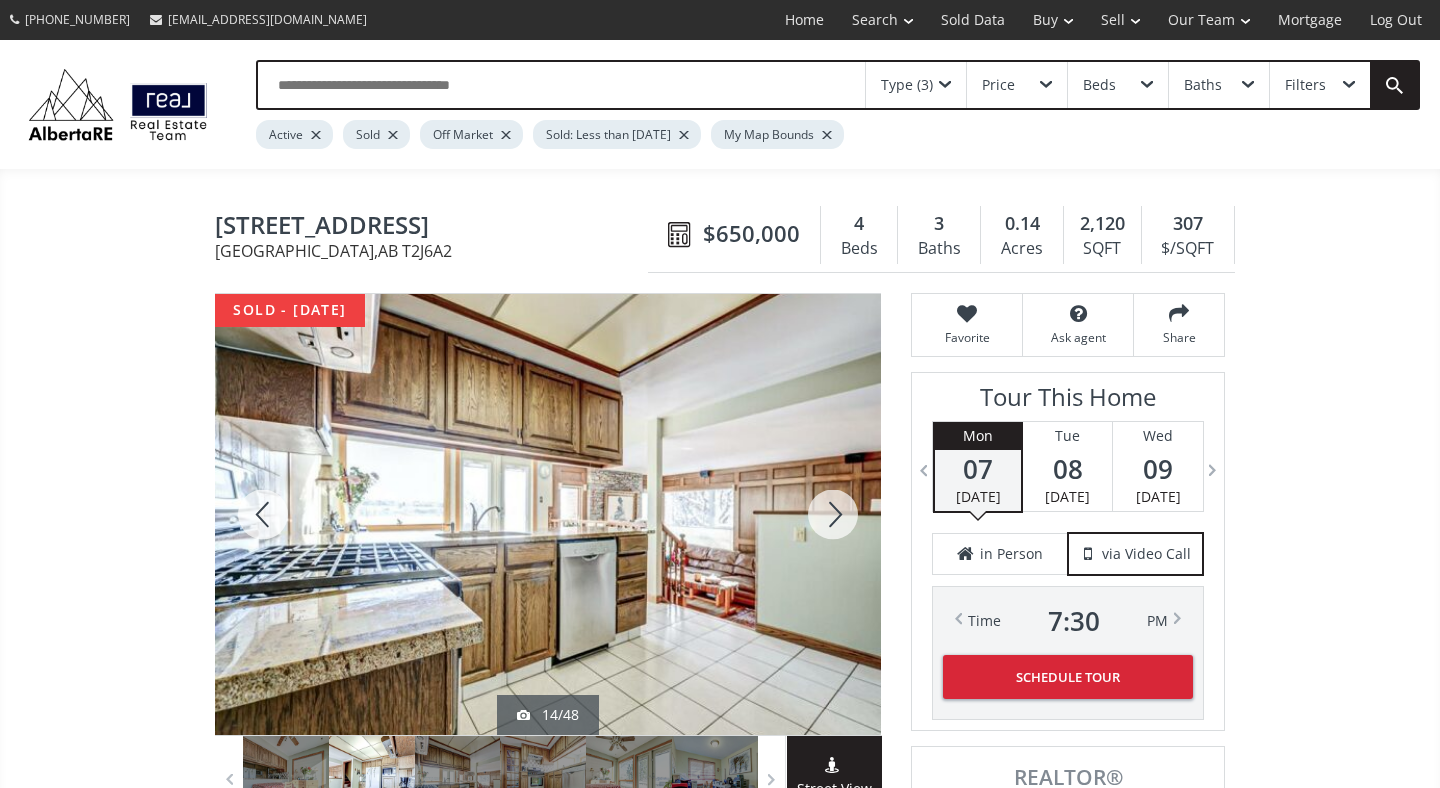 click at bounding box center (833, 514) 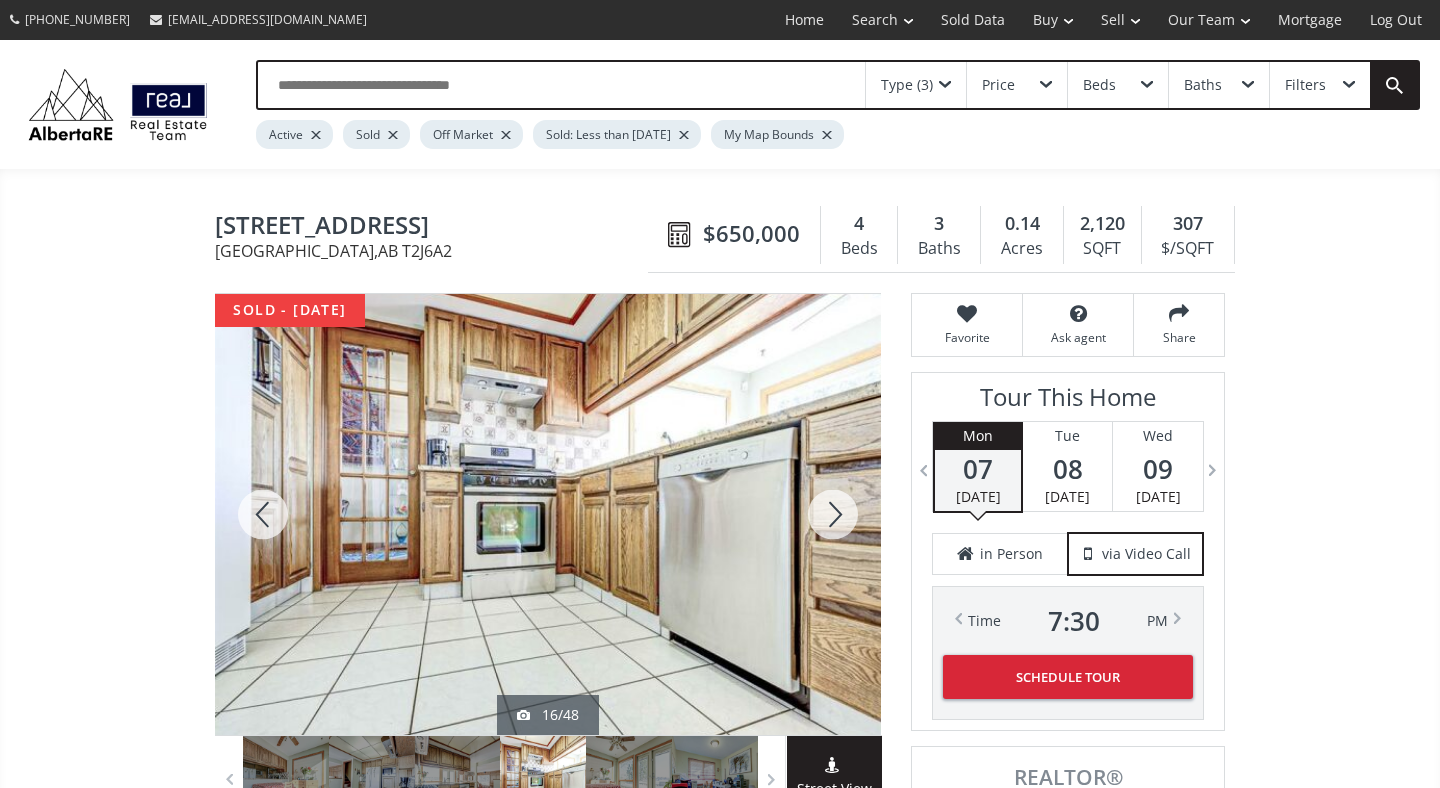 click at bounding box center [833, 514] 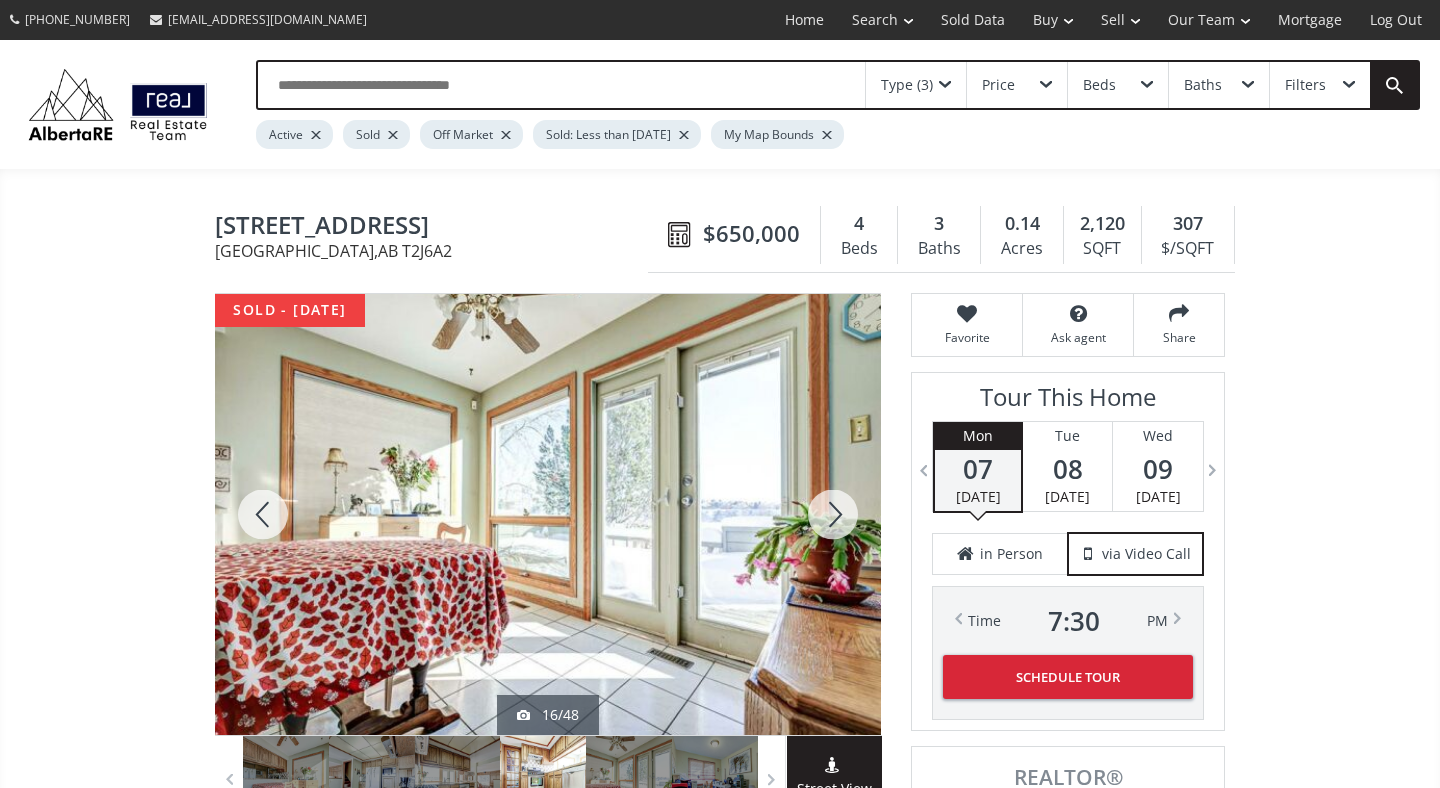 click at bounding box center (833, 514) 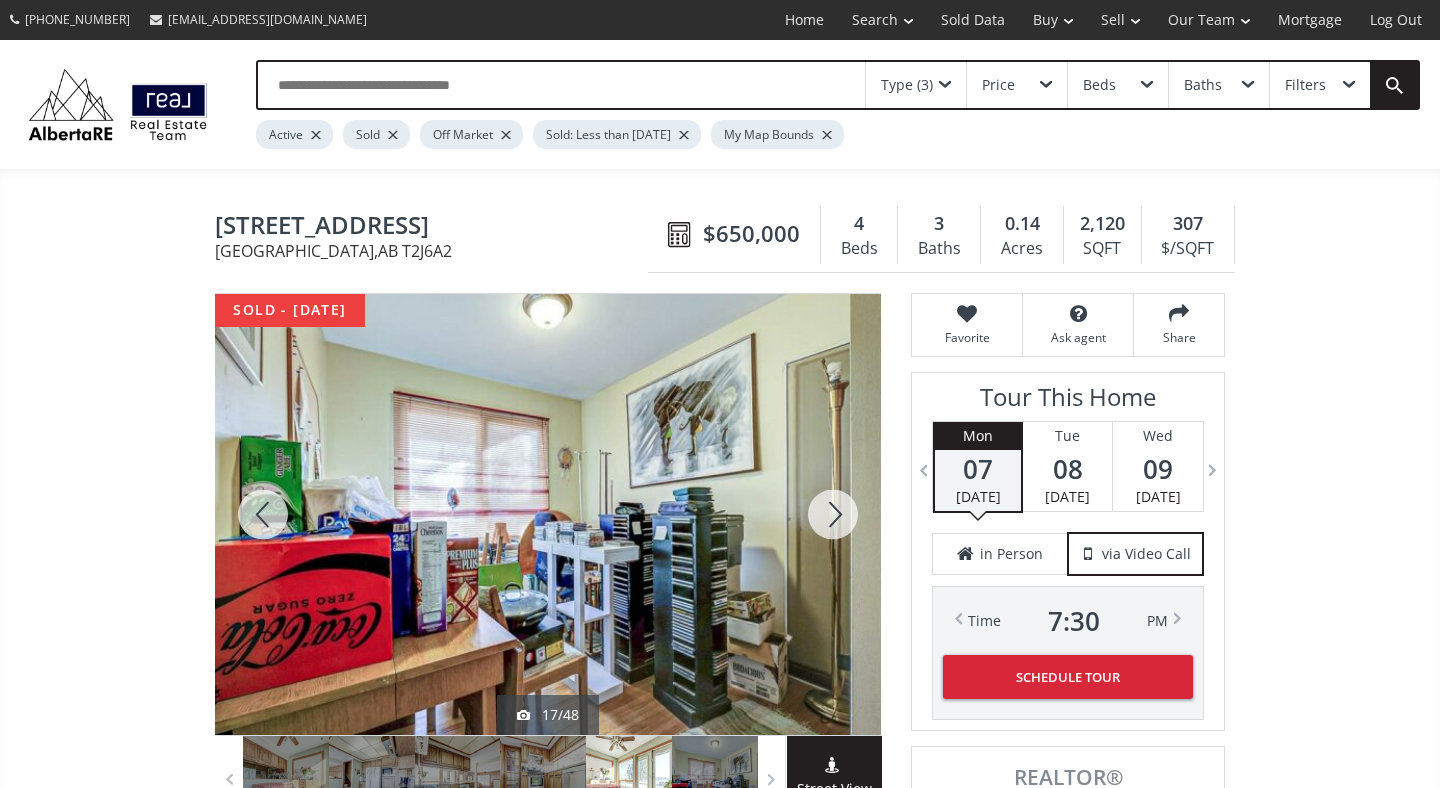 click at bounding box center [833, 514] 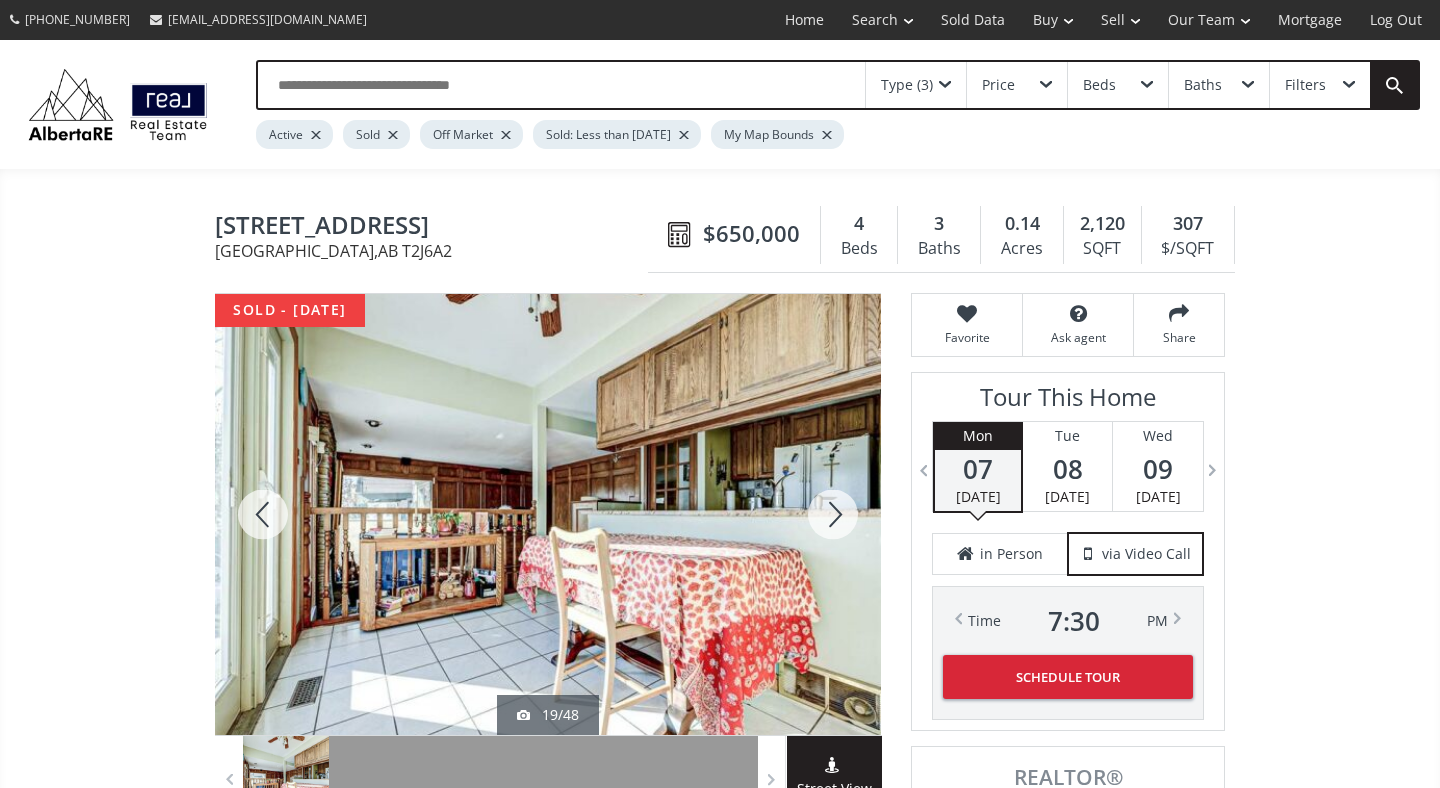 click at bounding box center [833, 514] 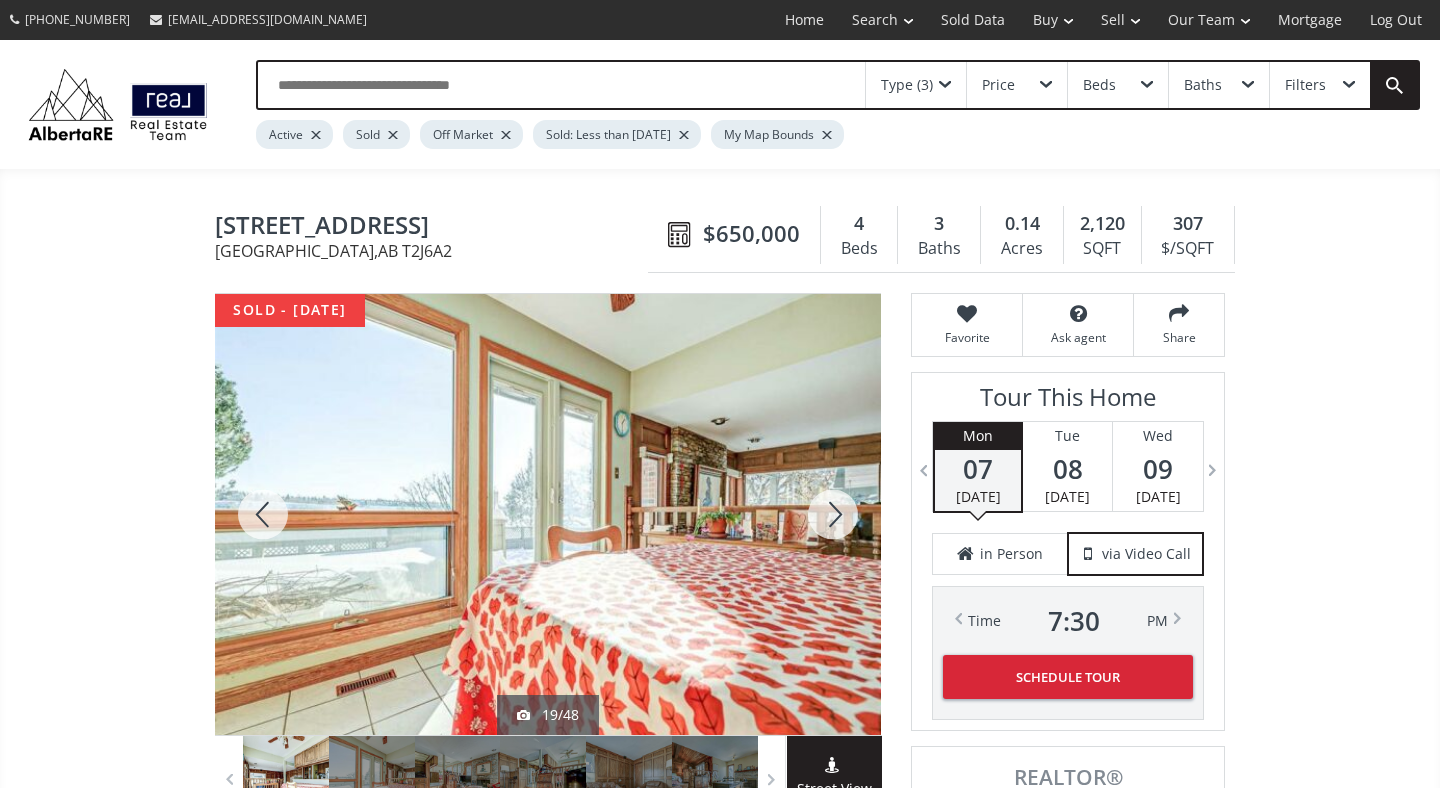 click at bounding box center [833, 514] 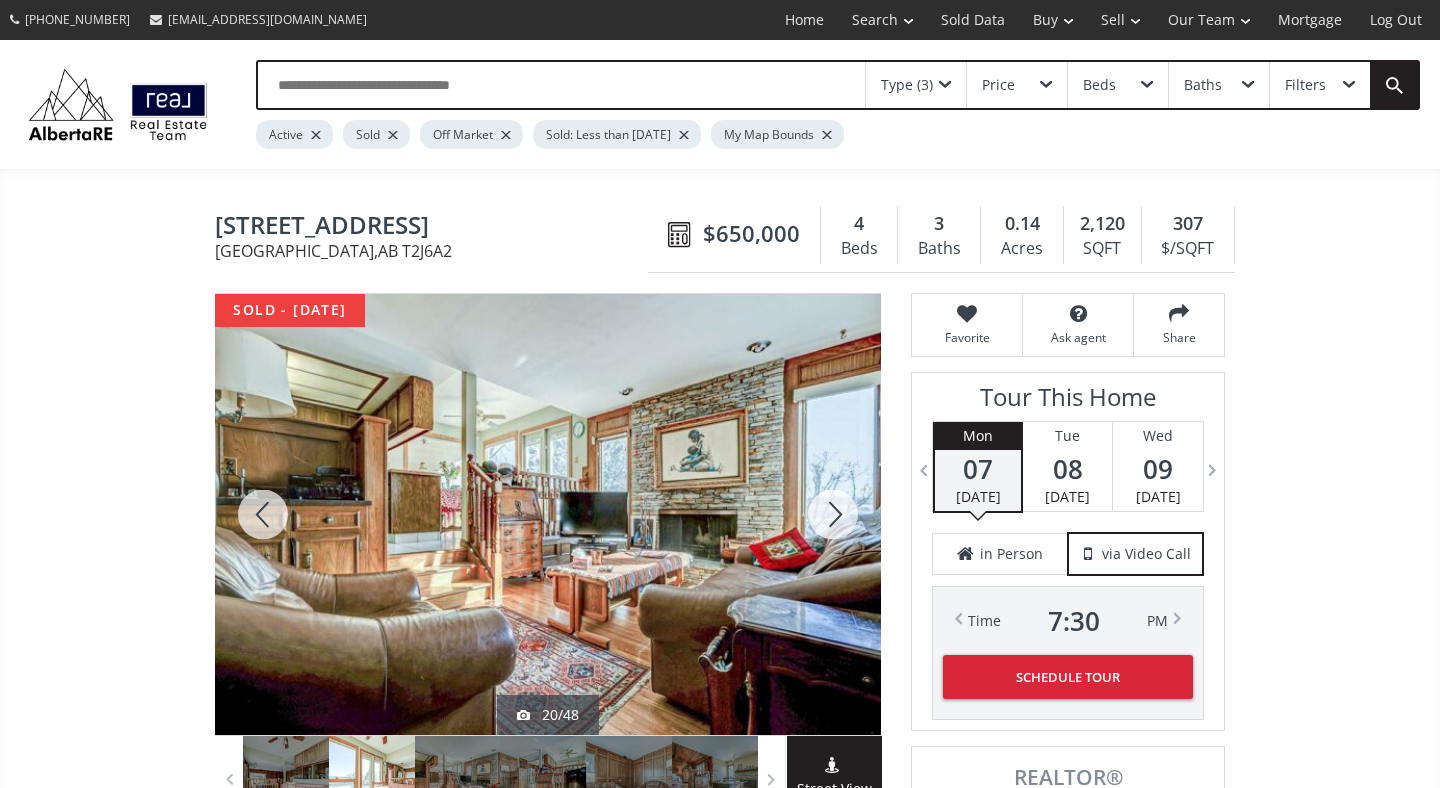 click at bounding box center (833, 514) 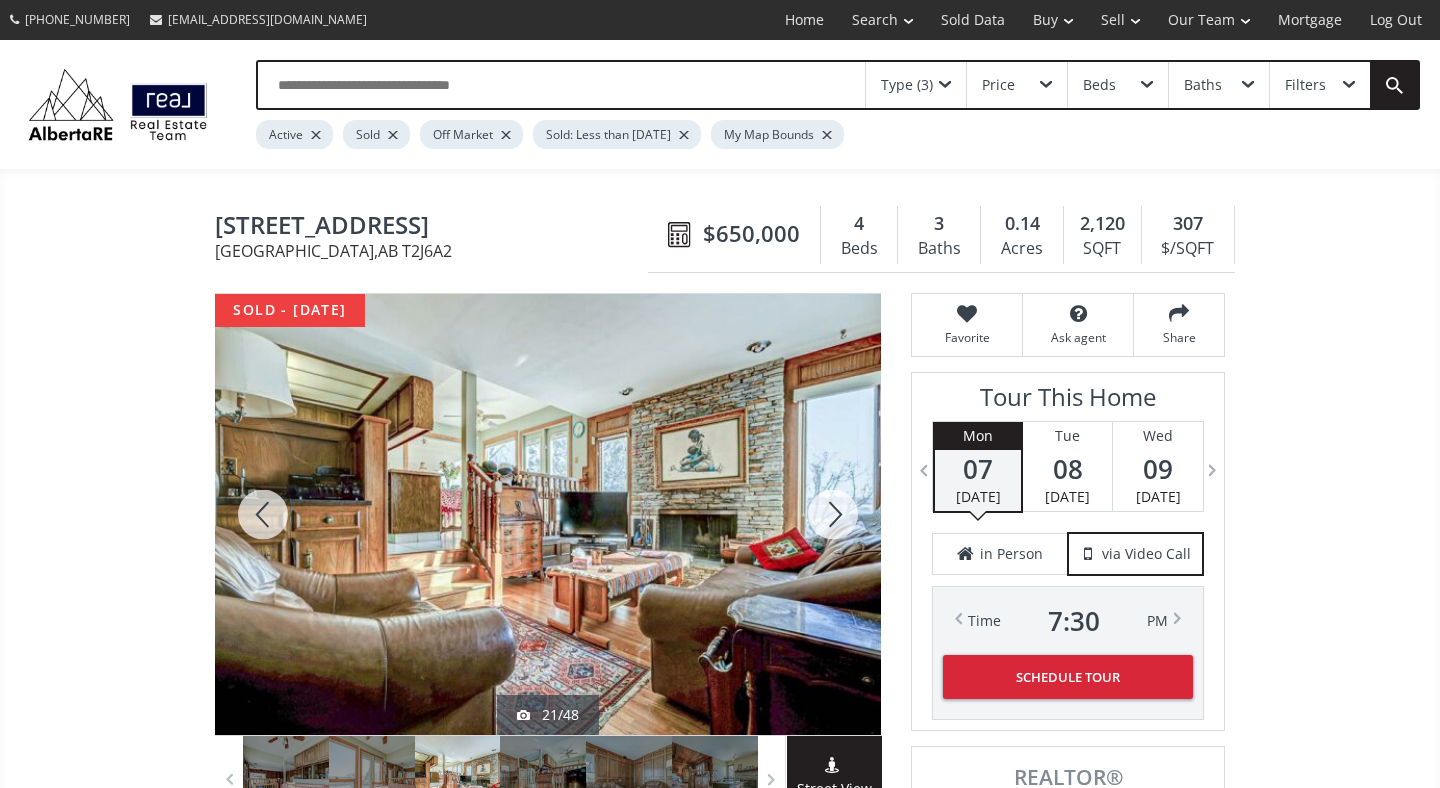 click at bounding box center (833, 514) 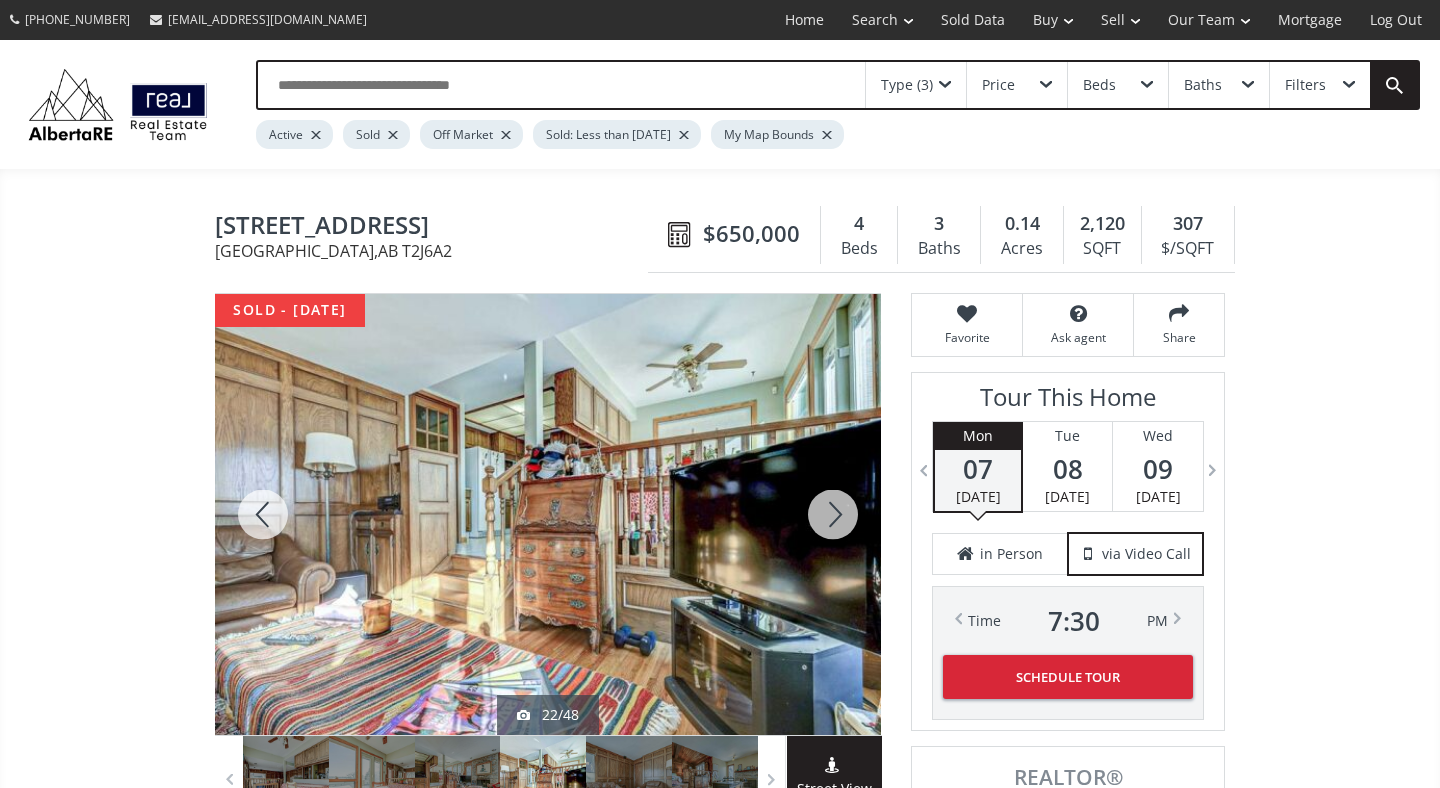 click at bounding box center [833, 514] 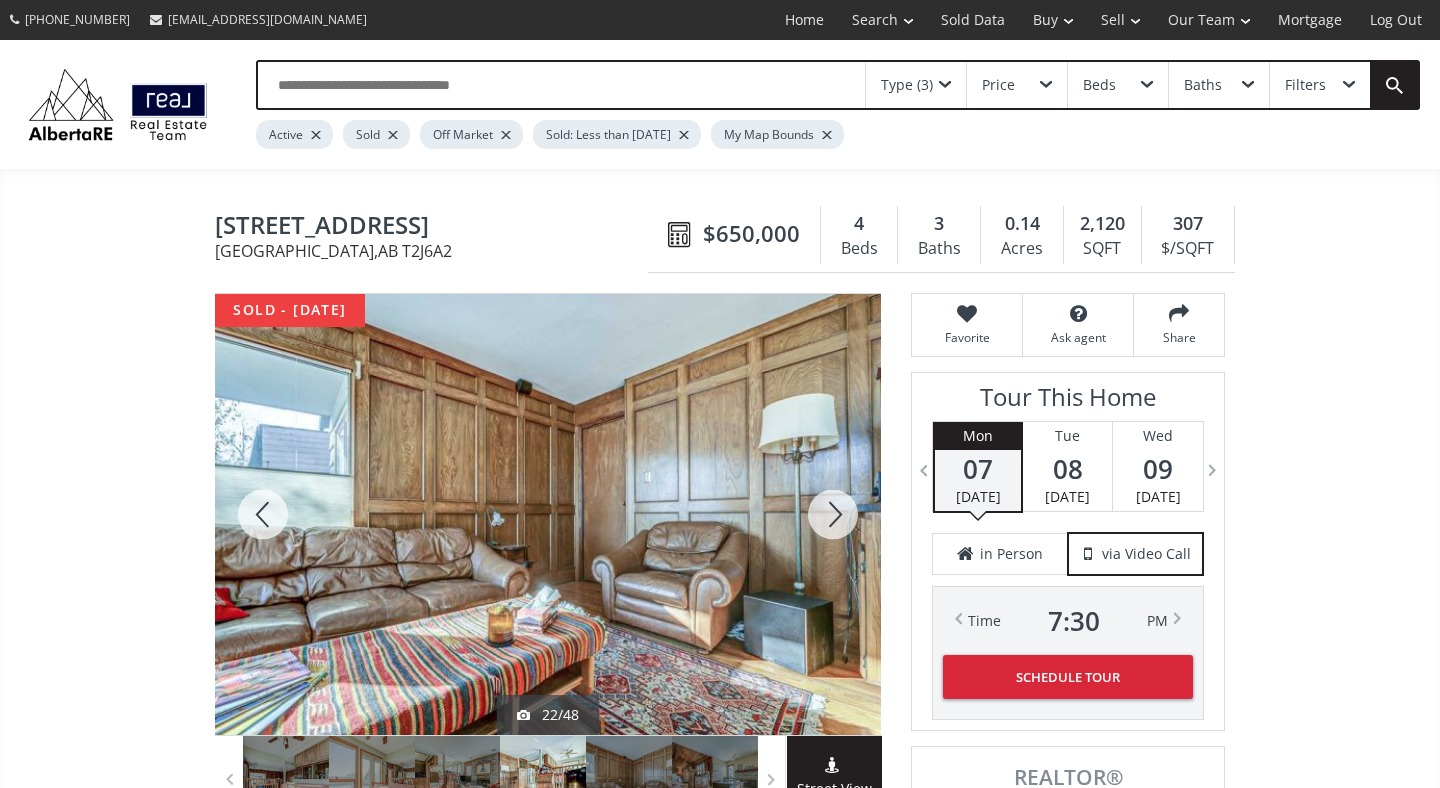 click at bounding box center (833, 514) 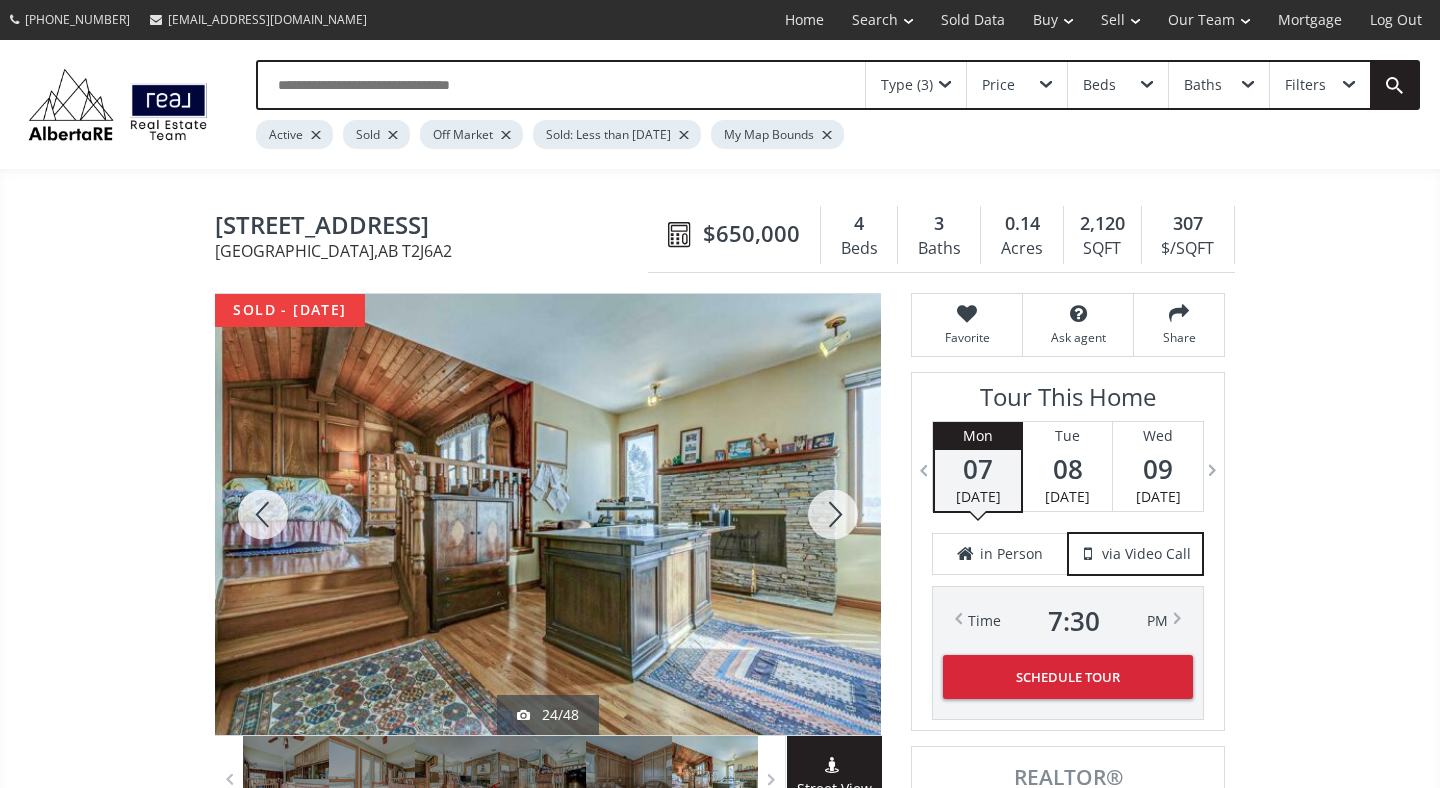 click at bounding box center [833, 514] 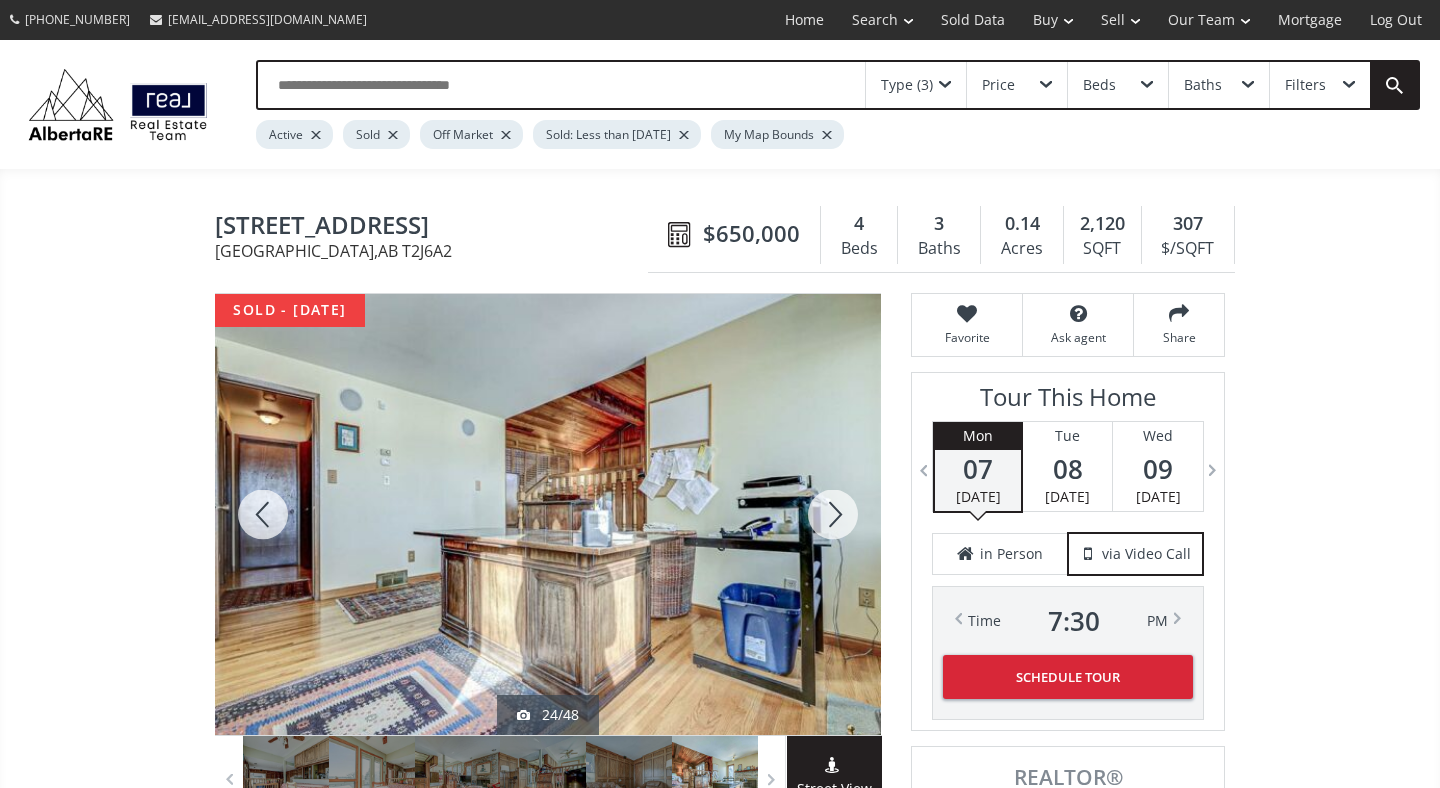 click at bounding box center [833, 514] 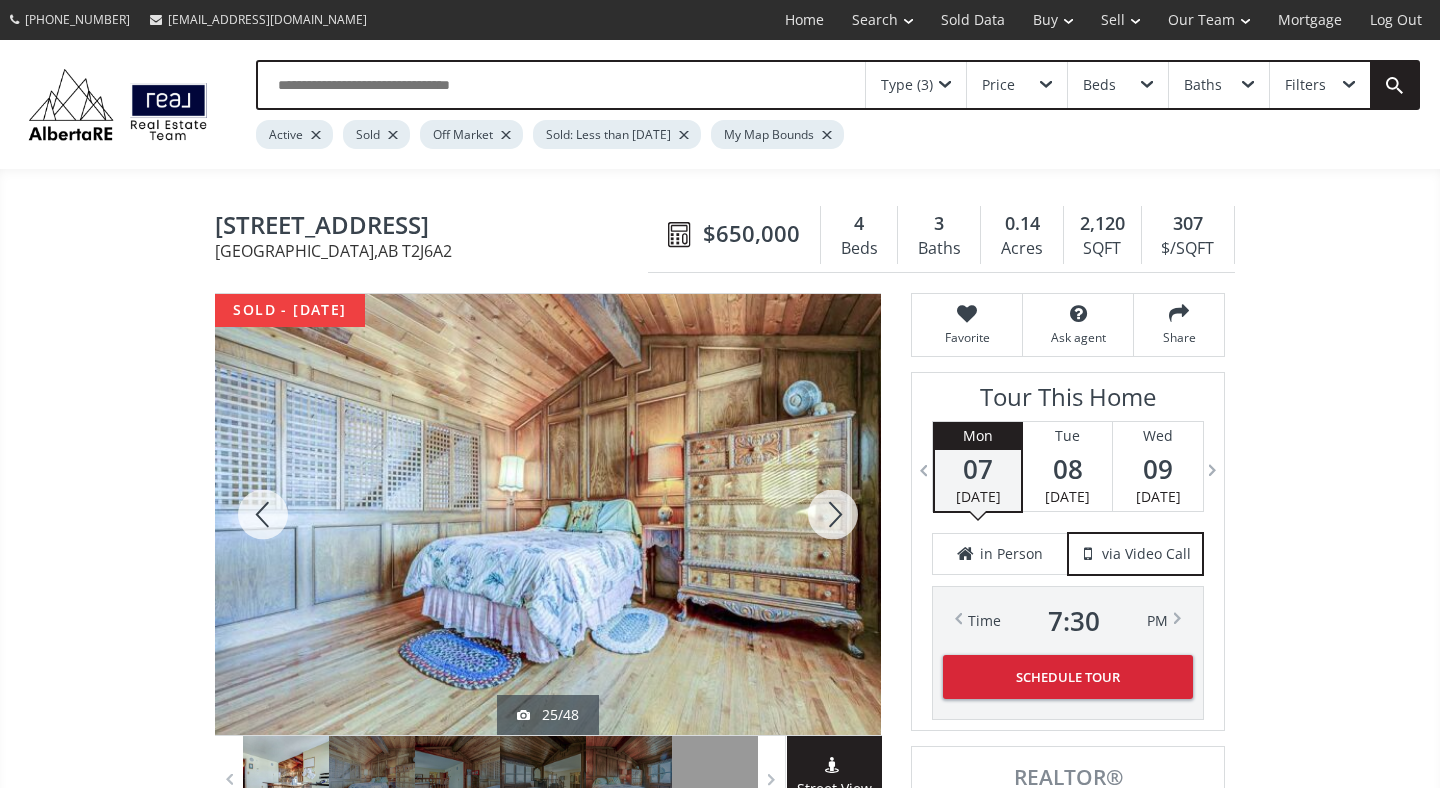 click at bounding box center [833, 514] 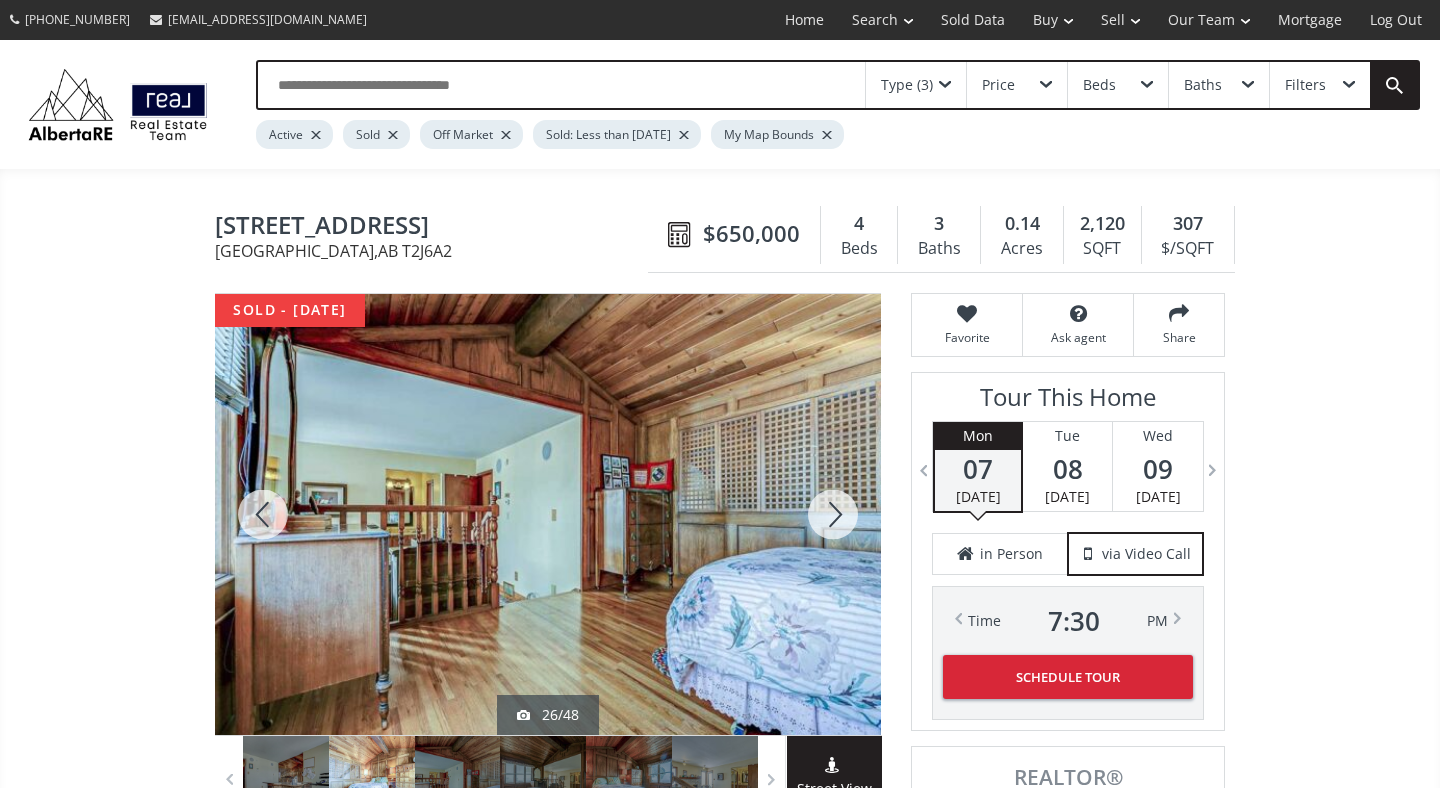 click at bounding box center [833, 514] 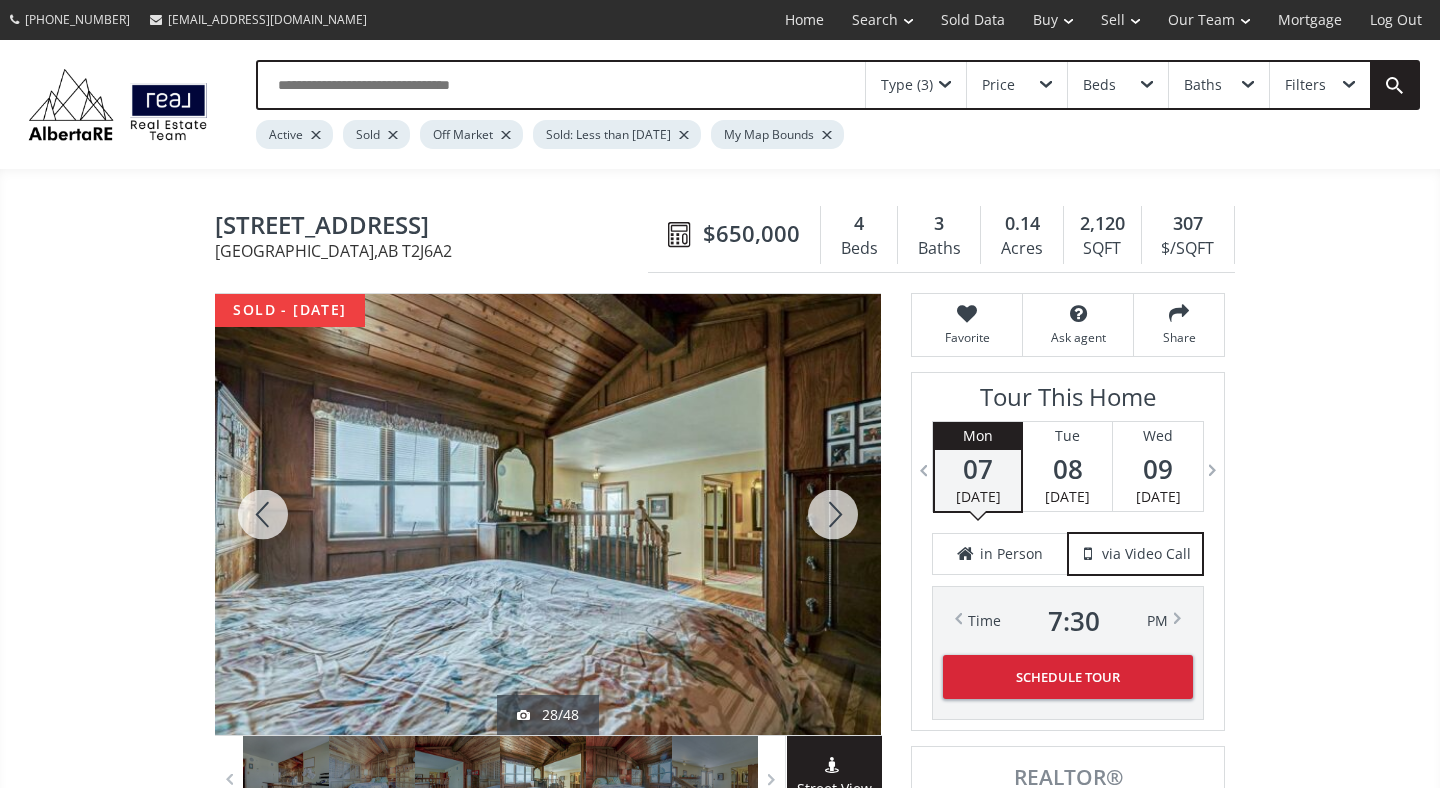 click at bounding box center [833, 514] 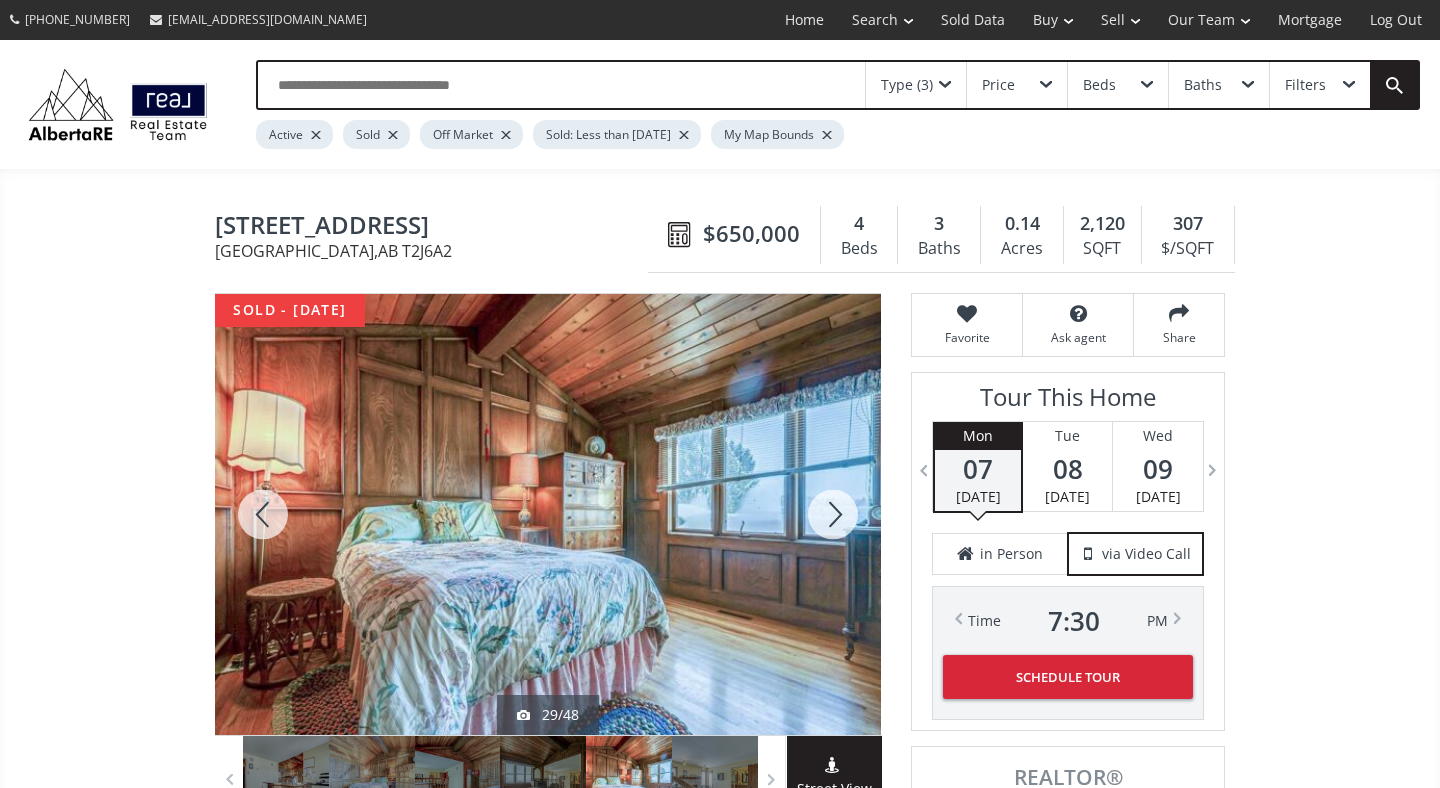click at bounding box center [833, 514] 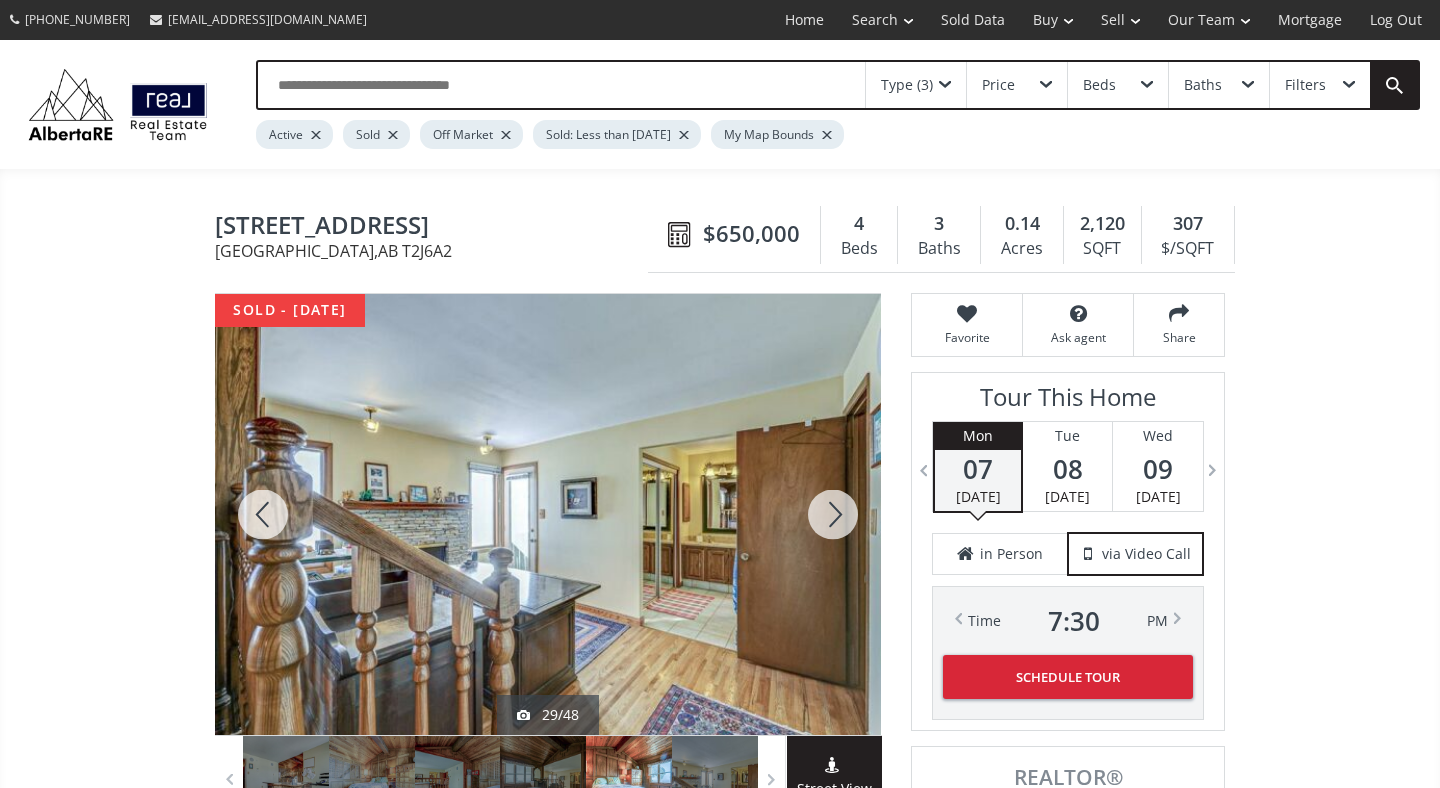 click at bounding box center [833, 514] 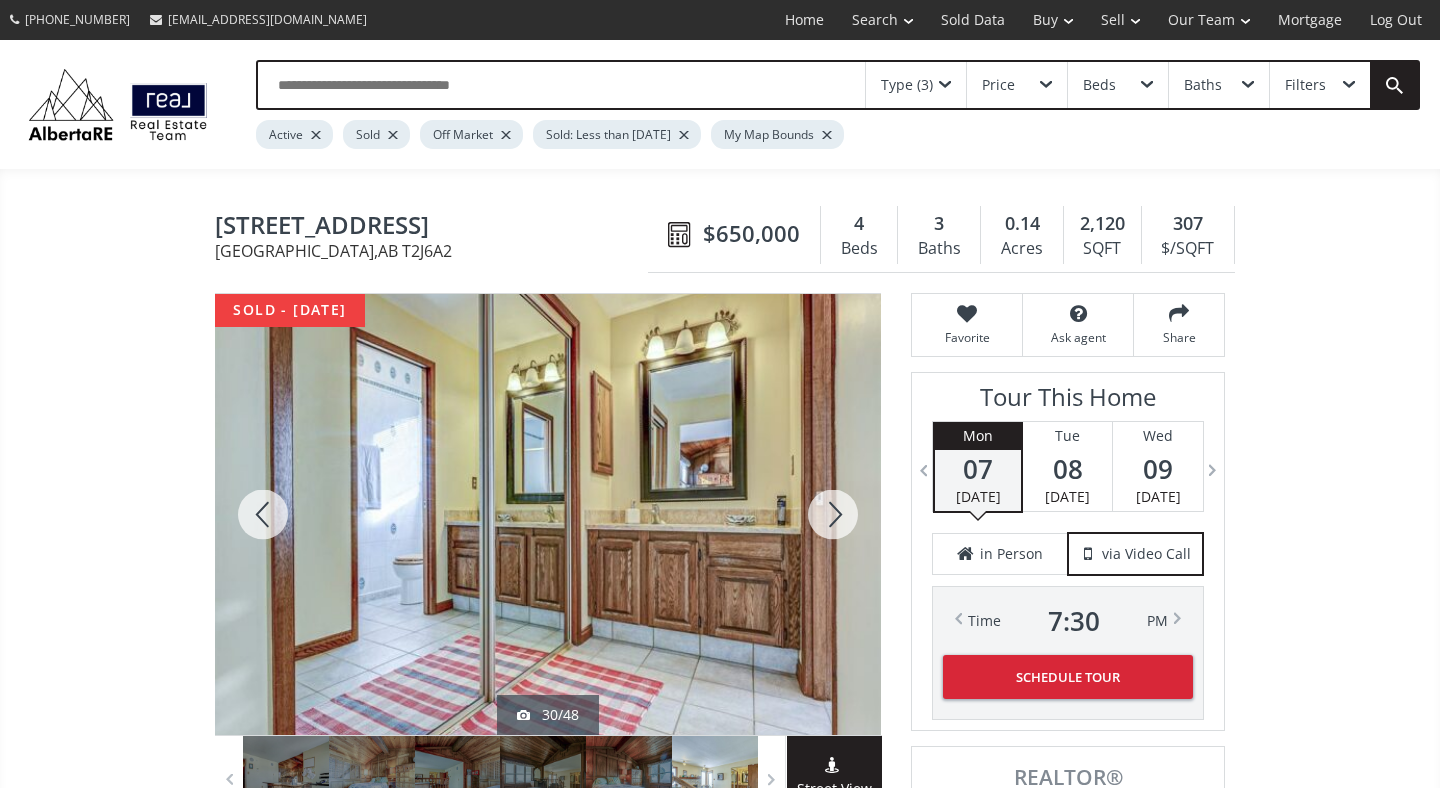 click at bounding box center [833, 514] 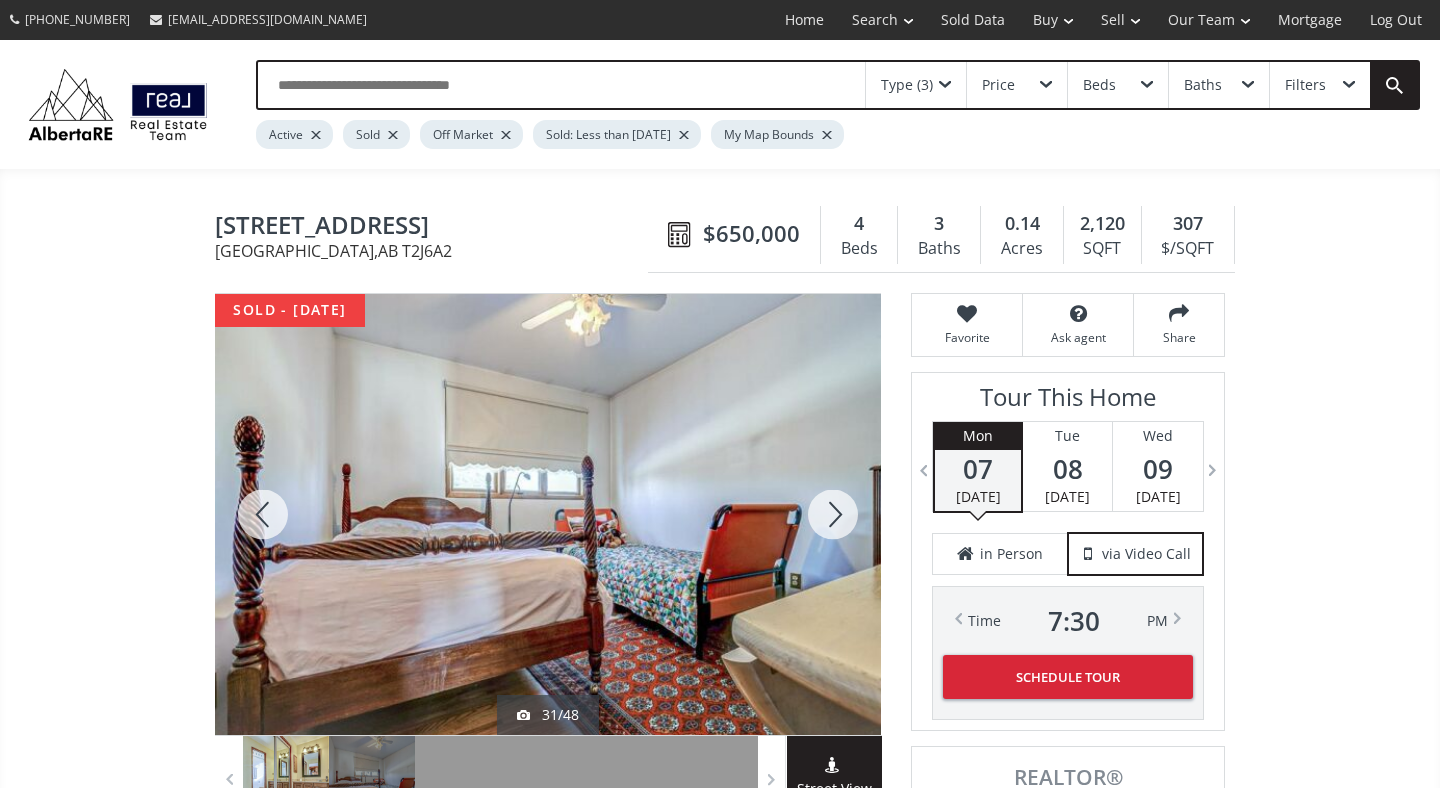 click at bounding box center (833, 514) 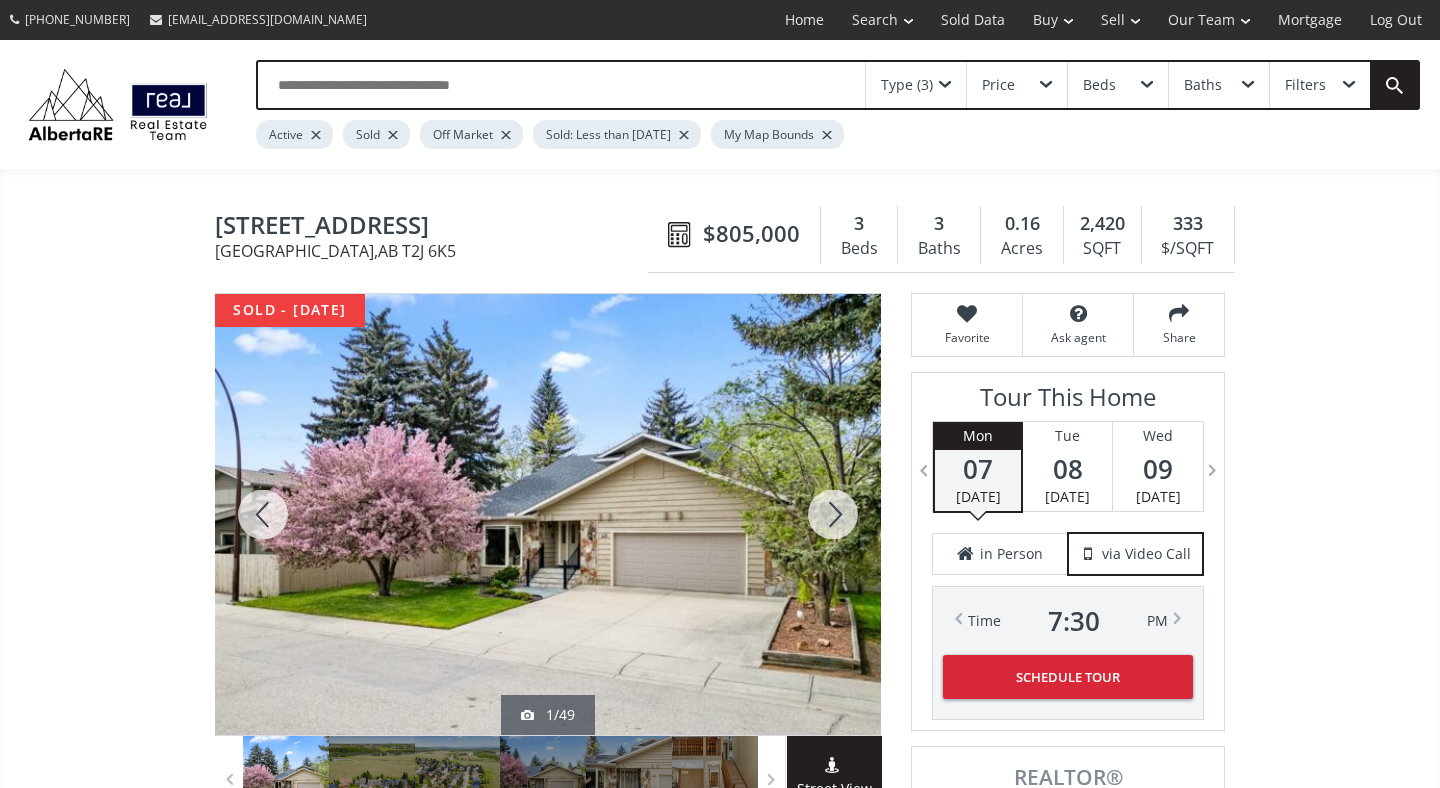 scroll, scrollTop: 0, scrollLeft: 0, axis: both 